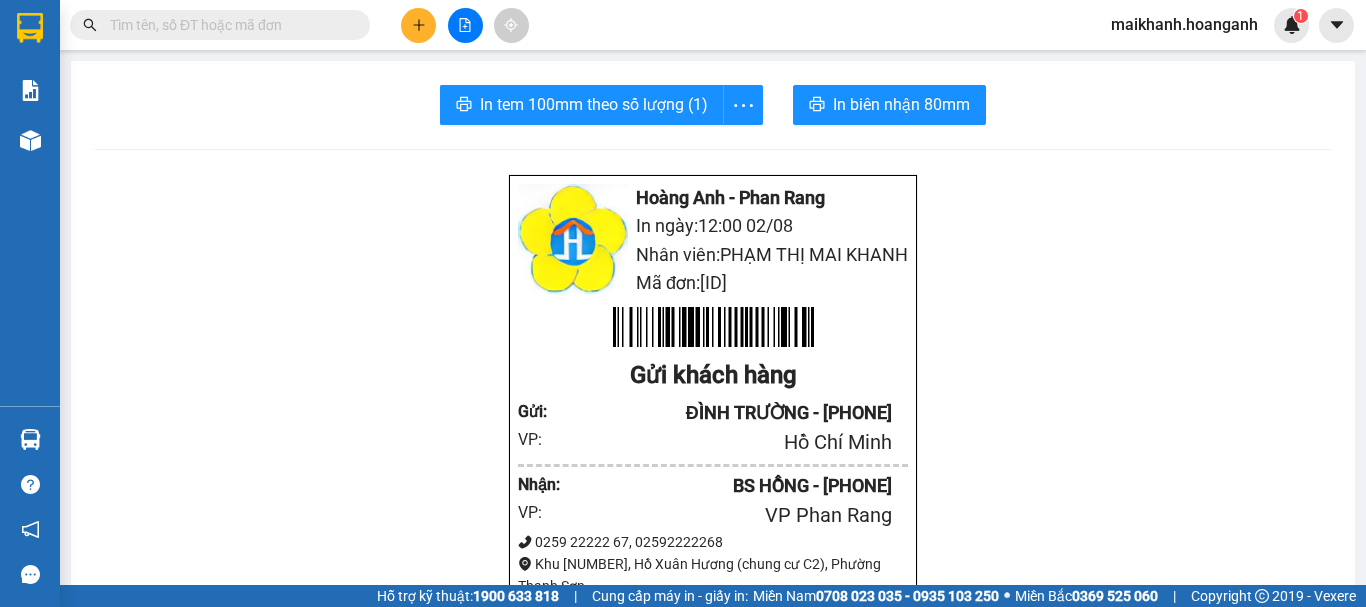 scroll, scrollTop: 0, scrollLeft: 0, axis: both 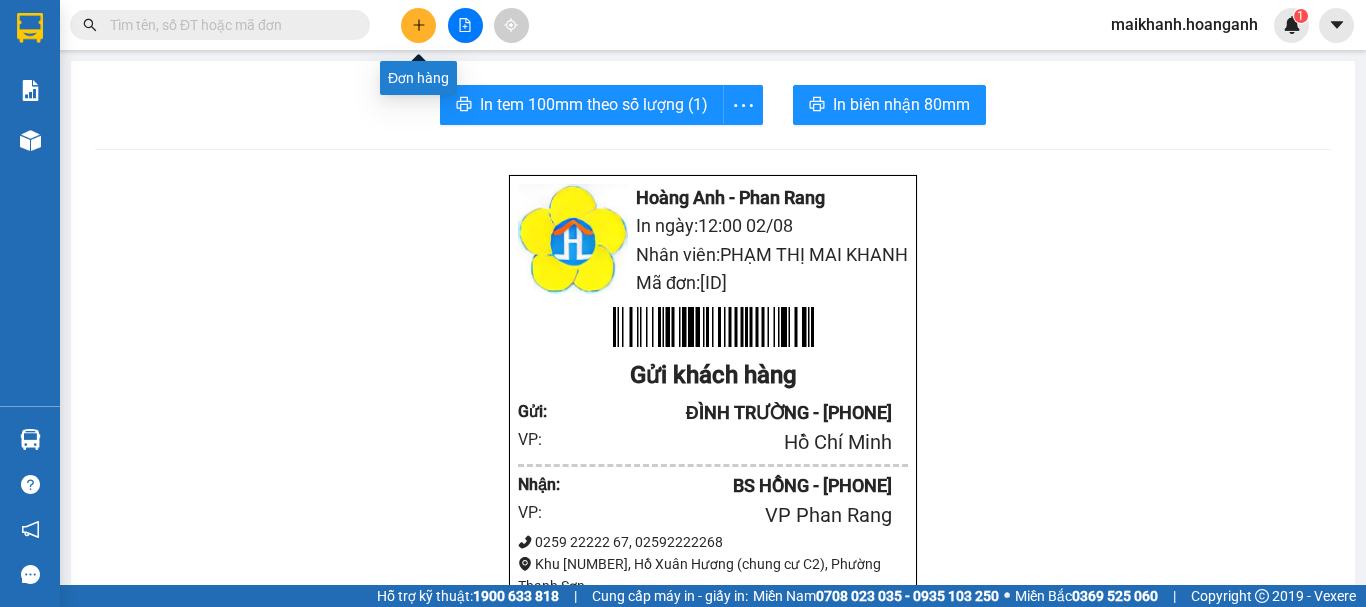 click at bounding box center [418, 25] 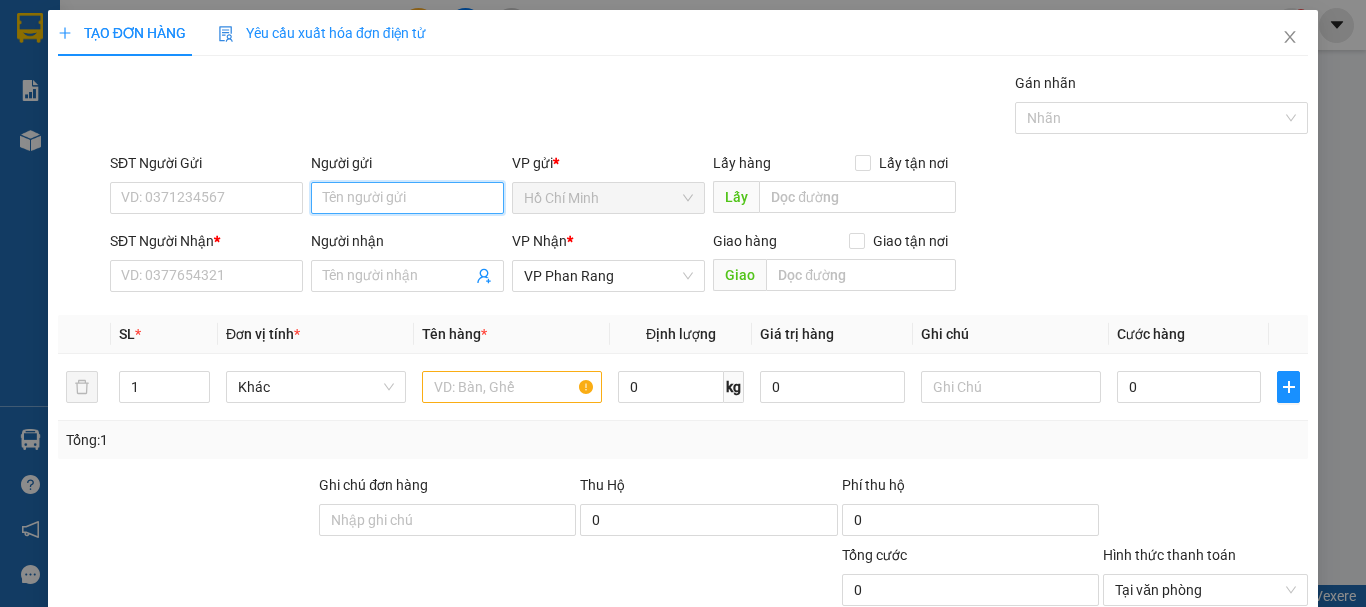 click on "Người gửi" at bounding box center [407, 198] 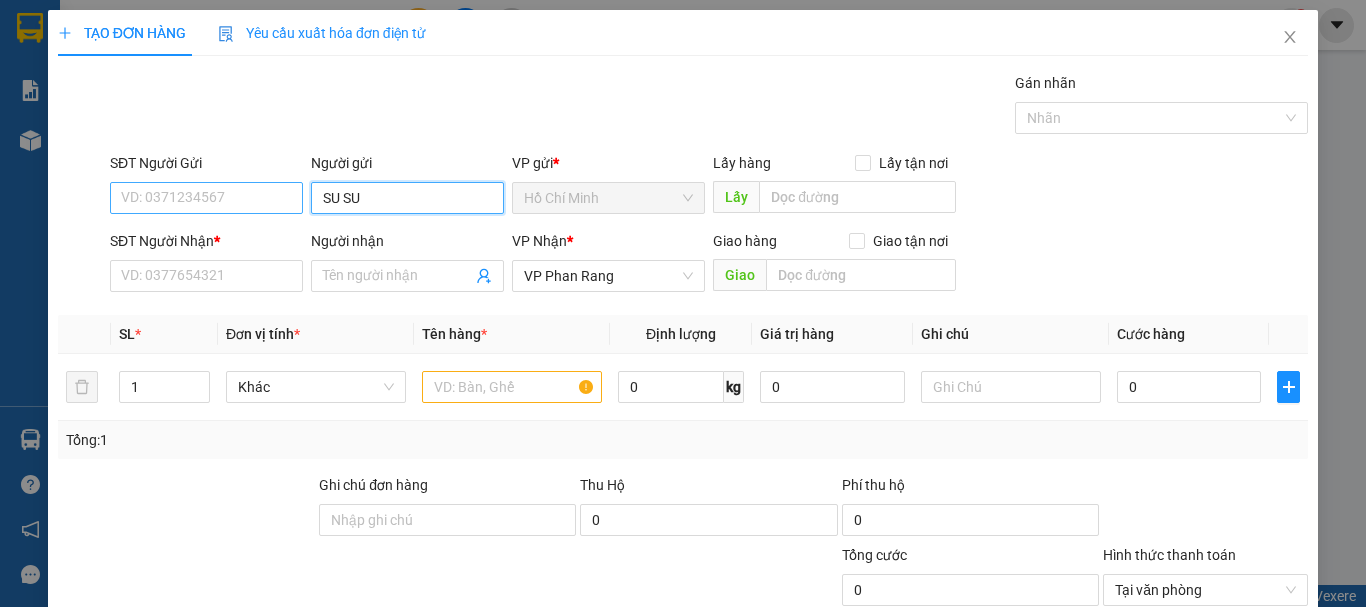 type on "SU SU" 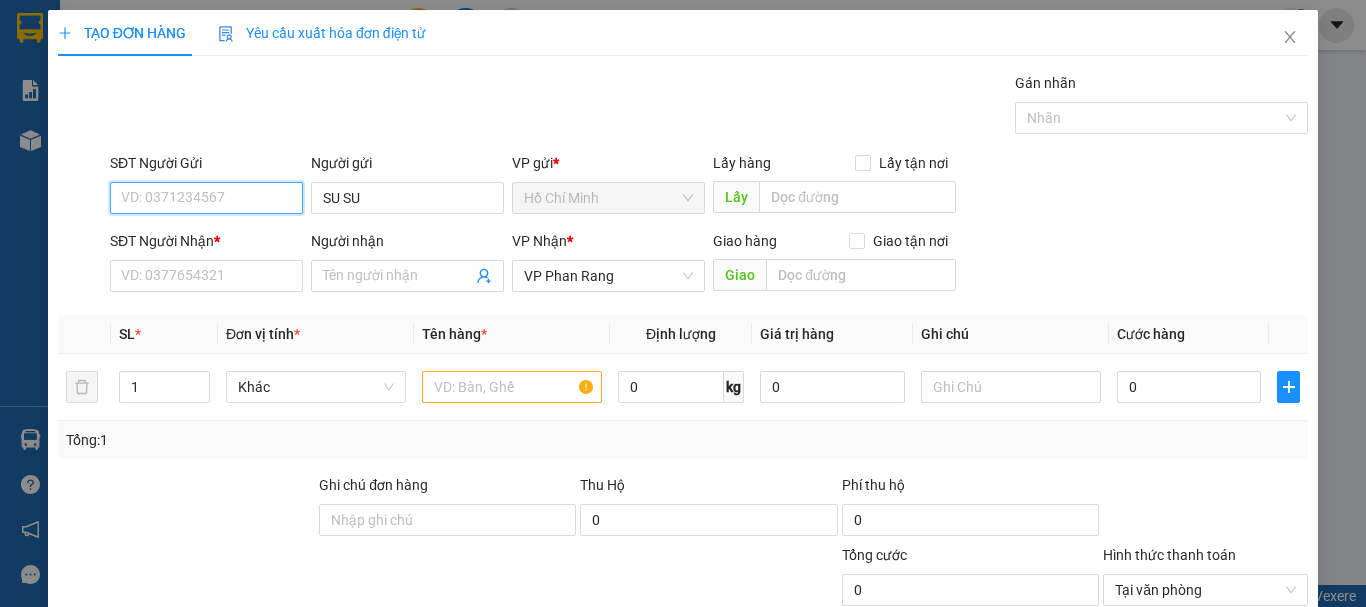 click on "SĐT Người Gửi" at bounding box center [206, 198] 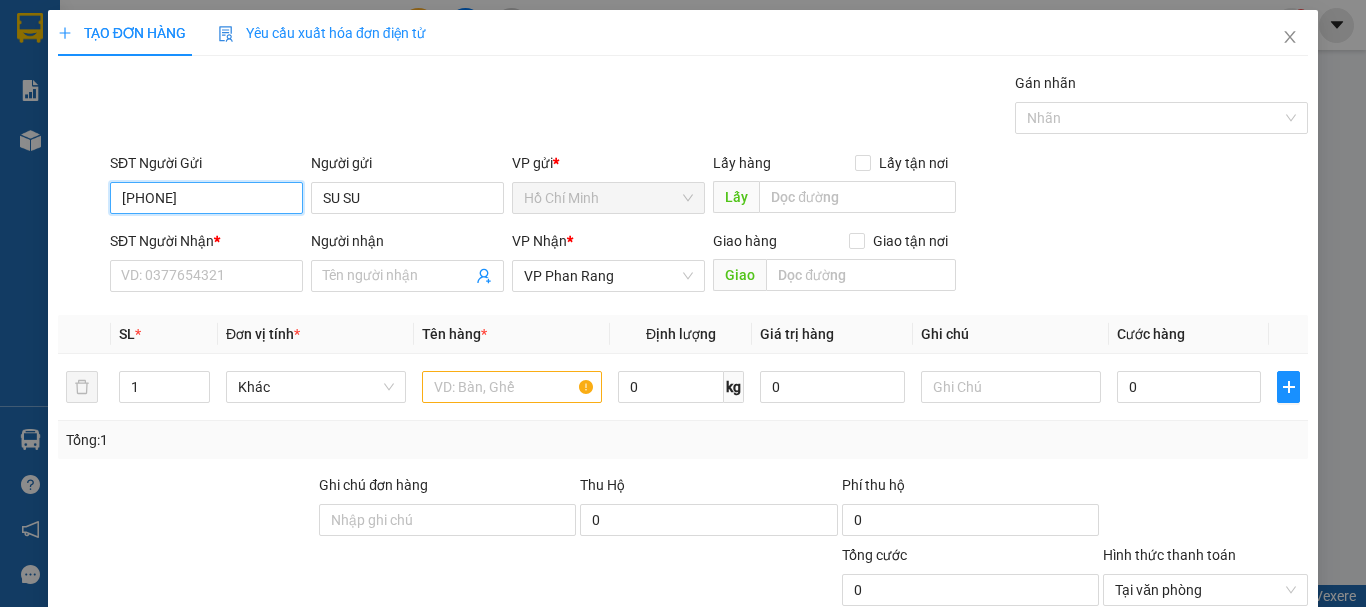 type on "[PHONE]" 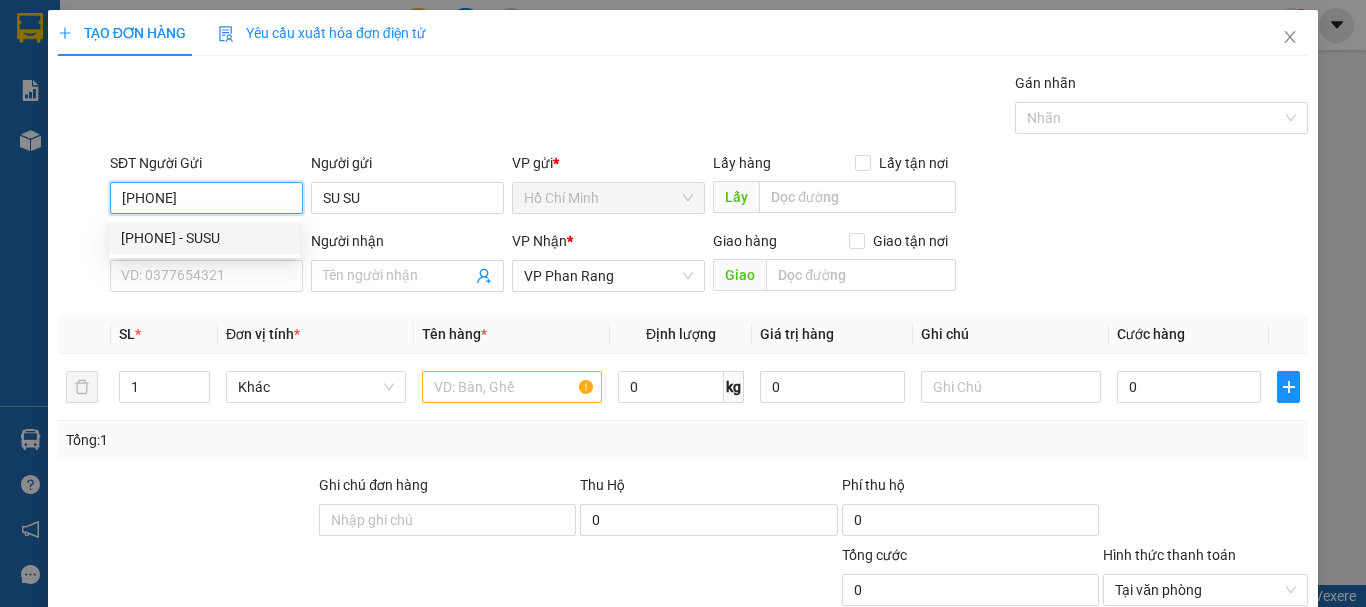 click on "[PHONE] - SUSU" at bounding box center [204, 238] 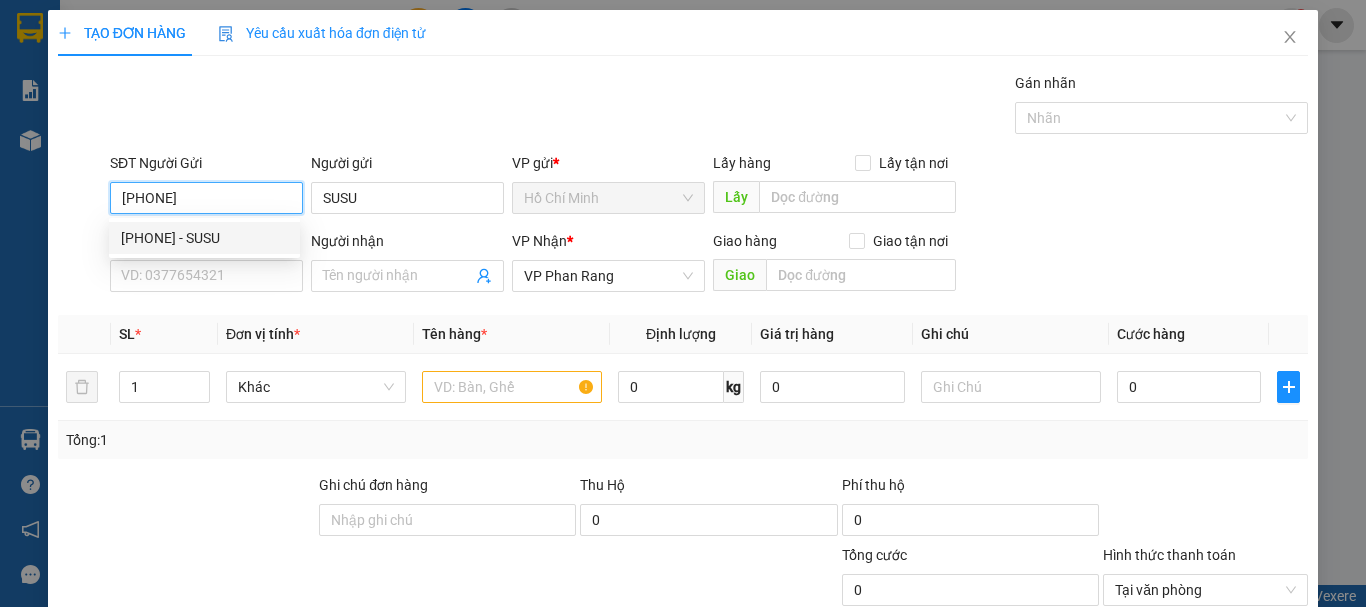 type on "30.000" 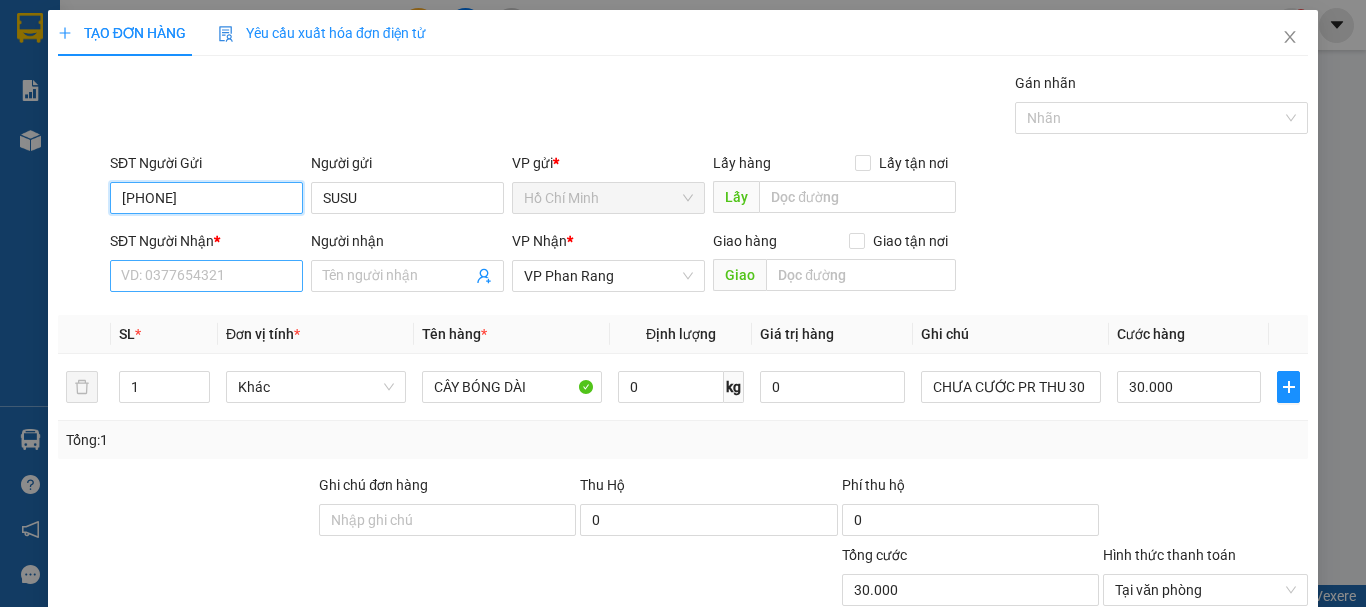 type on "[PHONE]" 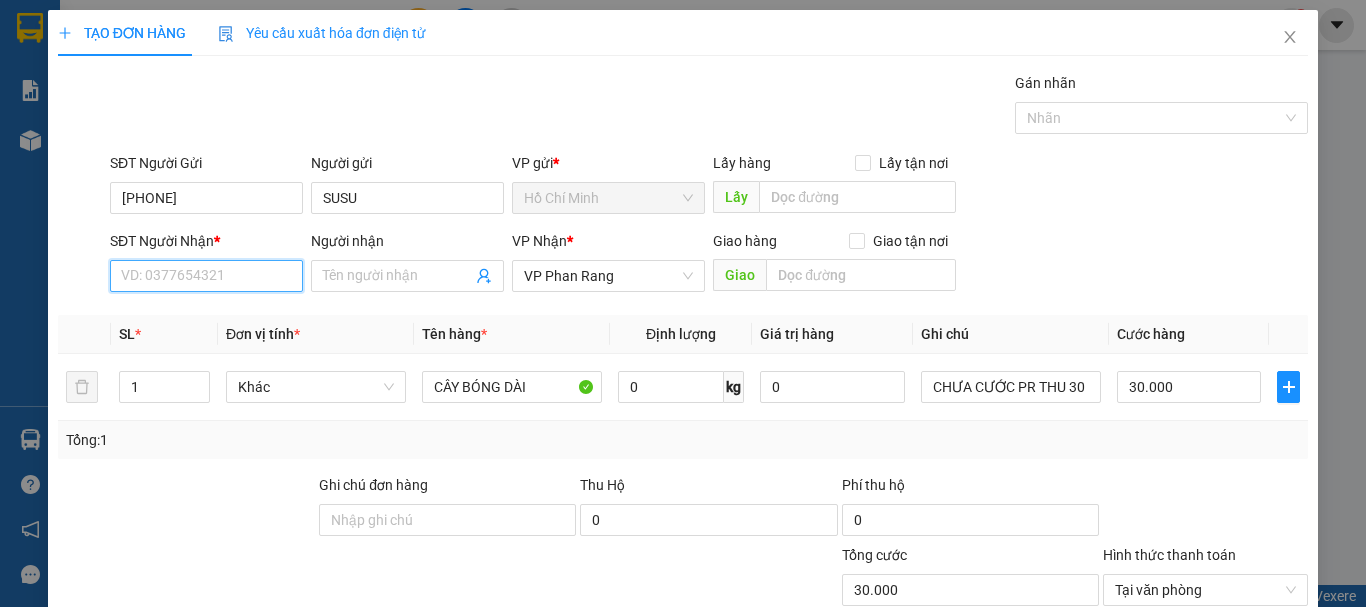 click on "SĐT Người Nhận  *" at bounding box center (206, 276) 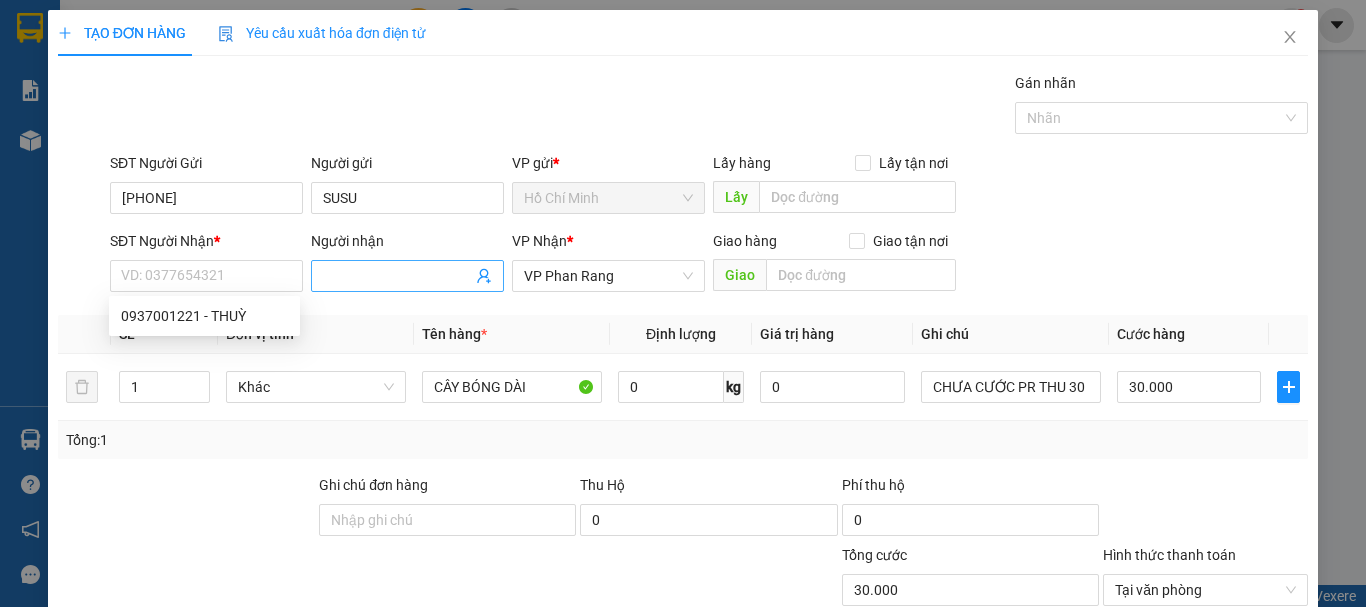 click on "Người nhận" at bounding box center (397, 276) 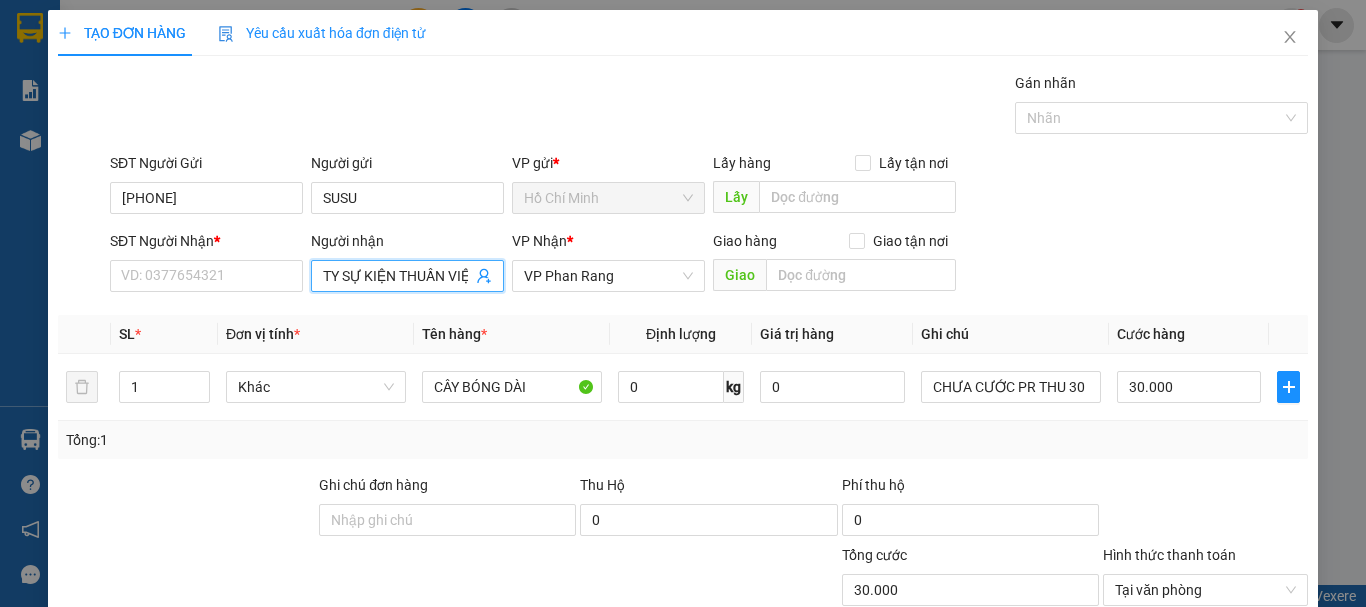 scroll, scrollTop: 0, scrollLeft: 16, axis: horizontal 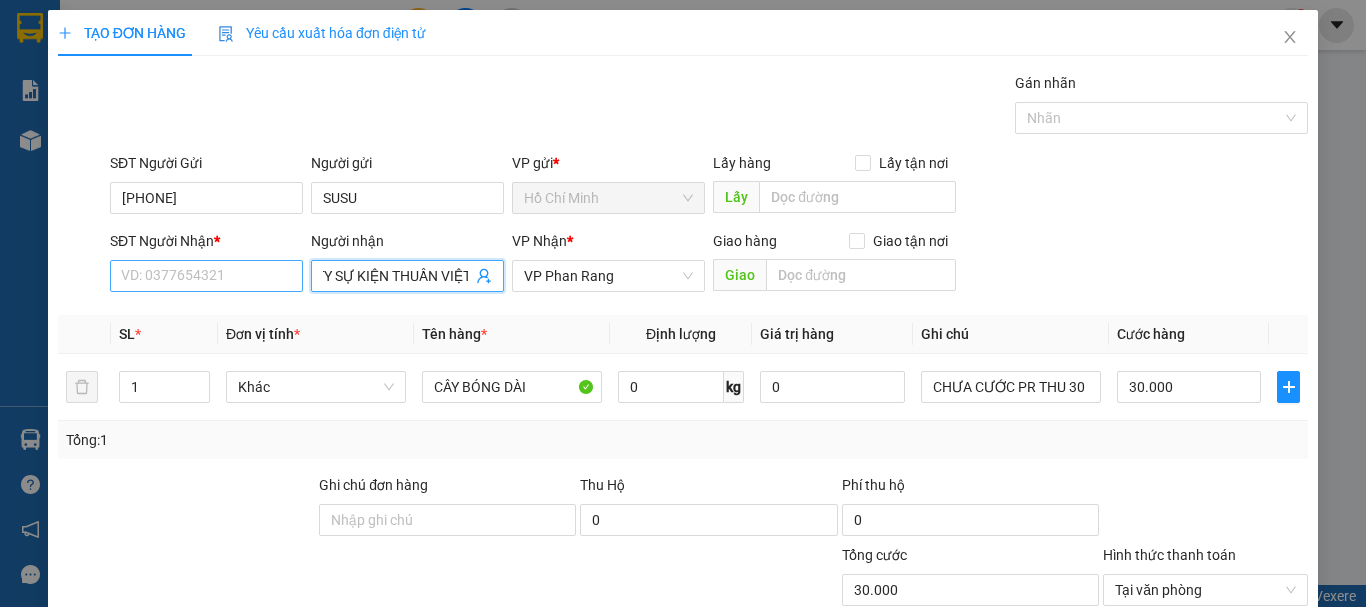 type on "CTY SỰ KIỆN THUẦN VIỆT" 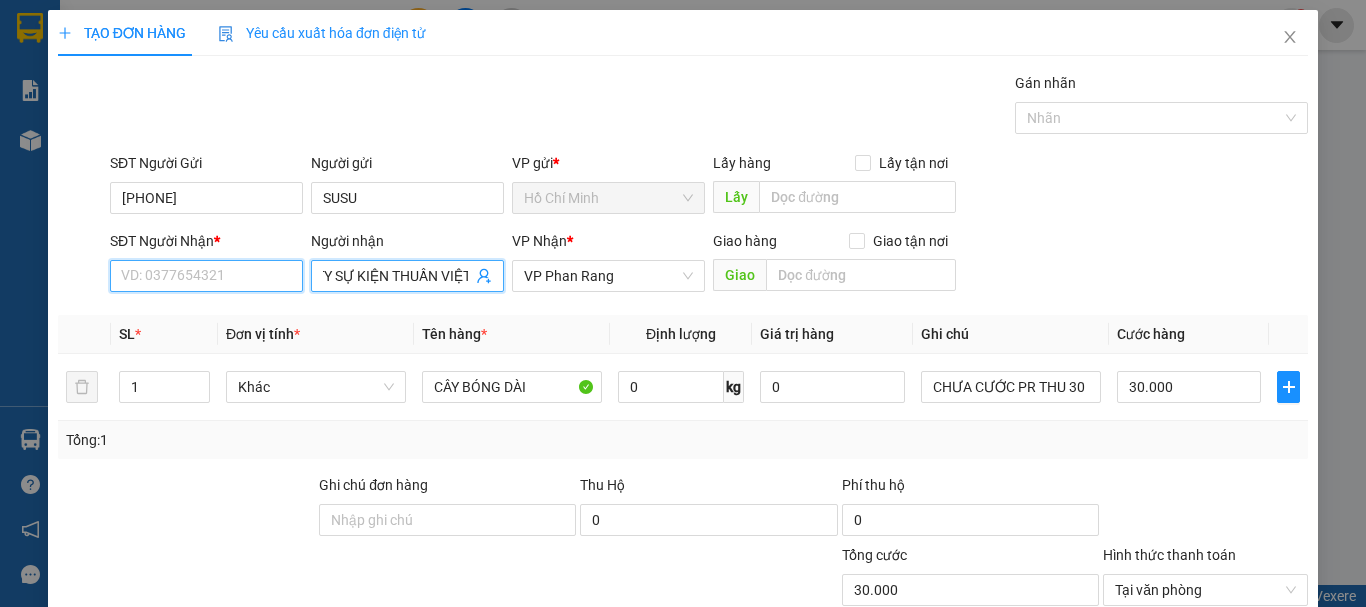 click on "SĐT Người Nhận  *" at bounding box center [206, 276] 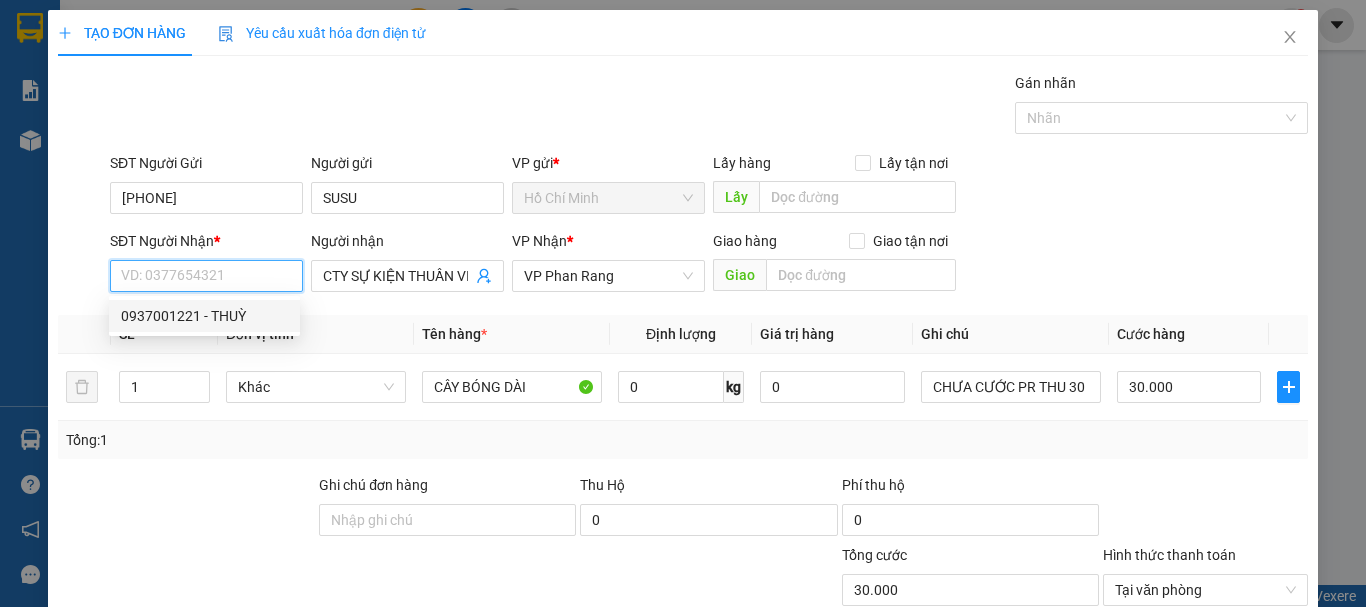 click on "0937001221 - THUỲ" at bounding box center (204, 316) 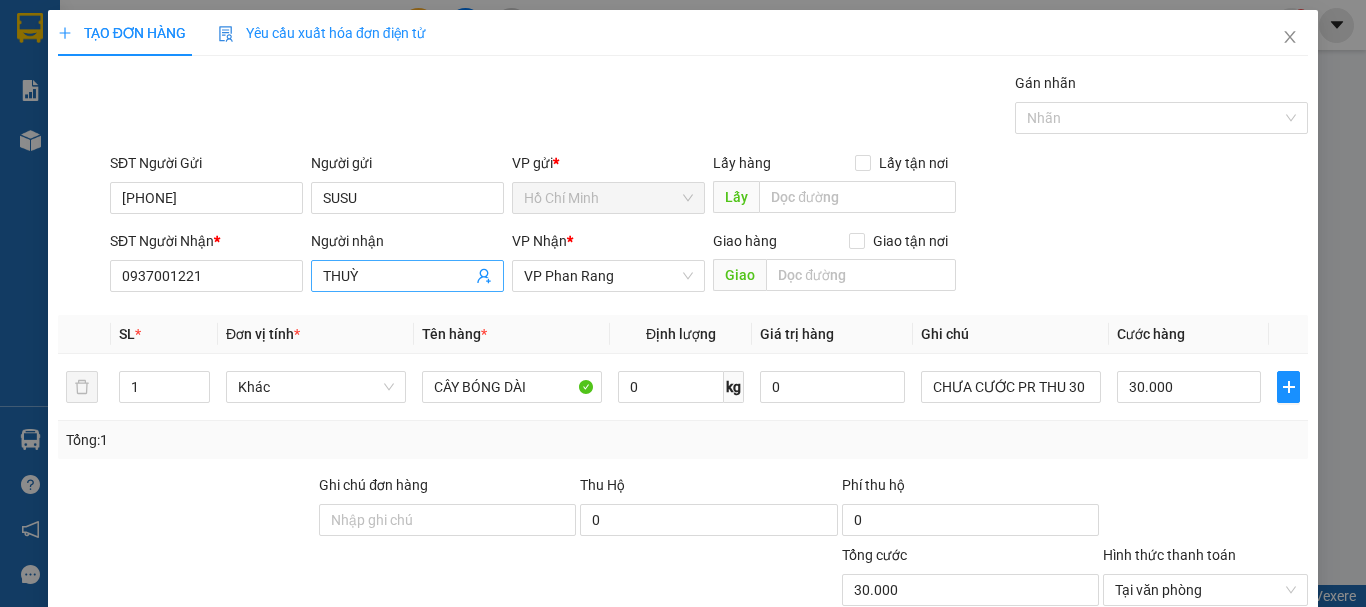 click on "THUỲ" at bounding box center [397, 276] 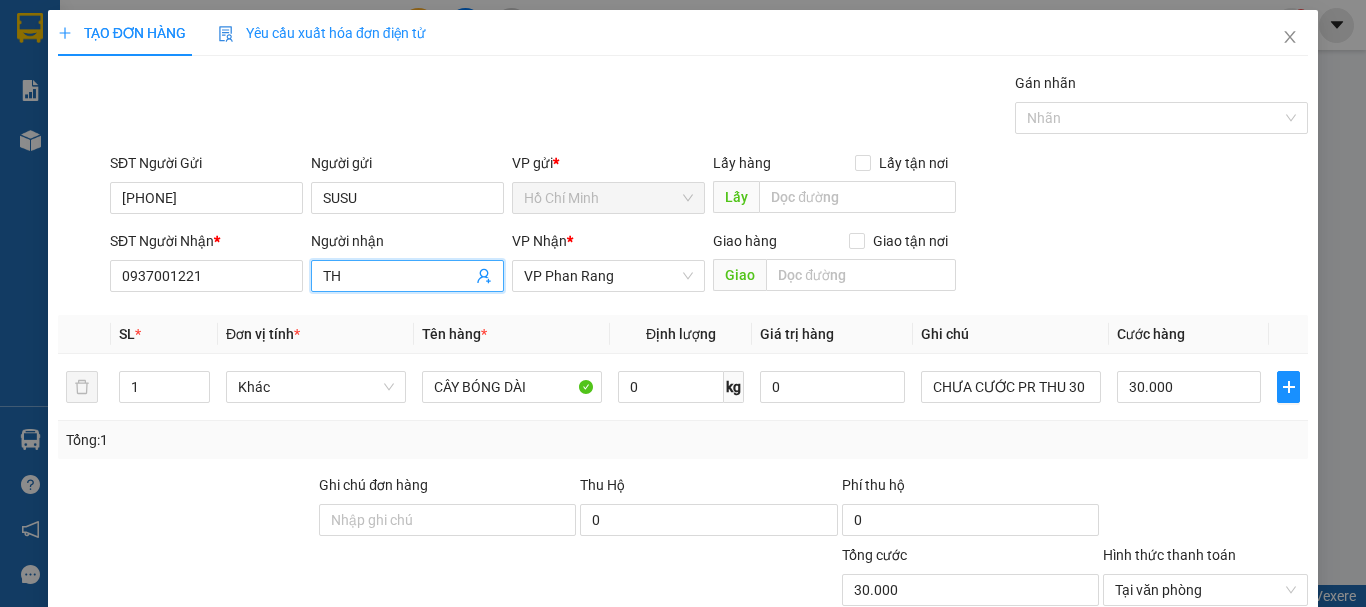type on "T" 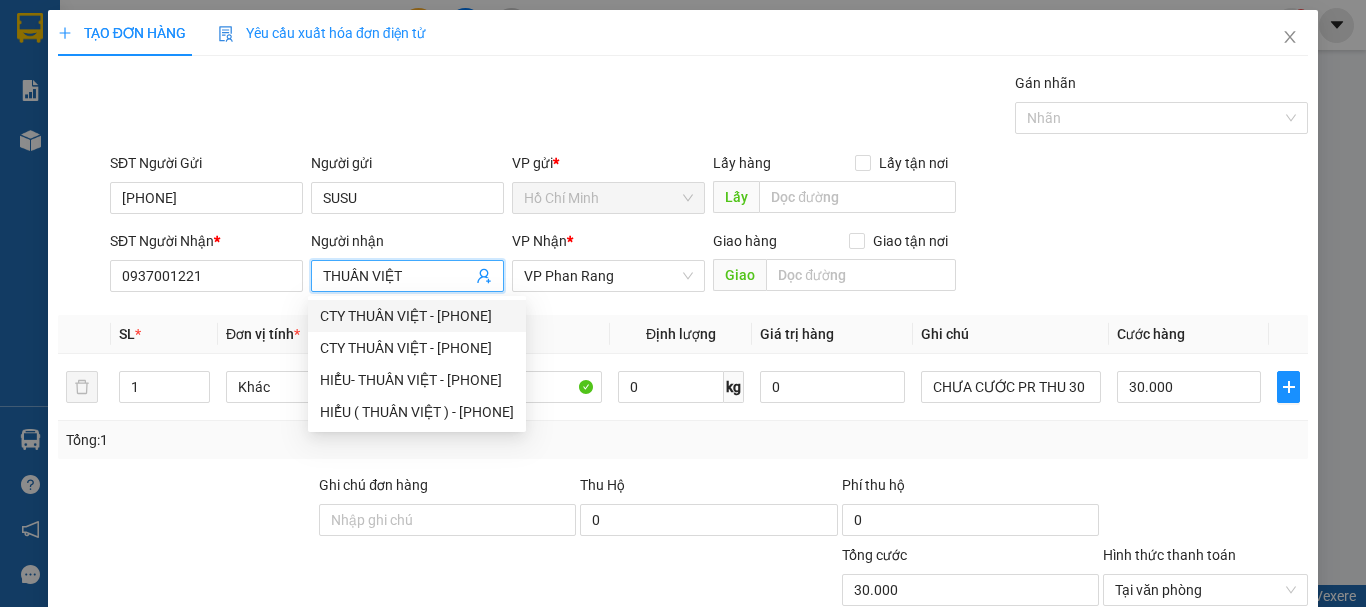 click on "THUẦN VIỆT" at bounding box center (397, 276) 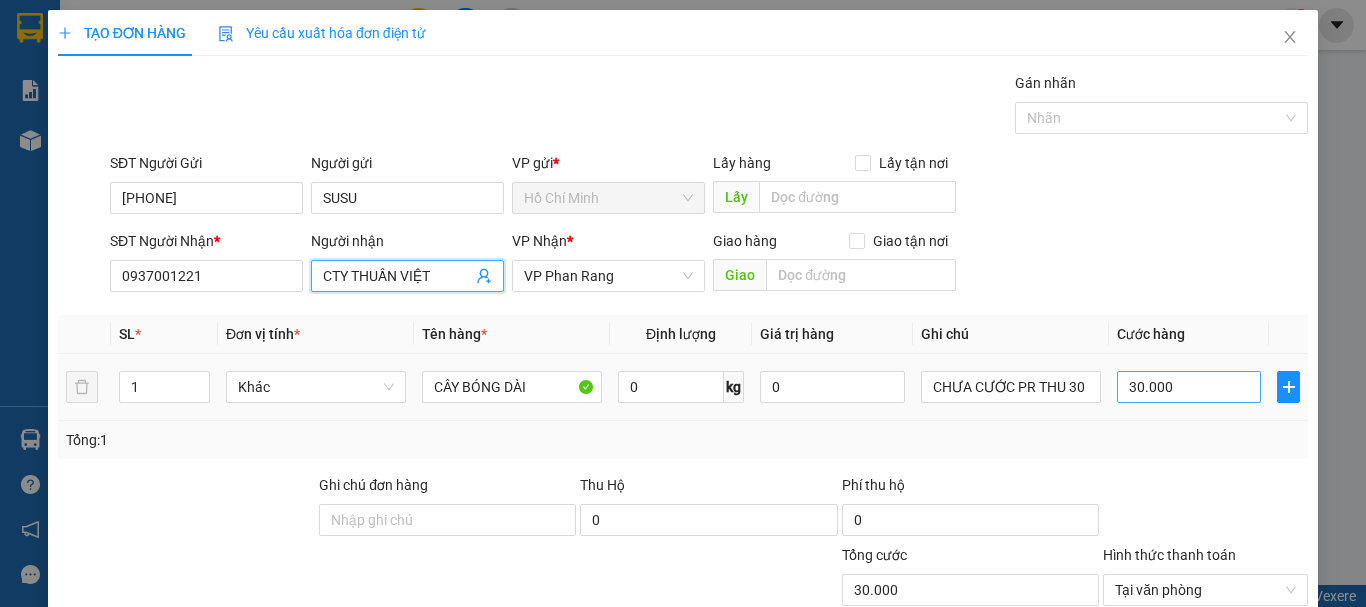 type on "CTY THUẦN VIỆT" 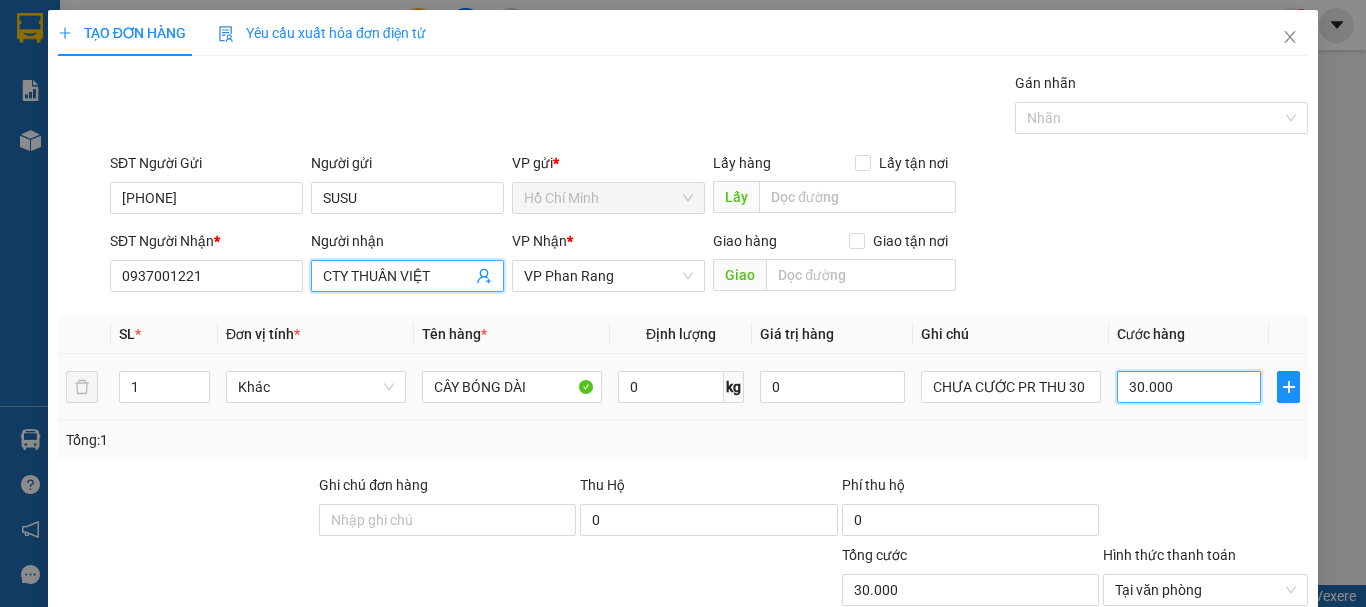 click on "30.000" at bounding box center (1189, 387) 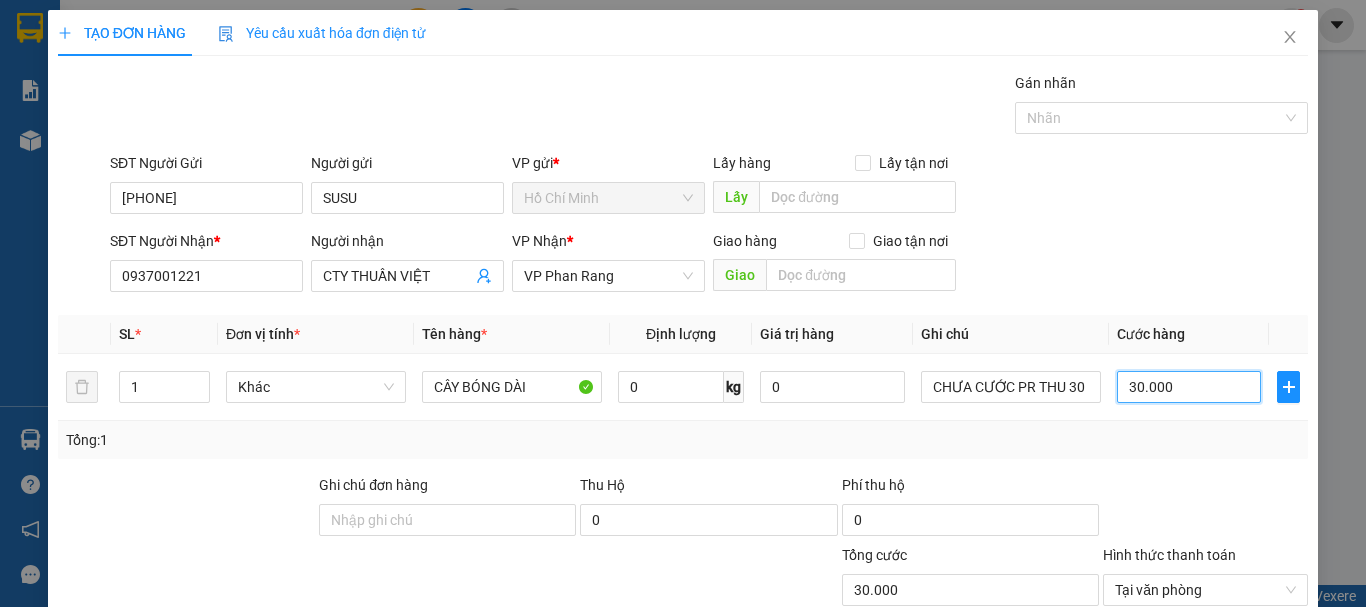 scroll, scrollTop: 195, scrollLeft: 0, axis: vertical 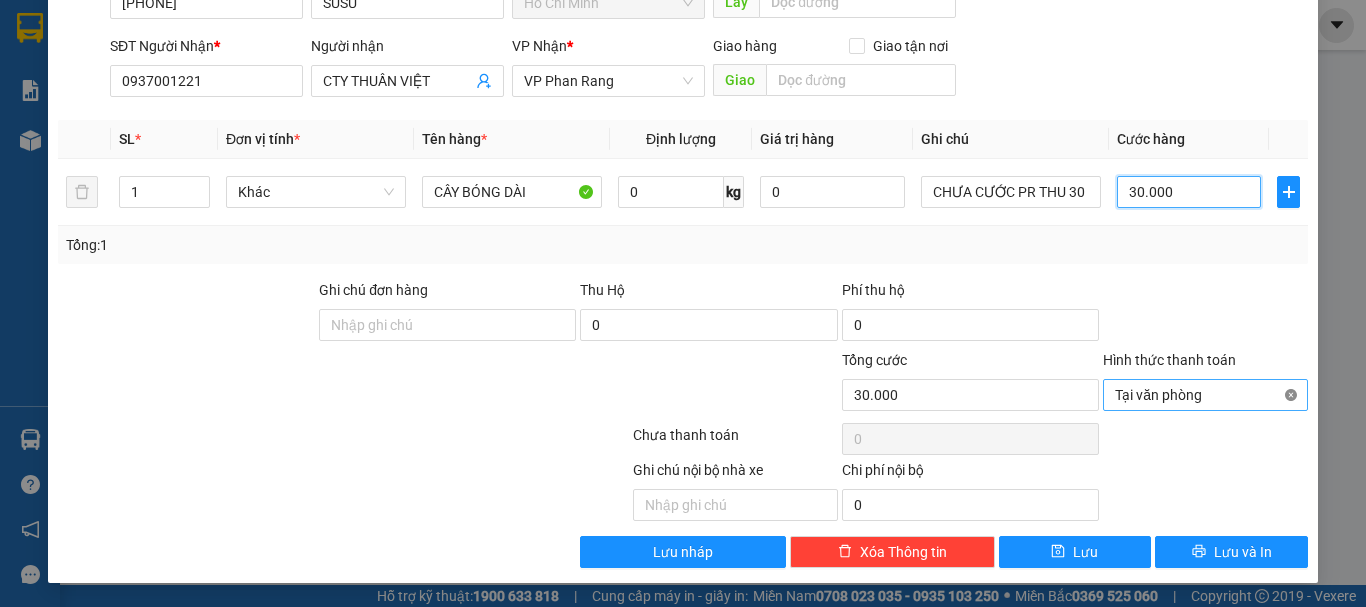 type on "30.000" 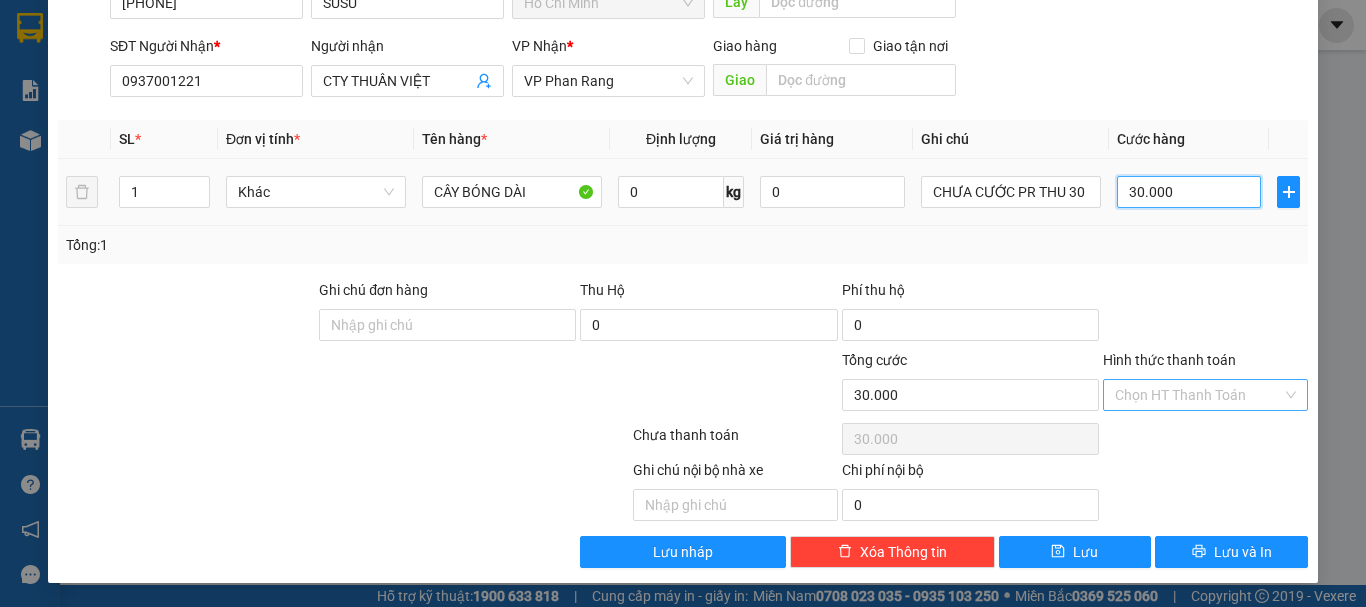 click on "30.000" at bounding box center (1189, 192) 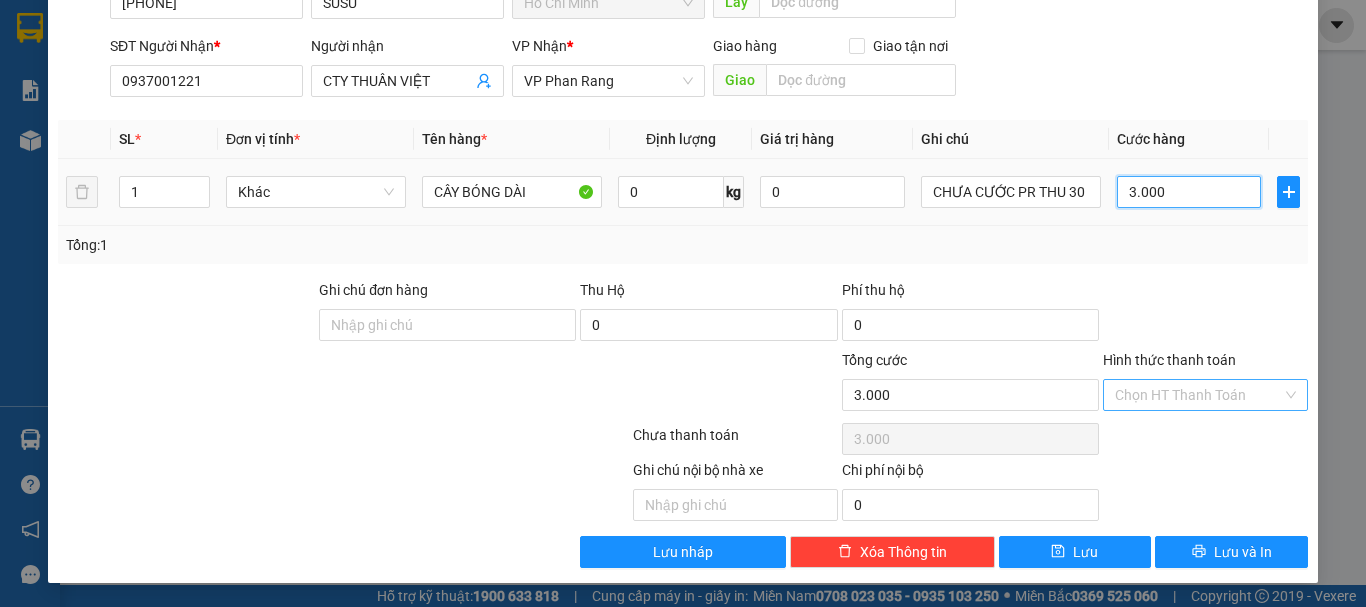 type on "300" 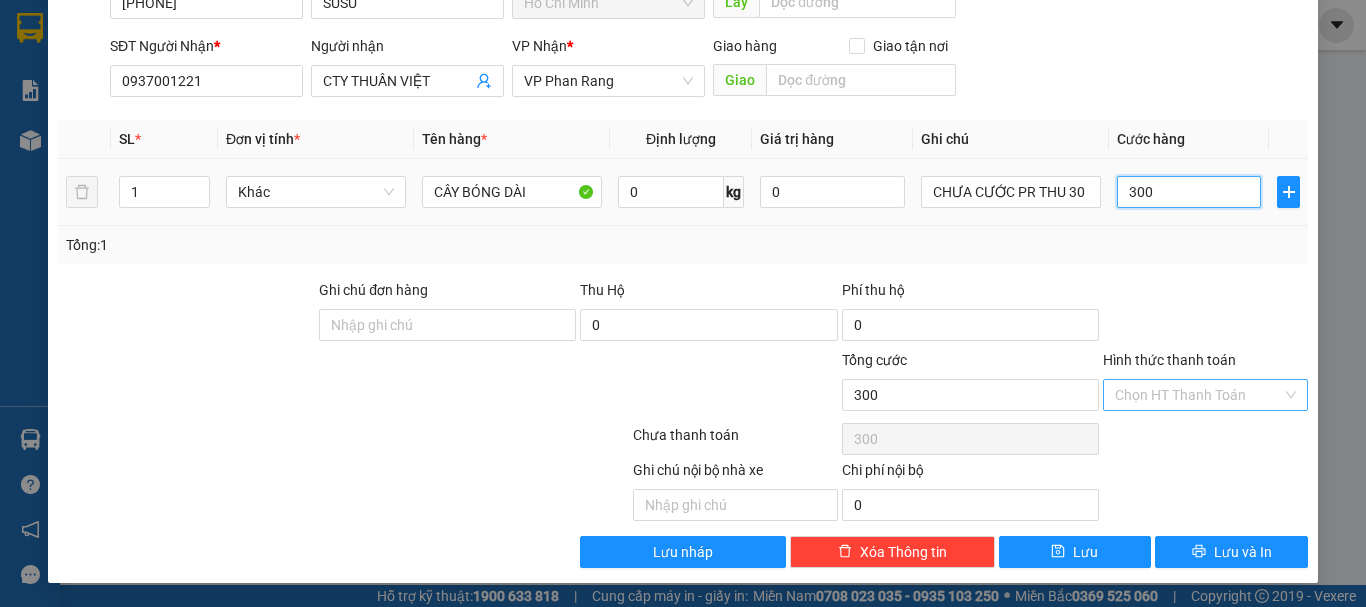 type on "30" 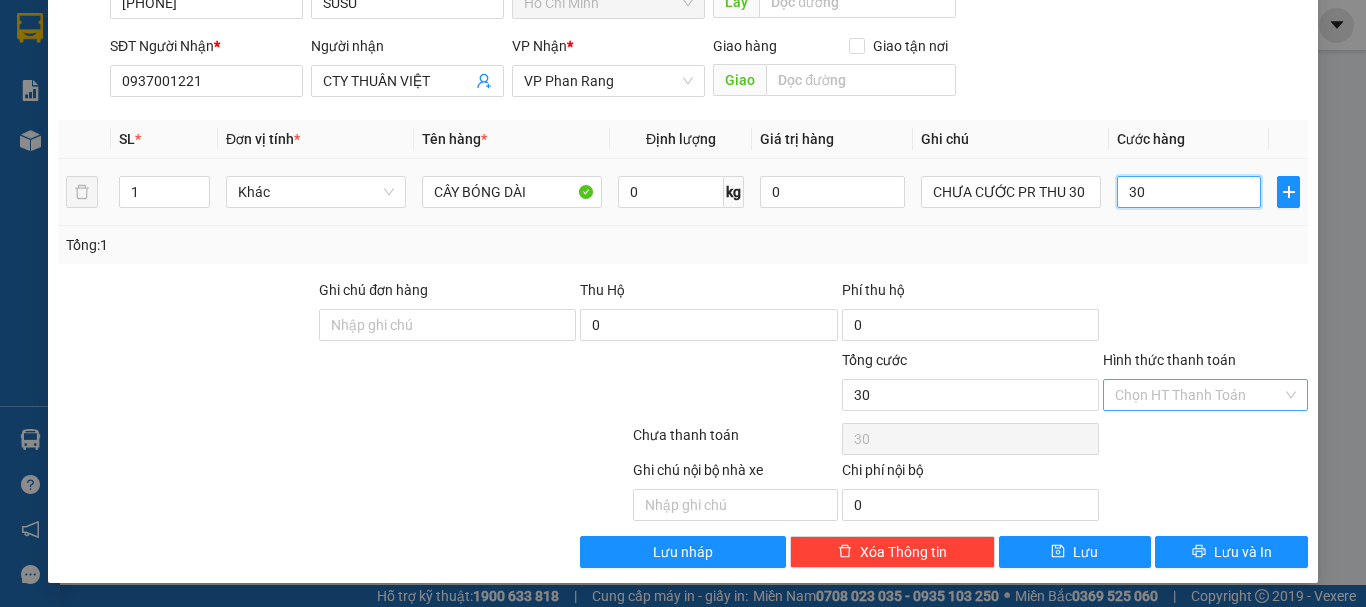 type on "3" 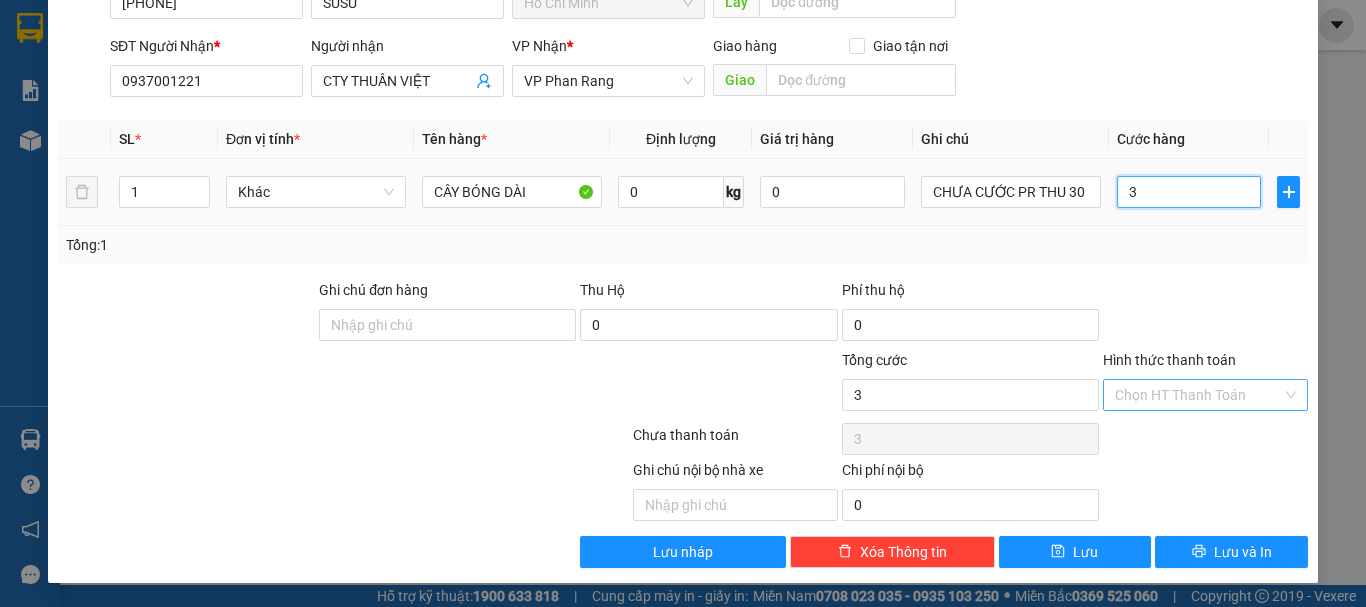 type on "0" 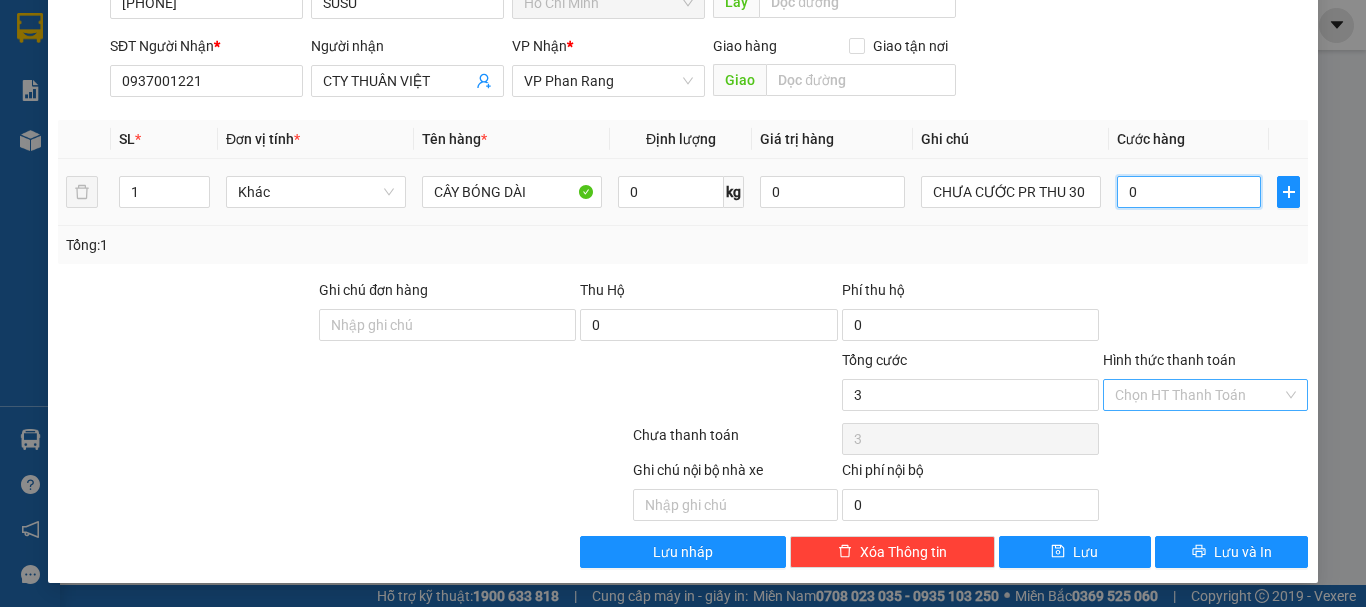 type on "0" 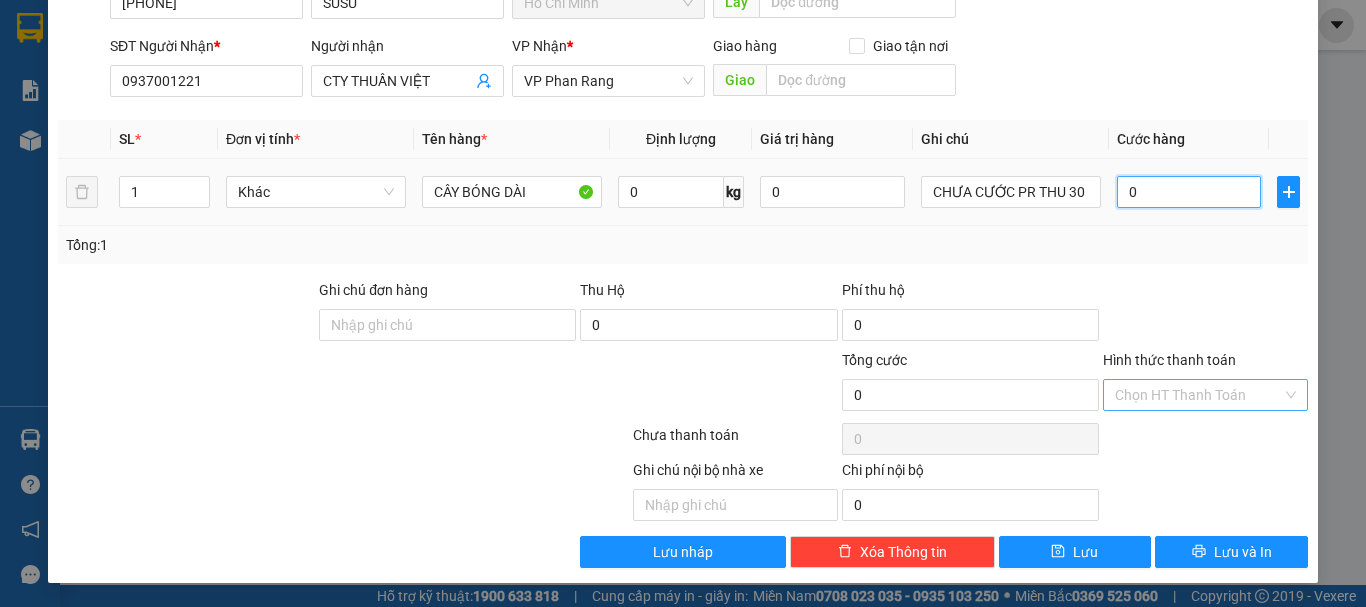scroll, scrollTop: 95, scrollLeft: 0, axis: vertical 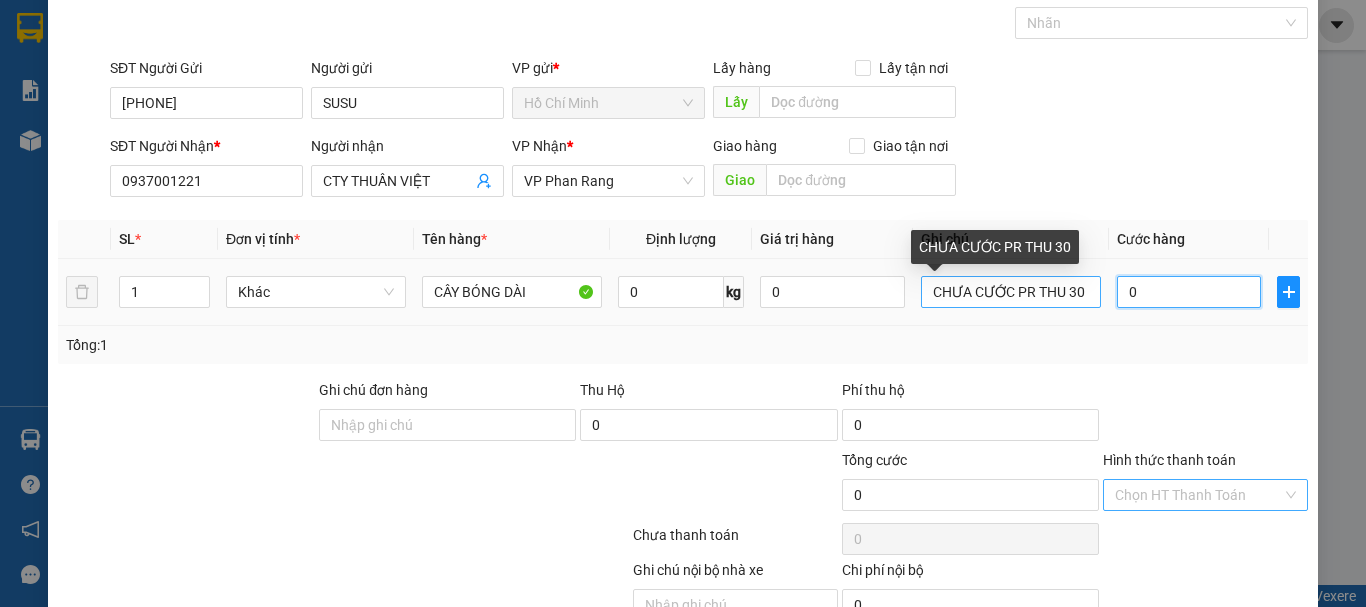 type on "0" 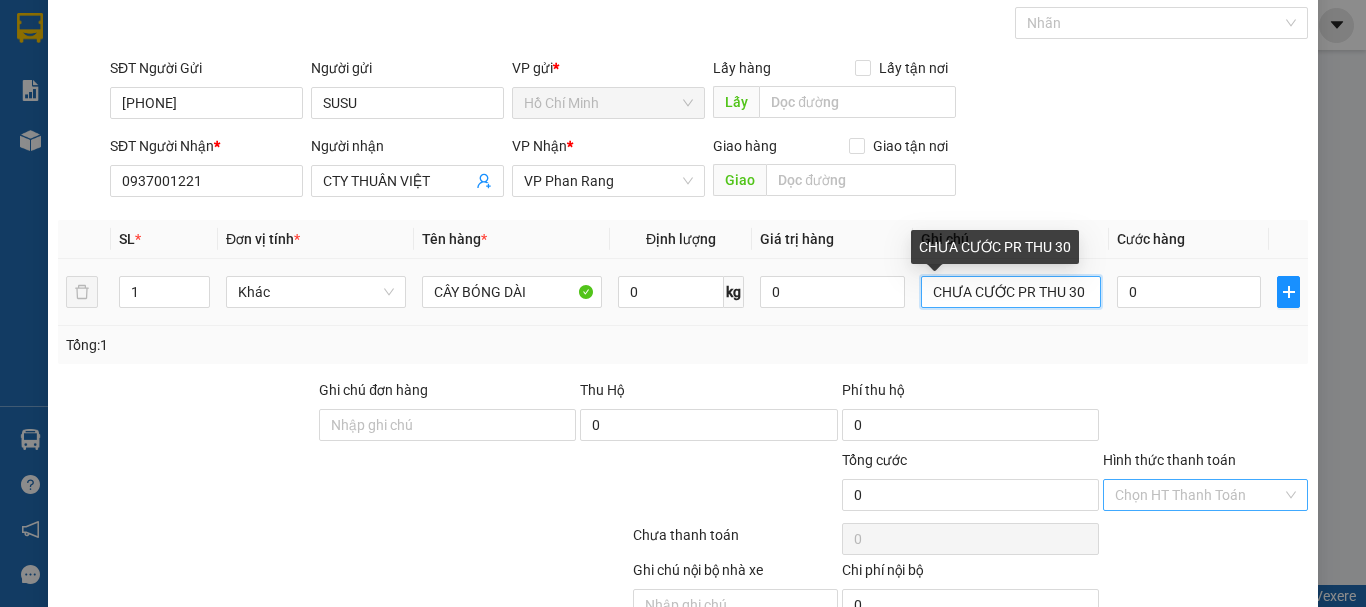 click on "CHƯA CƯỚC PR THU 30" at bounding box center (1011, 292) 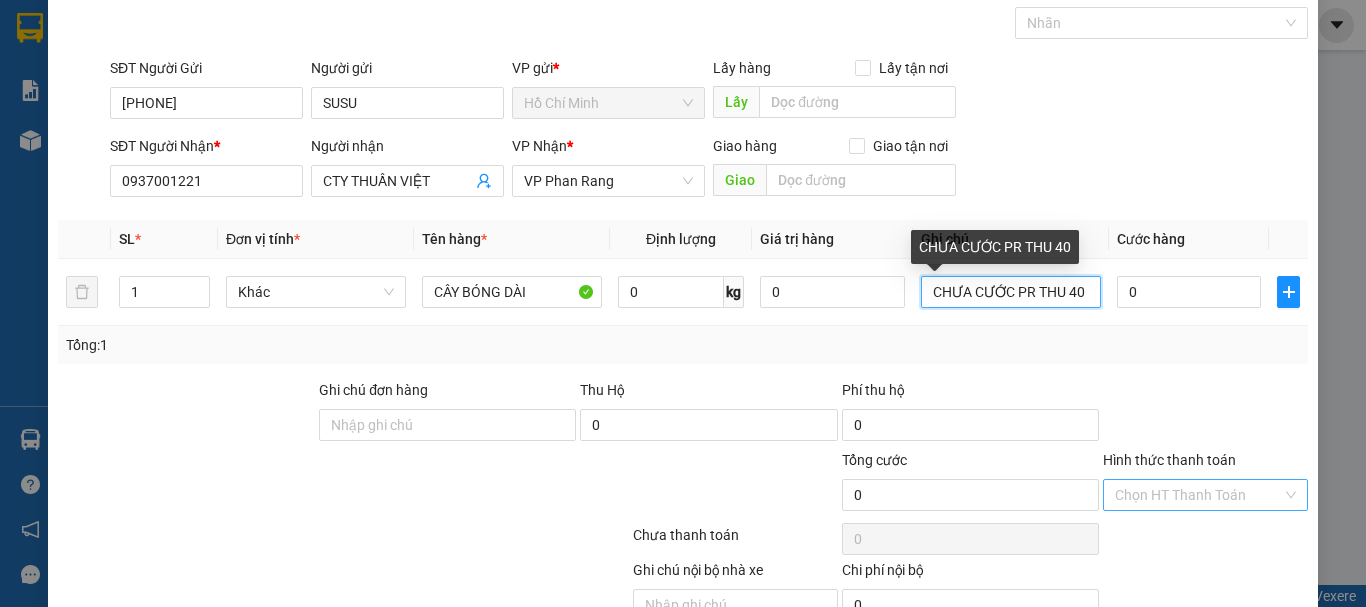 scroll, scrollTop: 195, scrollLeft: 0, axis: vertical 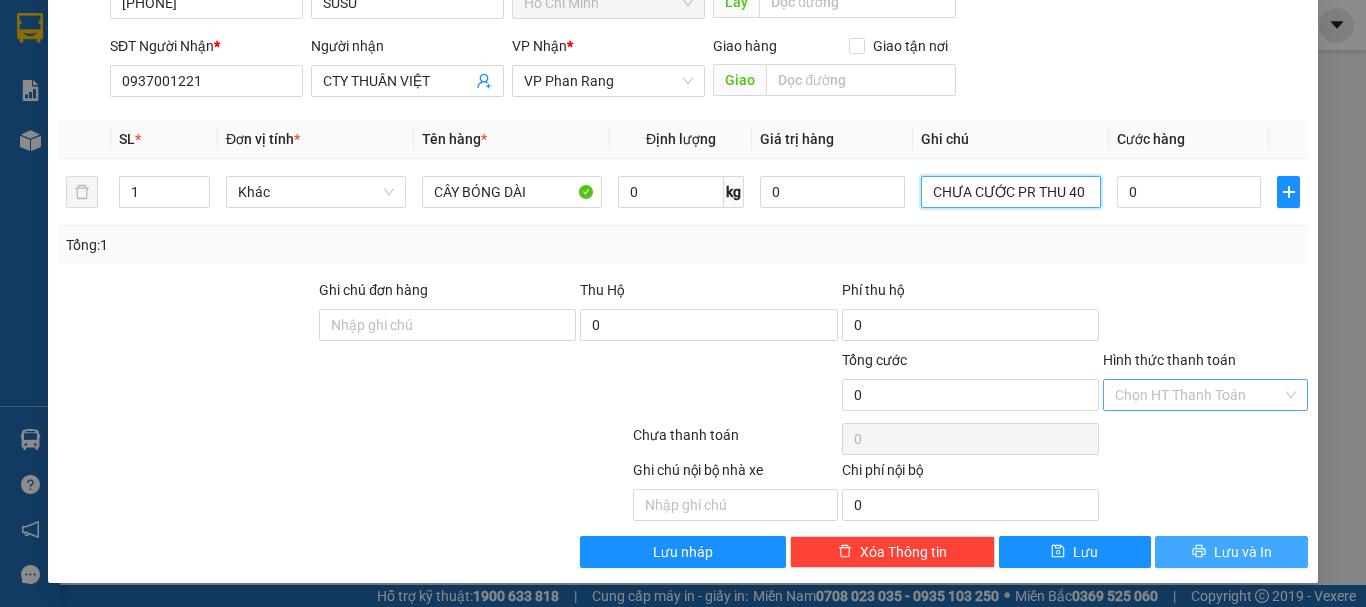 type on "CHƯA CƯỚC PR THU 40" 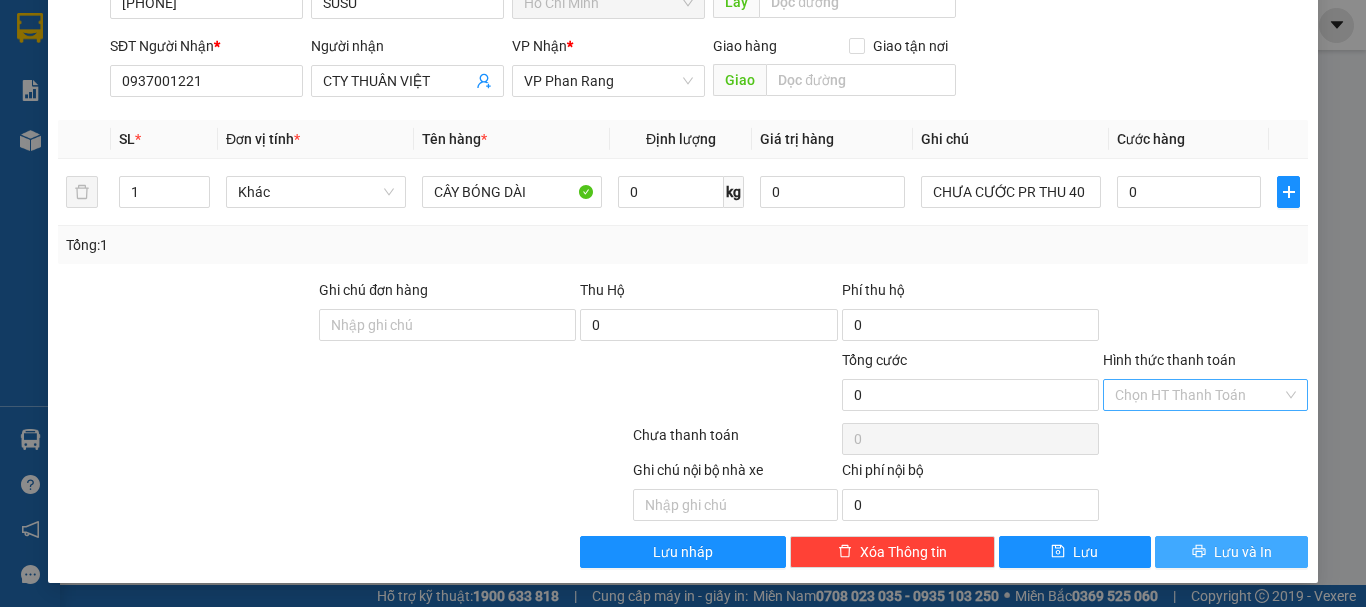 click on "Lưu và In" at bounding box center [1243, 552] 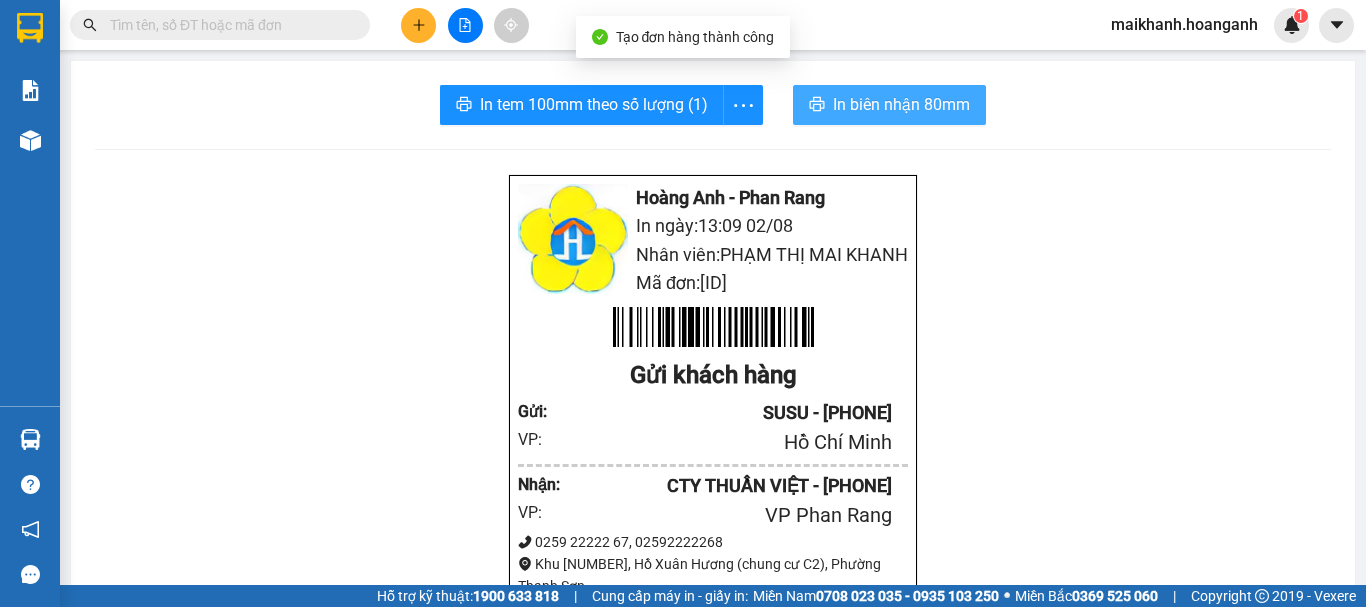 click on "In biên nhận 80mm" at bounding box center (901, 104) 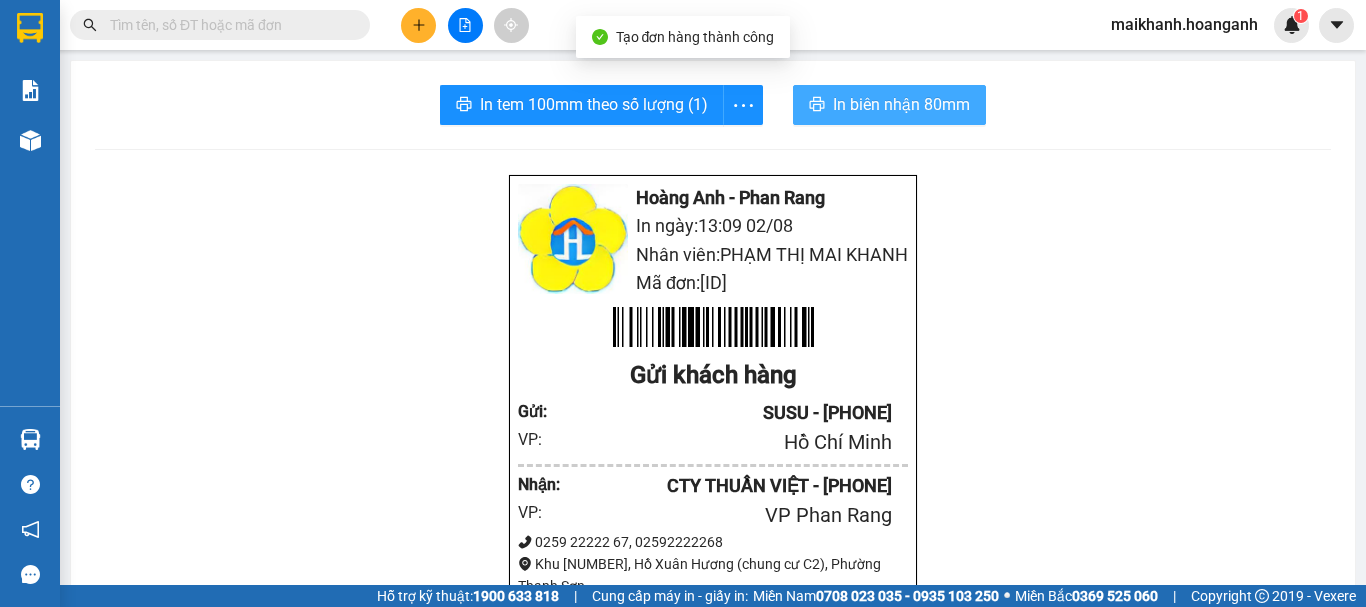 scroll, scrollTop: 0, scrollLeft: 0, axis: both 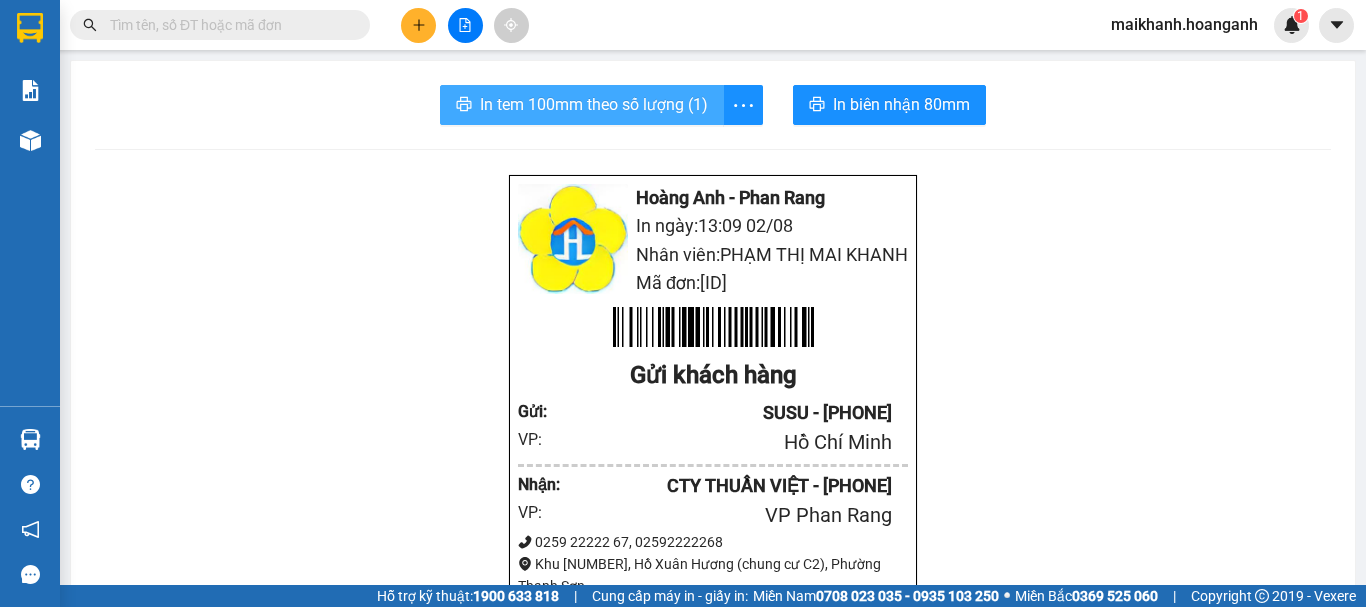 click on "In tem 100mm theo số lượng
(1)" at bounding box center [594, 104] 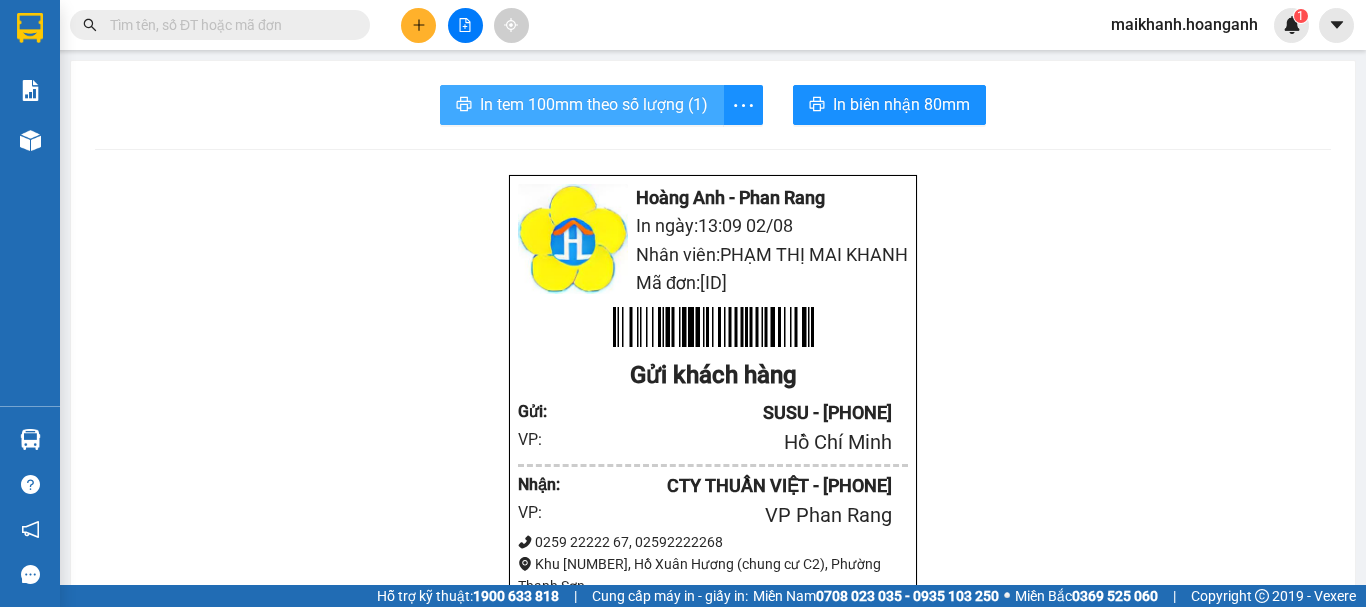 scroll, scrollTop: 0, scrollLeft: 0, axis: both 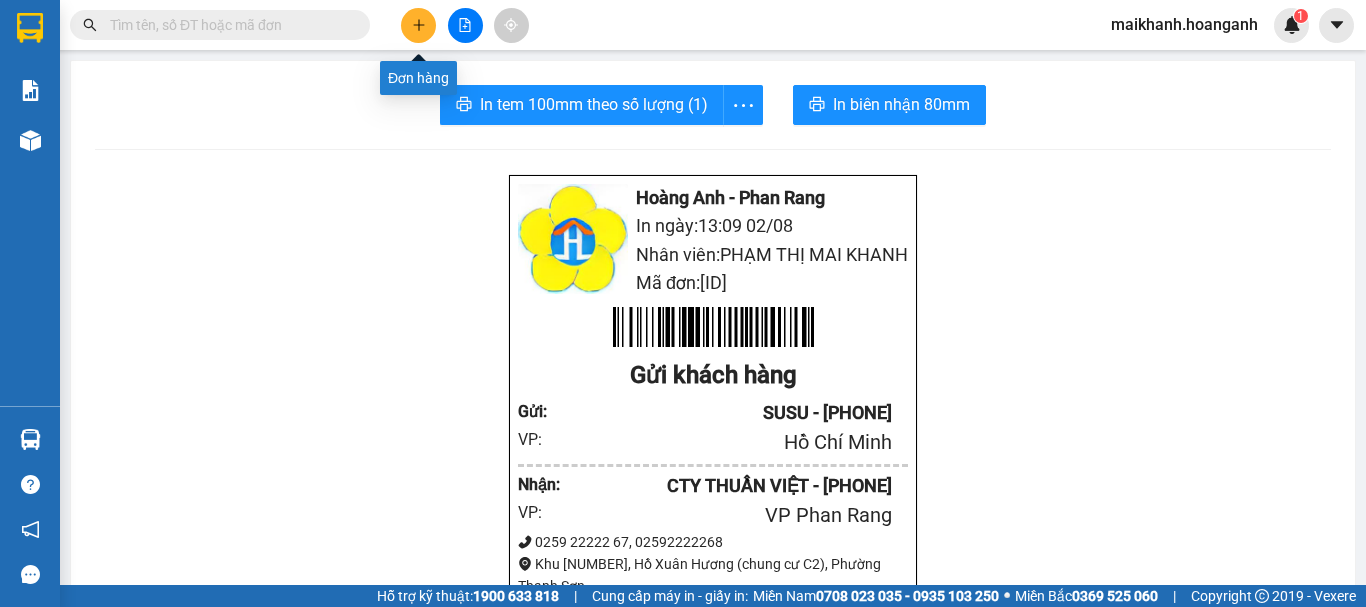 click at bounding box center [418, 25] 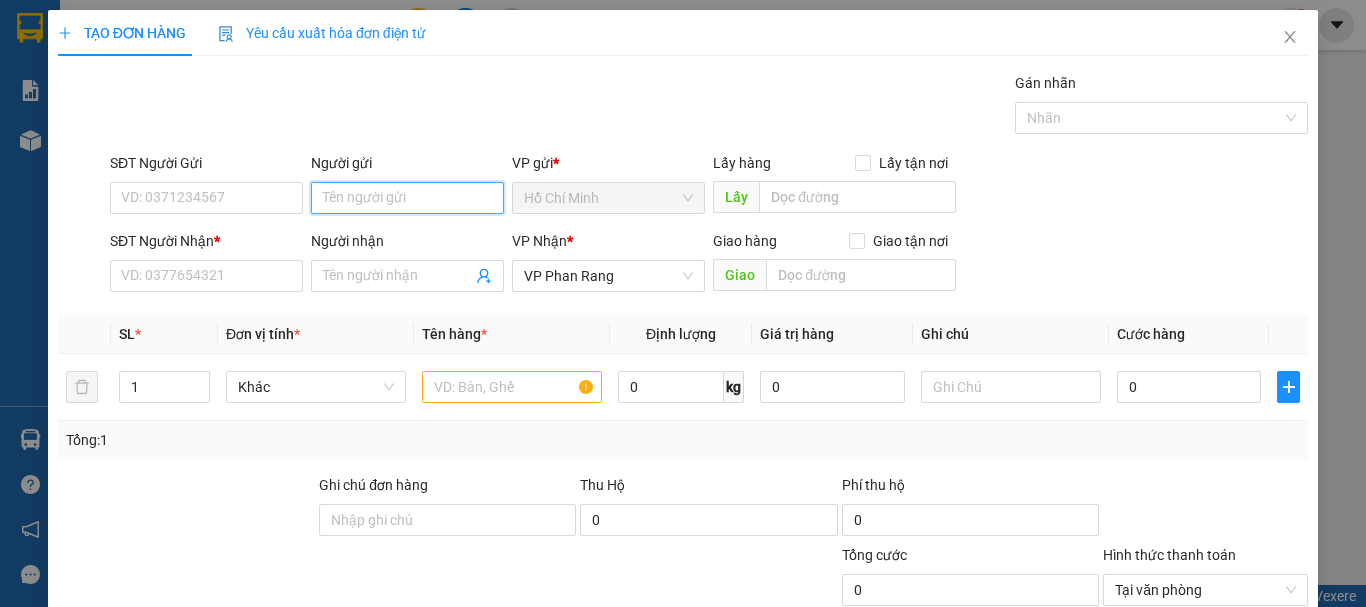 click on "Người gửi" at bounding box center [407, 198] 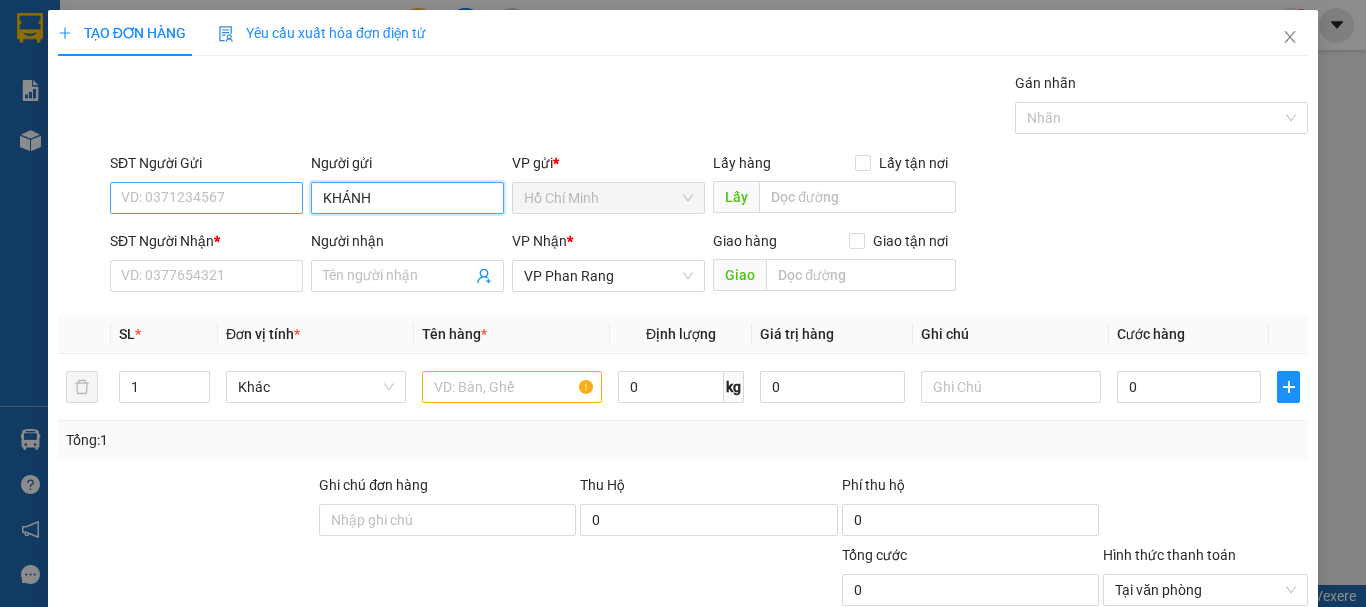 type on "KHÁNH" 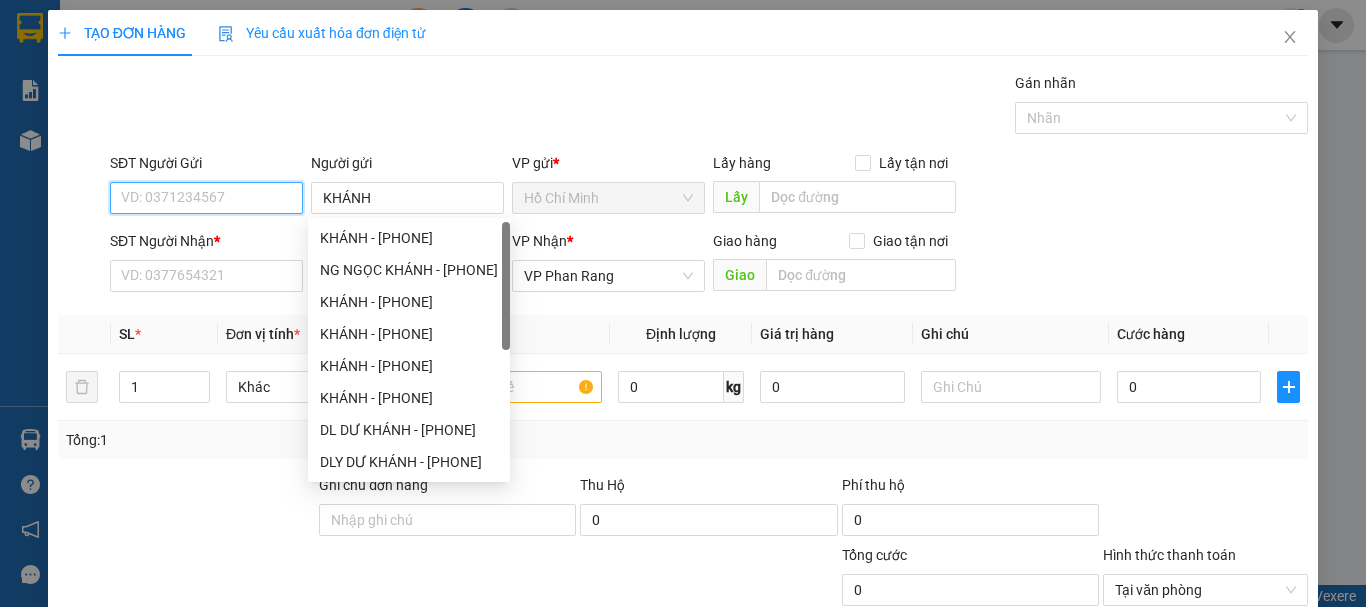 click on "SĐT Người Gửi" at bounding box center [206, 198] 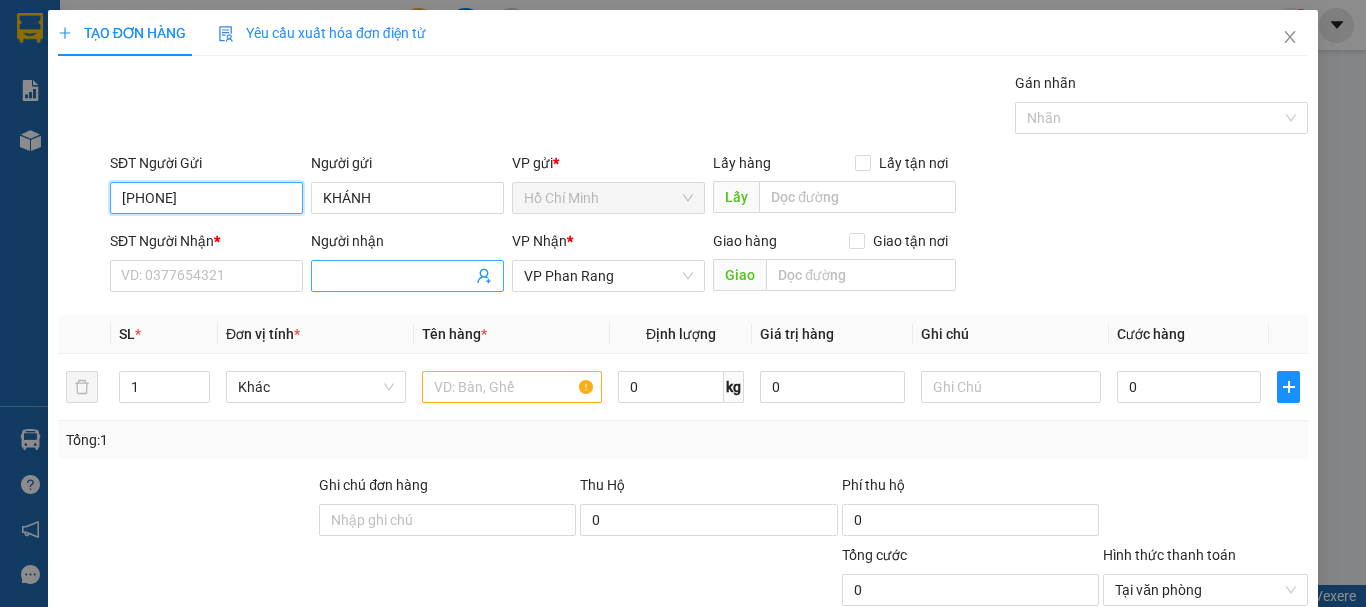 type on "[PHONE]" 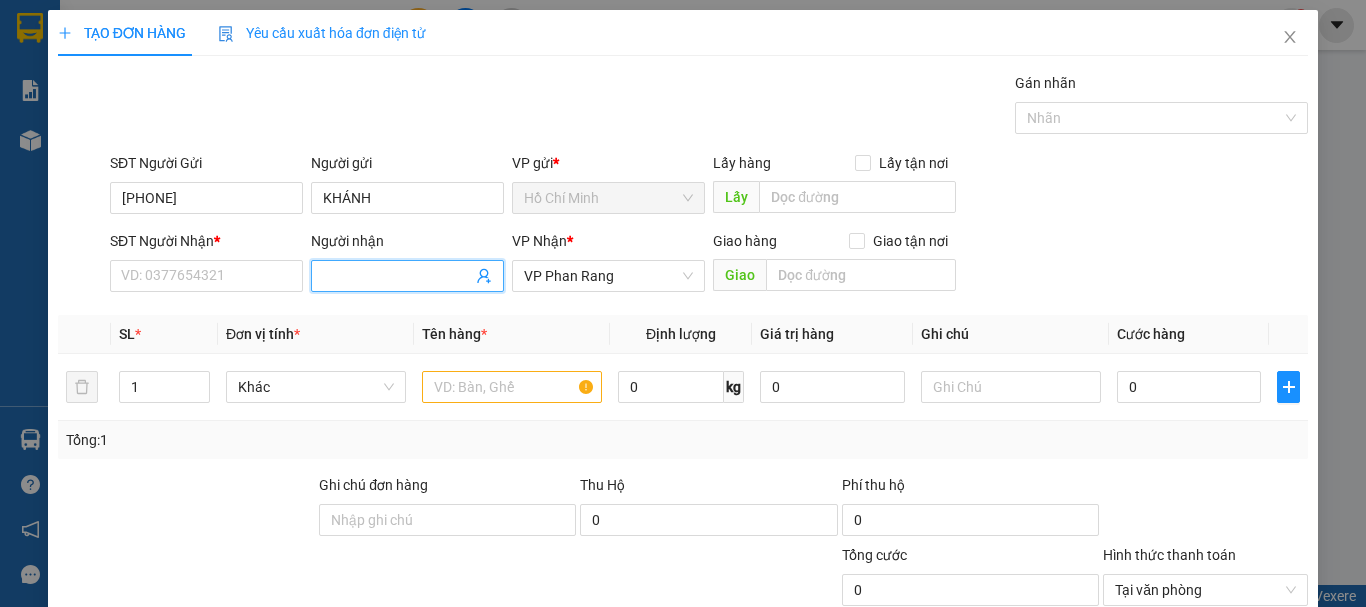 click on "Người nhận" at bounding box center (397, 276) 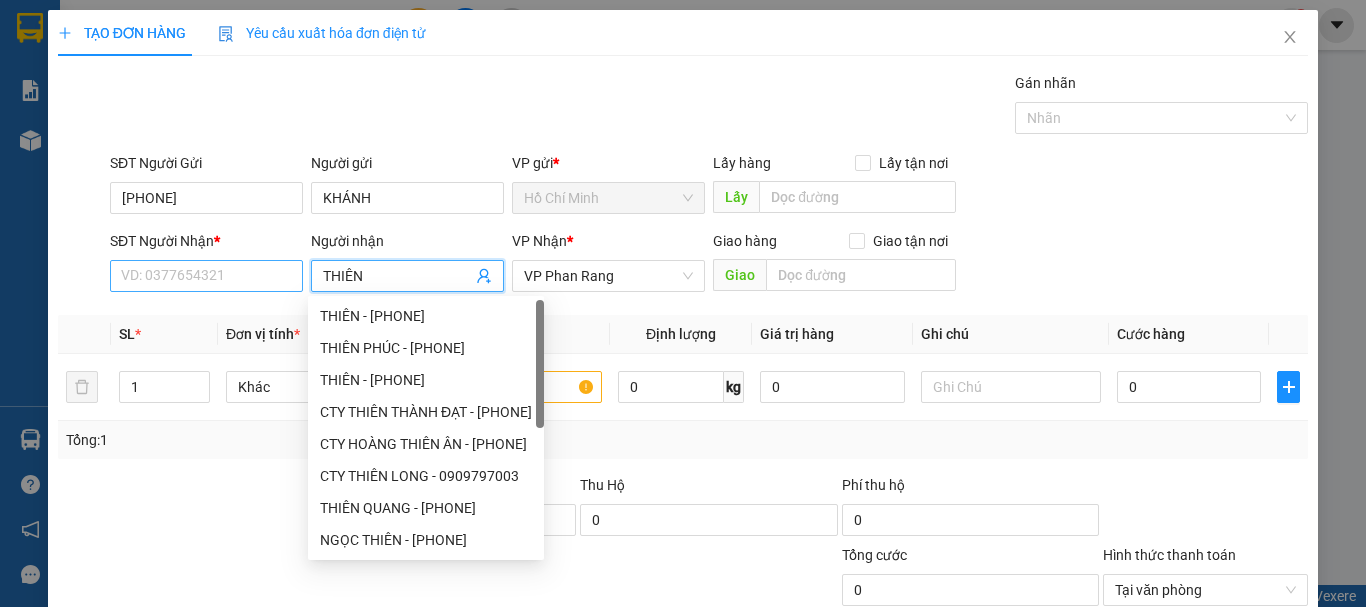 type on "THIÊN" 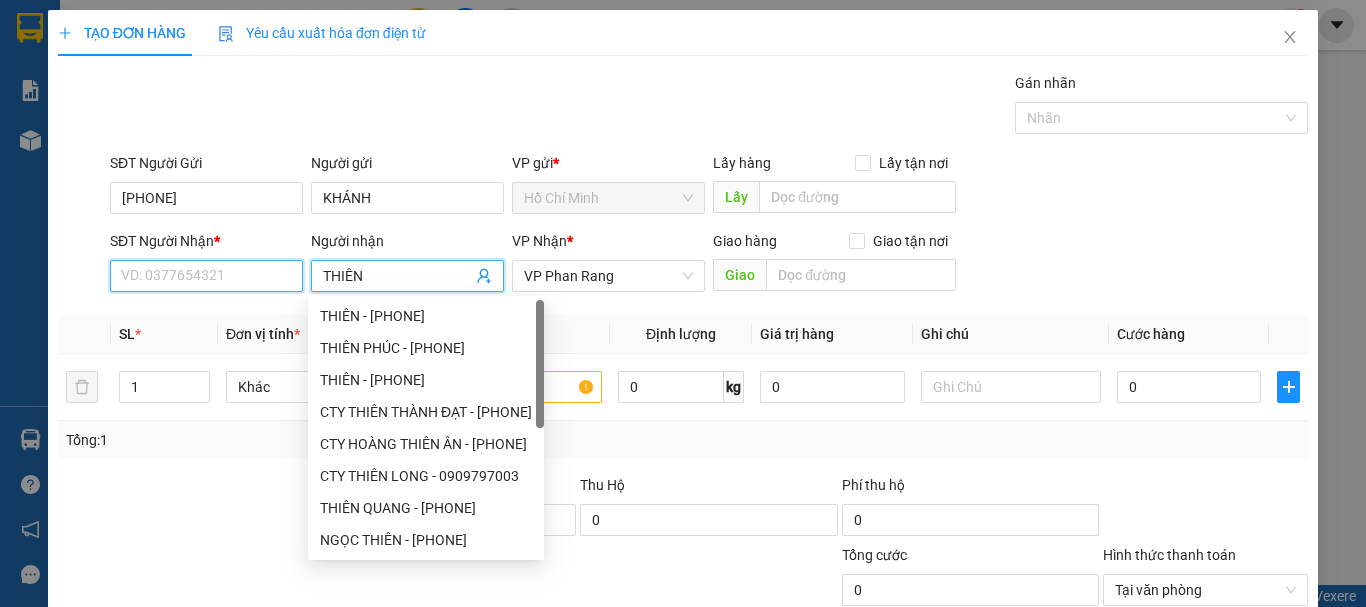 click on "SĐT Người Nhận  *" at bounding box center [206, 276] 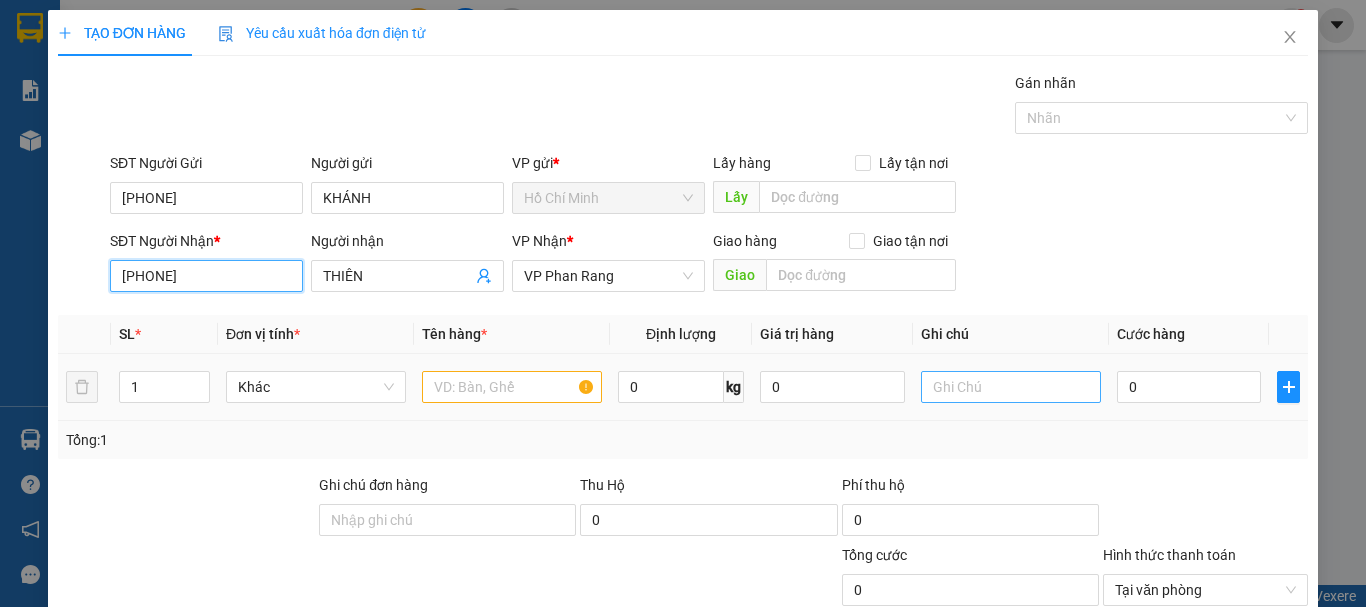 type on "[PHONE]" 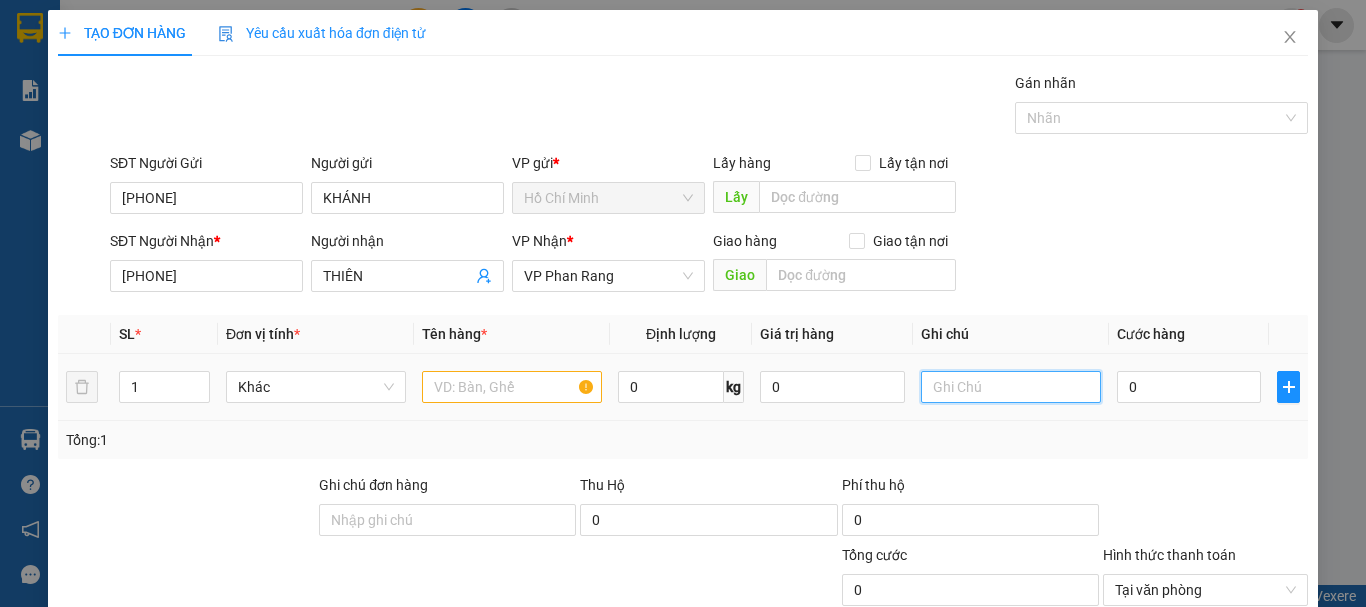 click at bounding box center [1011, 387] 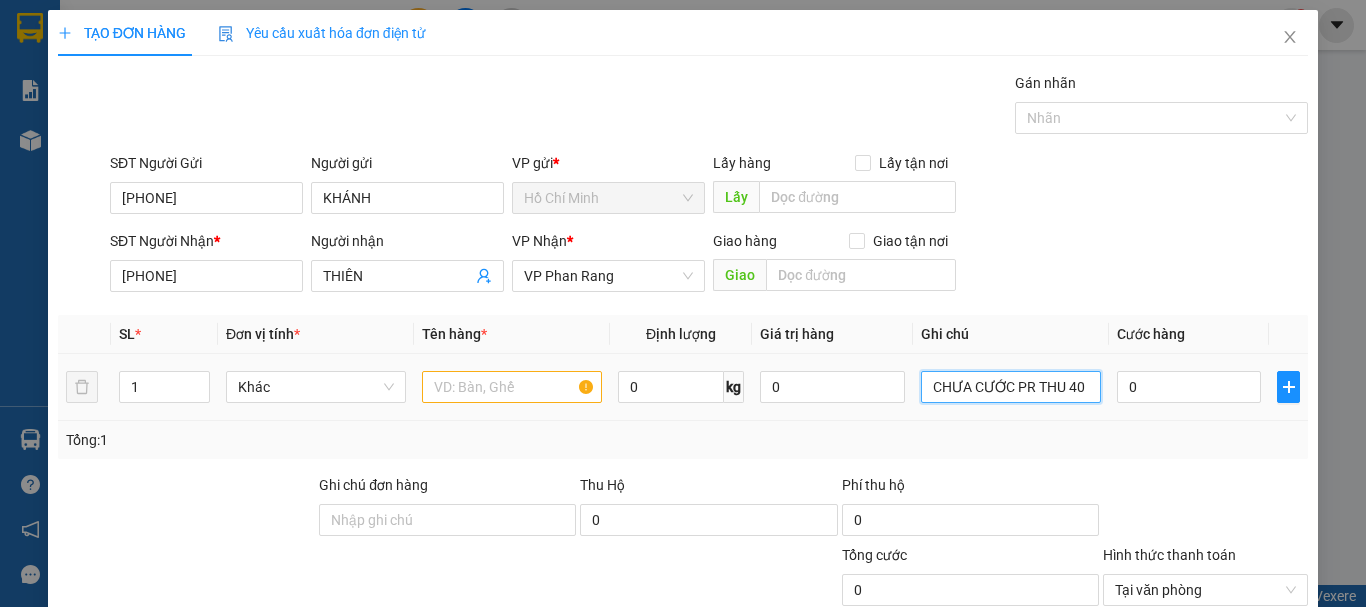 type on "CHƯA CƯỚC PR THU 40" 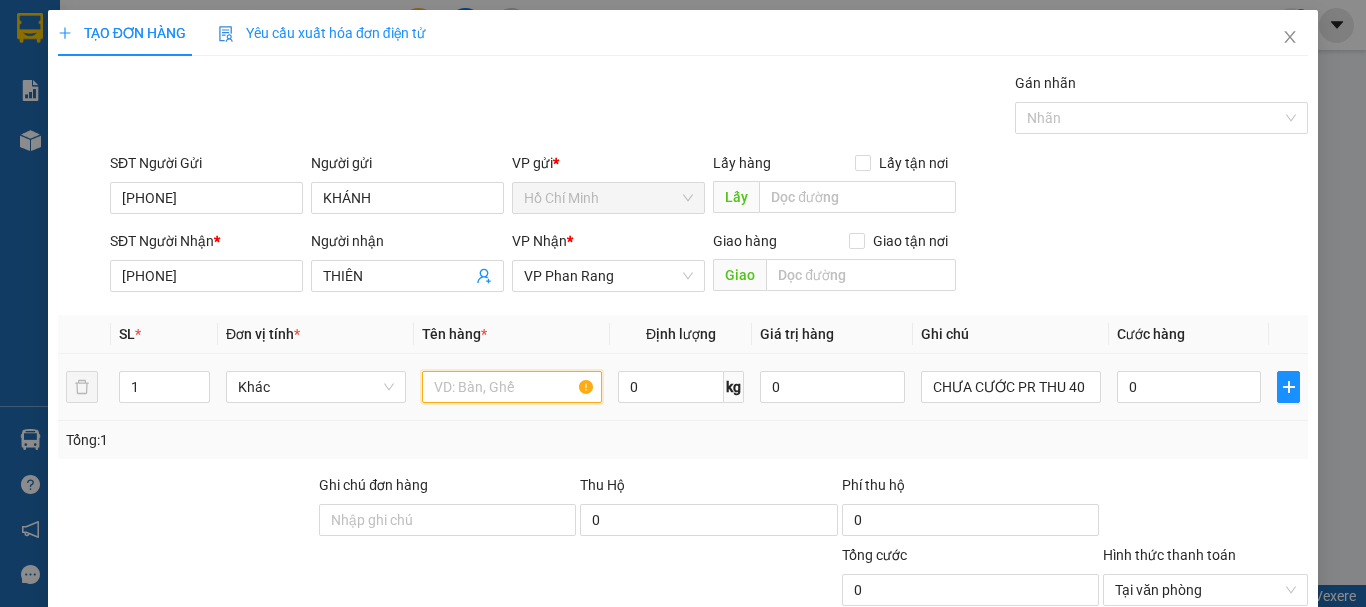click at bounding box center [512, 387] 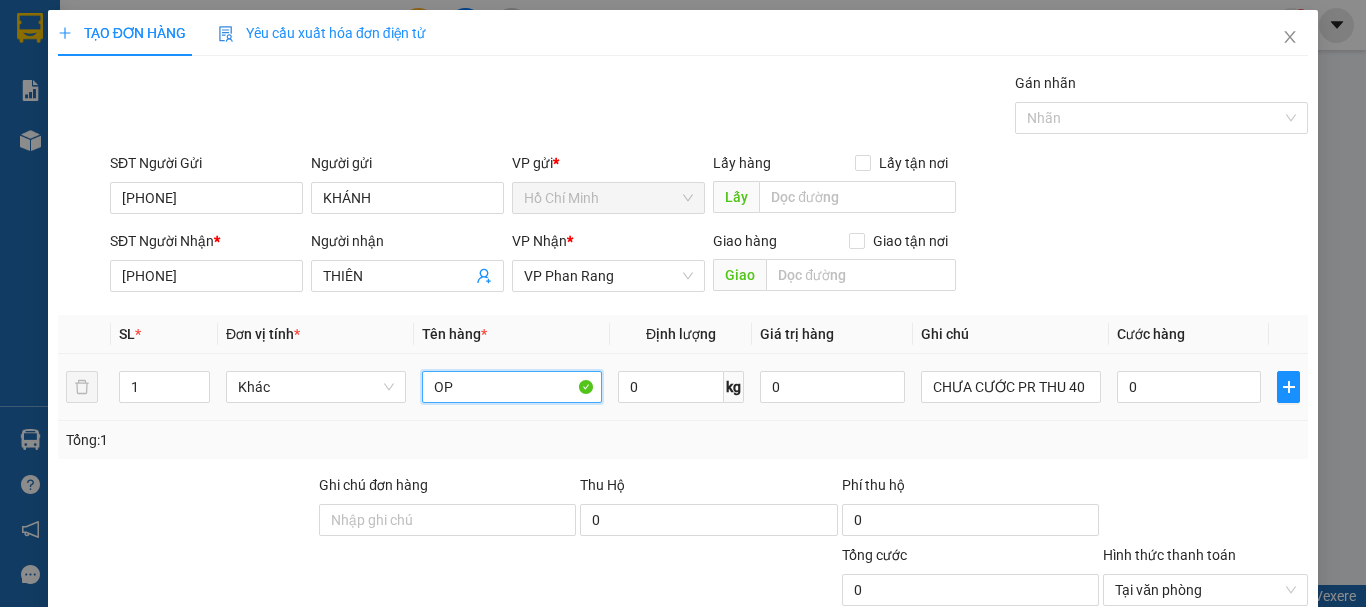type on "O" 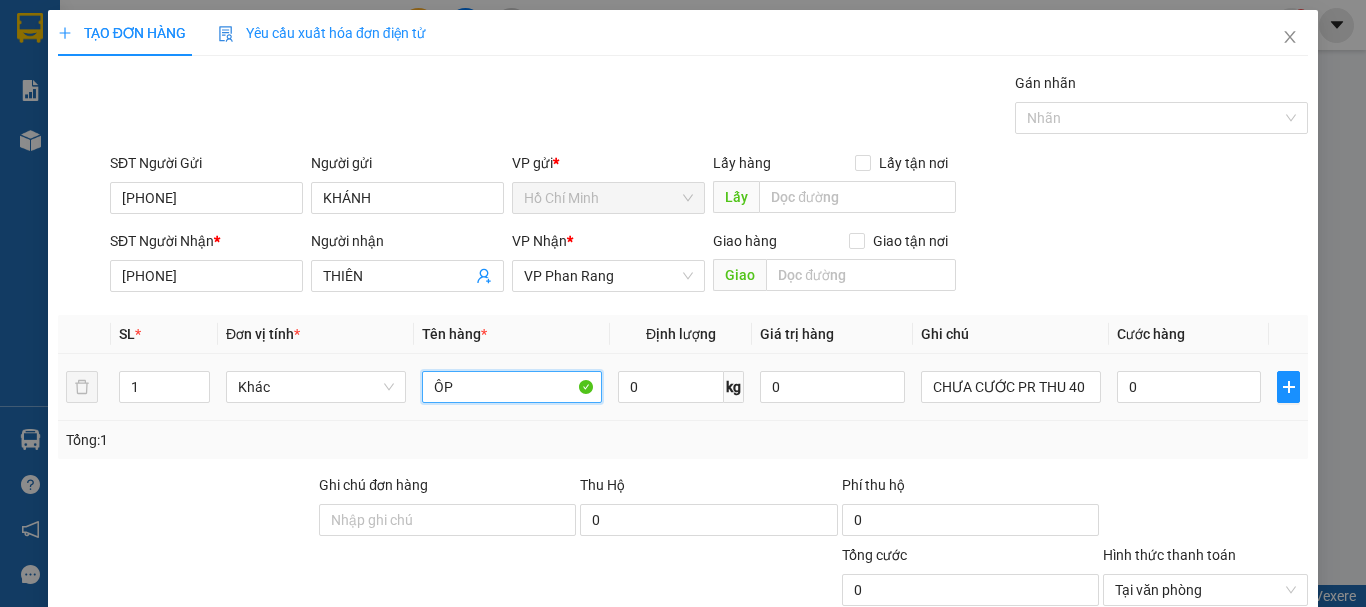 type on "Ô" 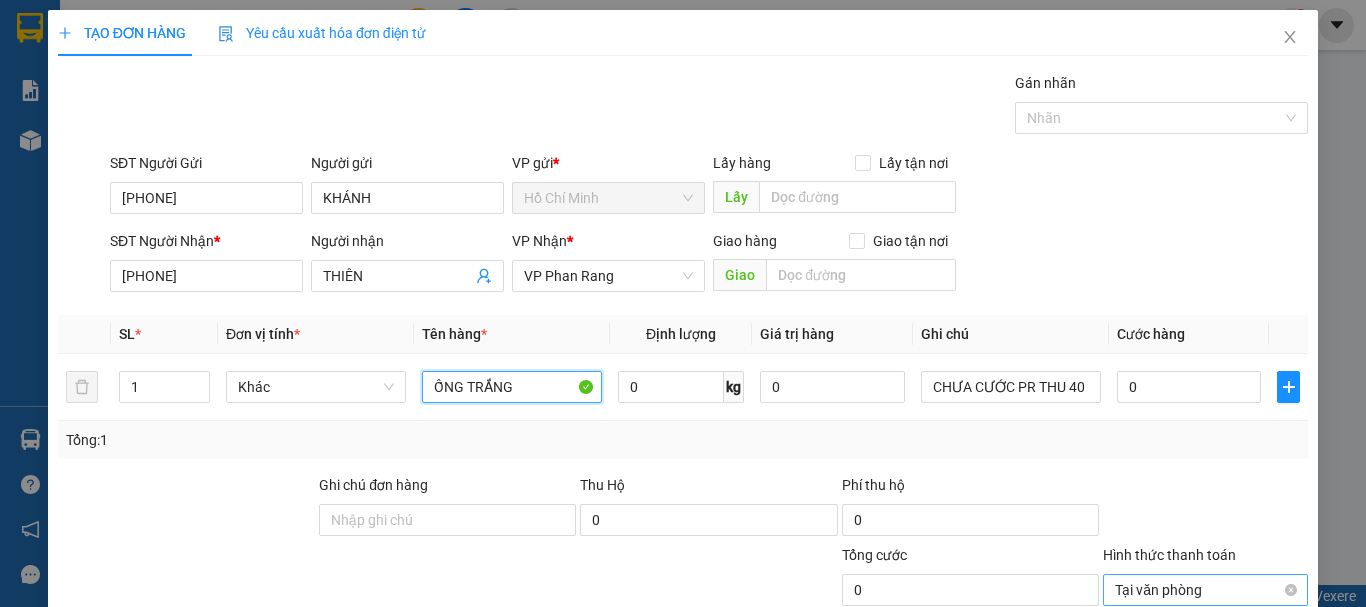 scroll, scrollTop: 100, scrollLeft: 0, axis: vertical 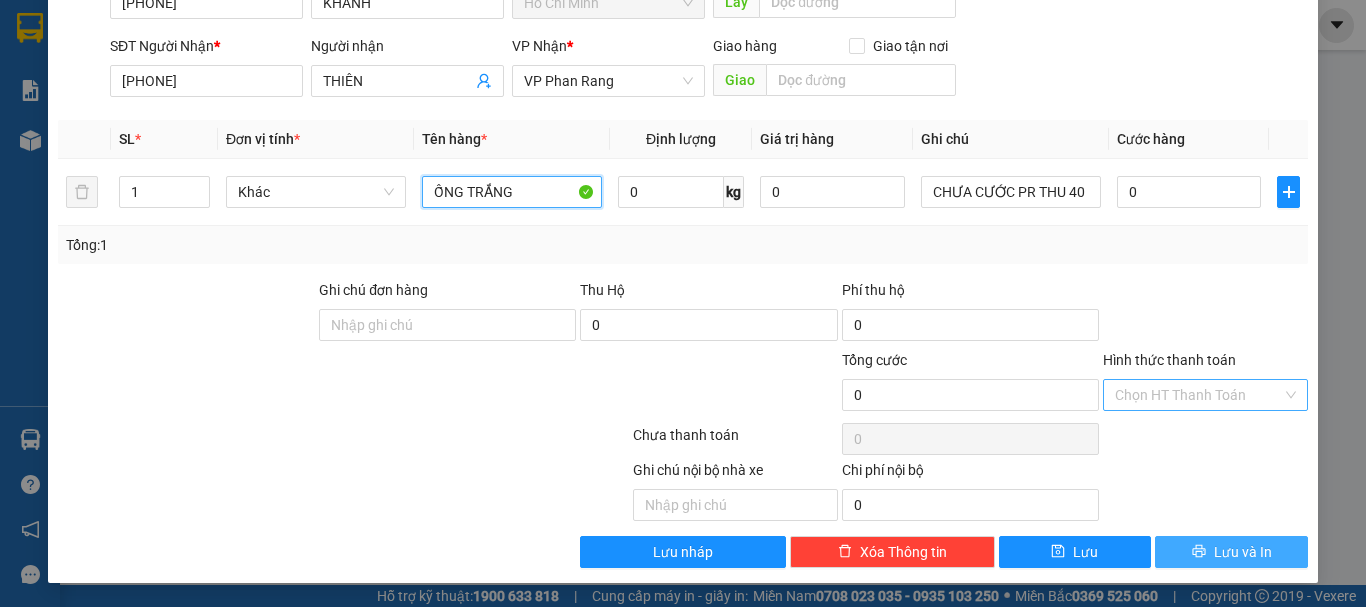 type on "ỐNG TRẮNG" 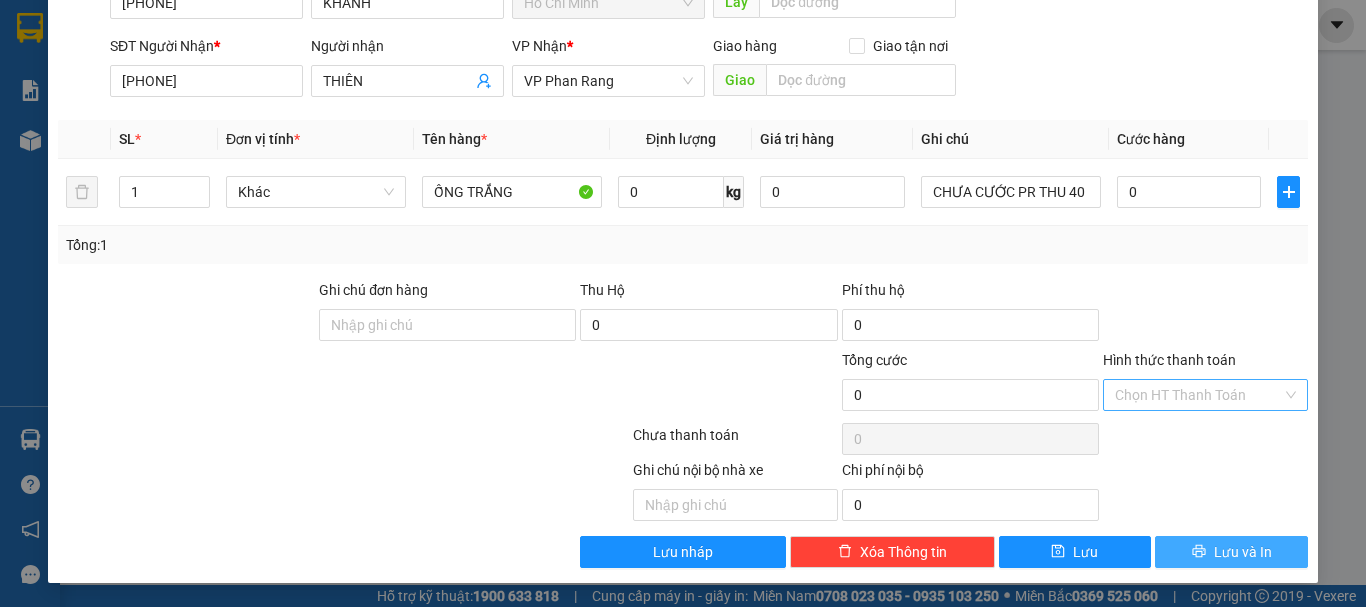 click on "Lưu và In" at bounding box center [1243, 552] 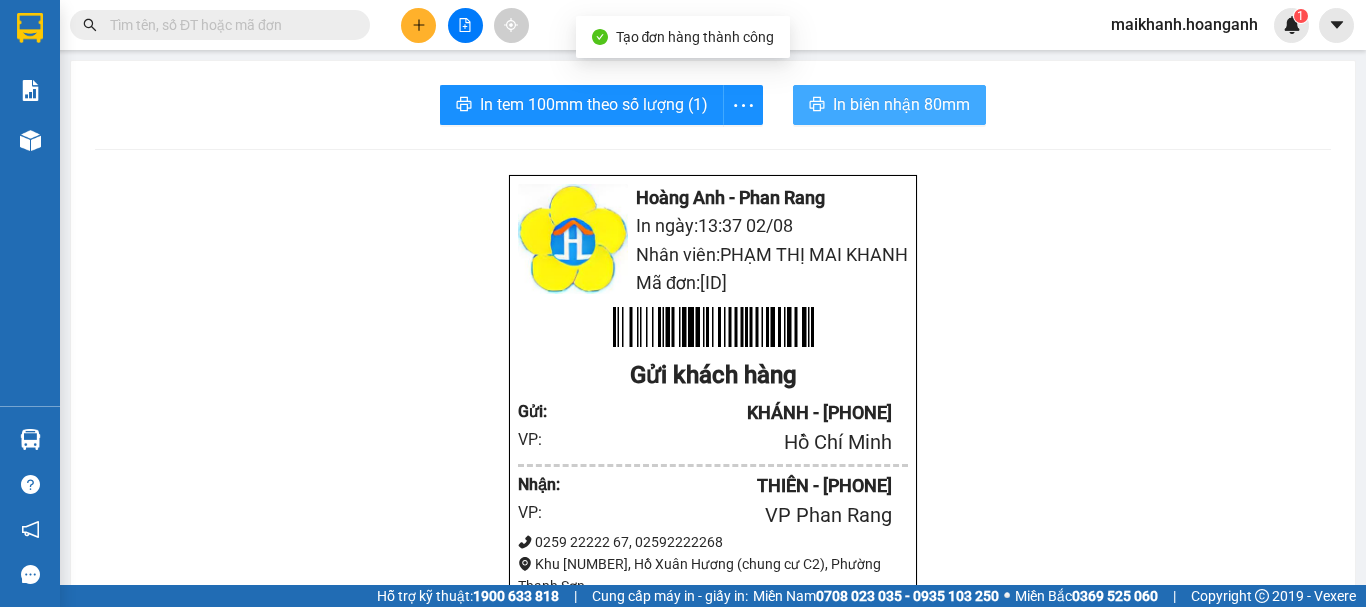 click on "In biên nhận 80mm" at bounding box center [901, 104] 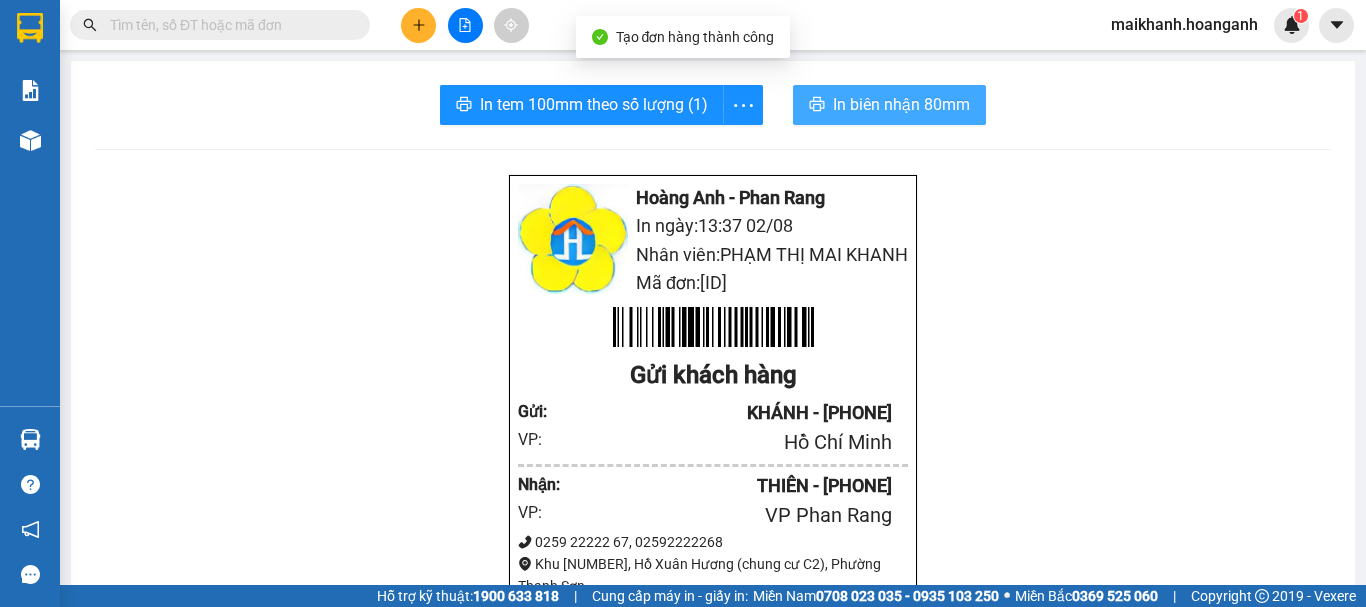 scroll, scrollTop: 0, scrollLeft: 0, axis: both 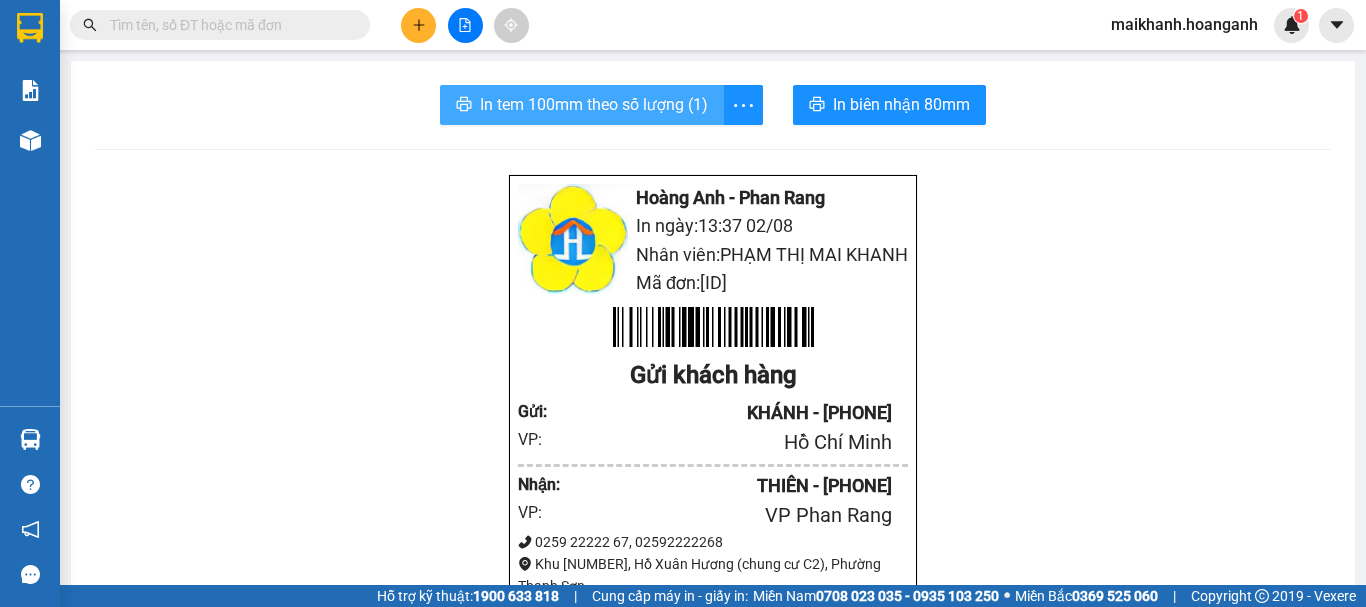 click on "In tem 100mm theo số lượng
(1)" at bounding box center [594, 104] 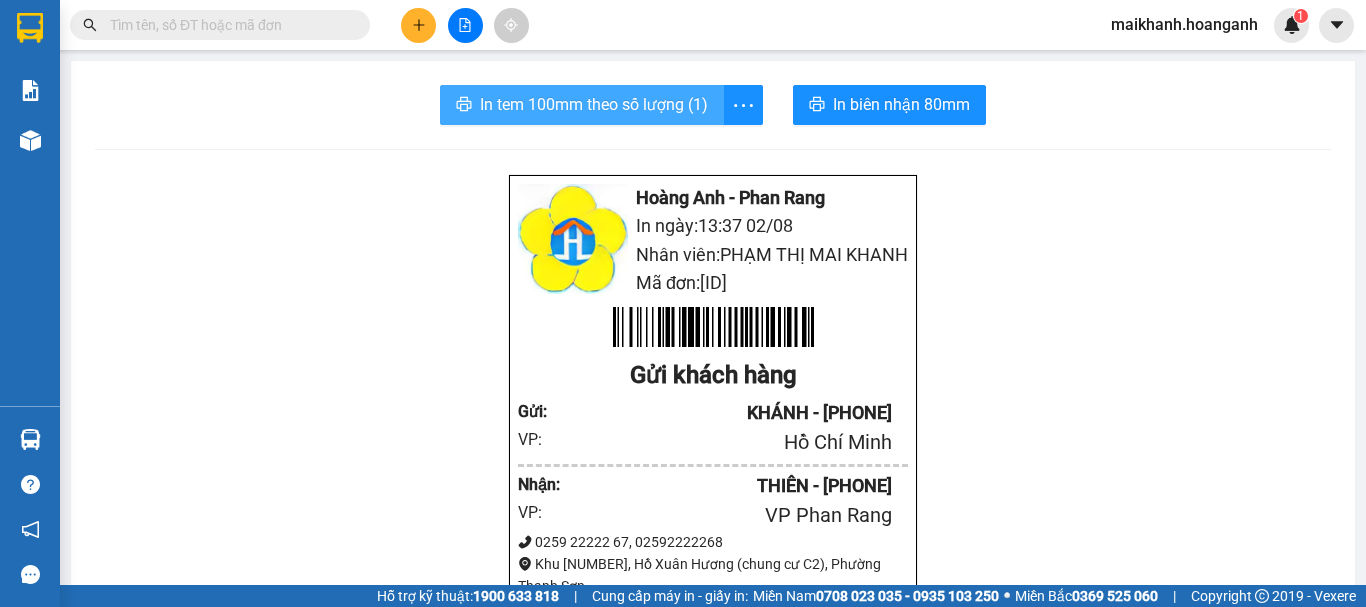 scroll, scrollTop: 0, scrollLeft: 0, axis: both 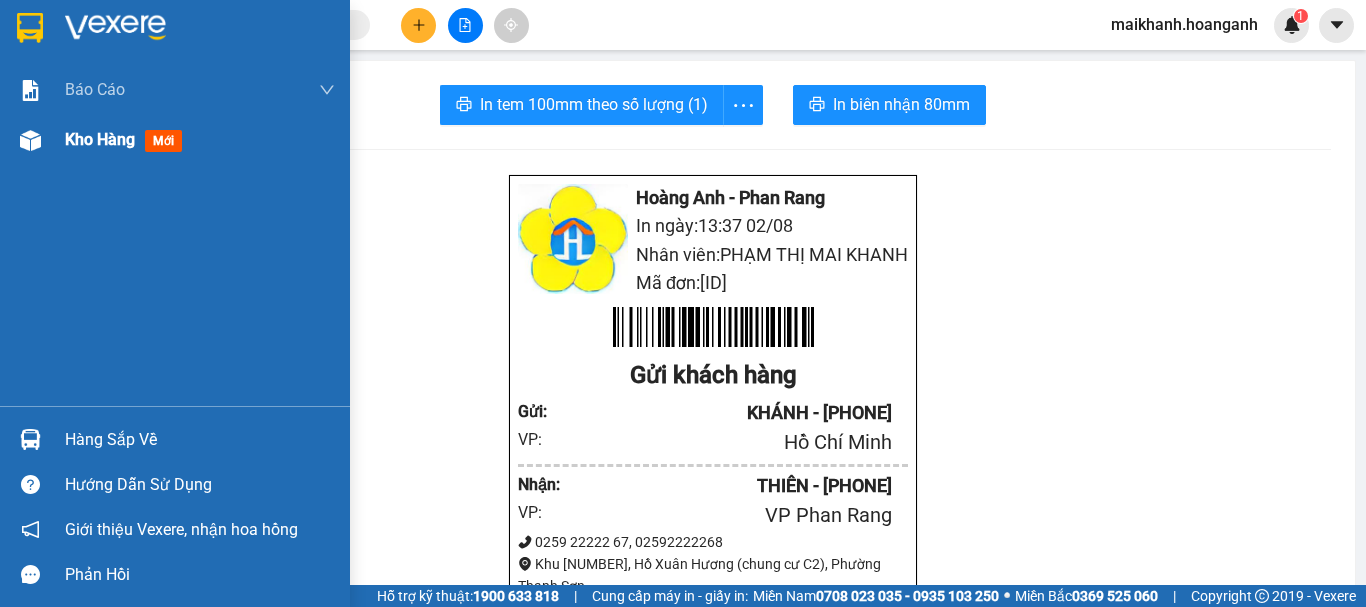 click on "Kho hàng mới" at bounding box center [127, 139] 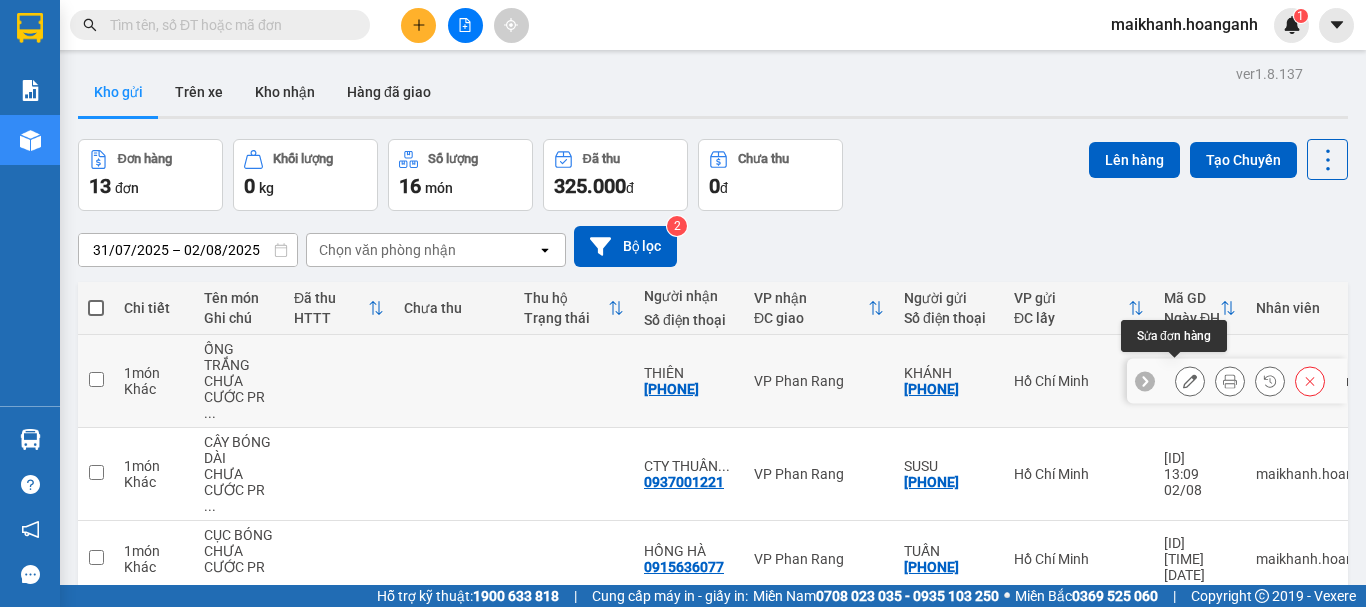 click 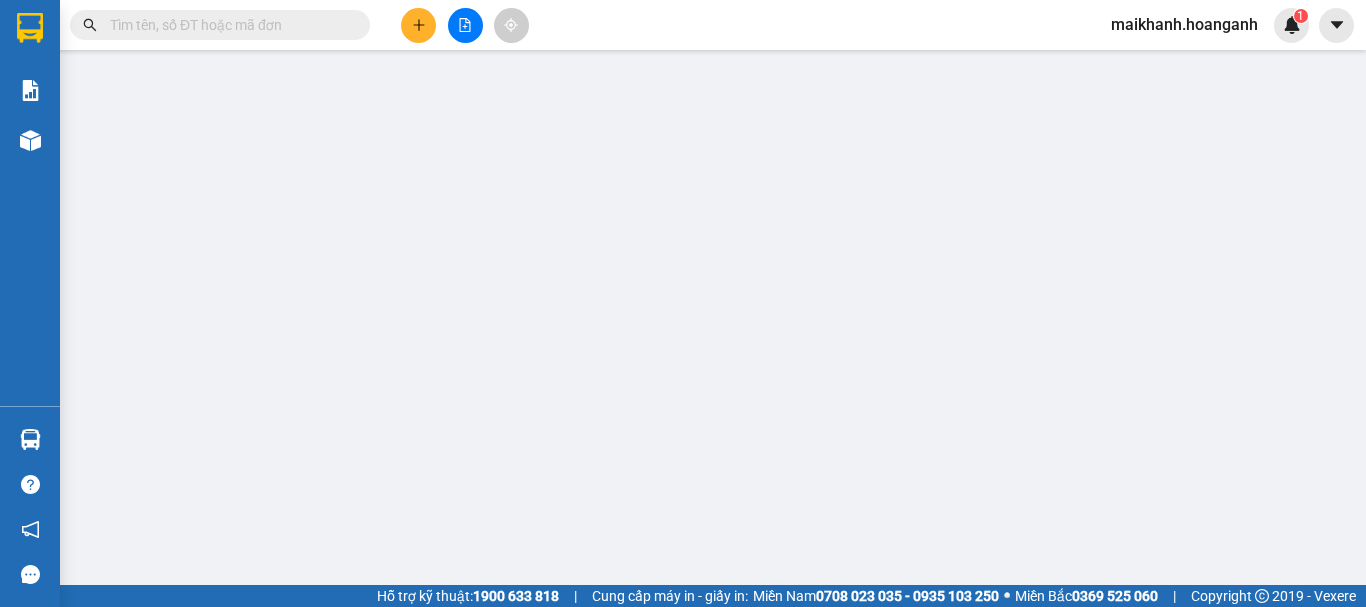 type on "[PHONE]" 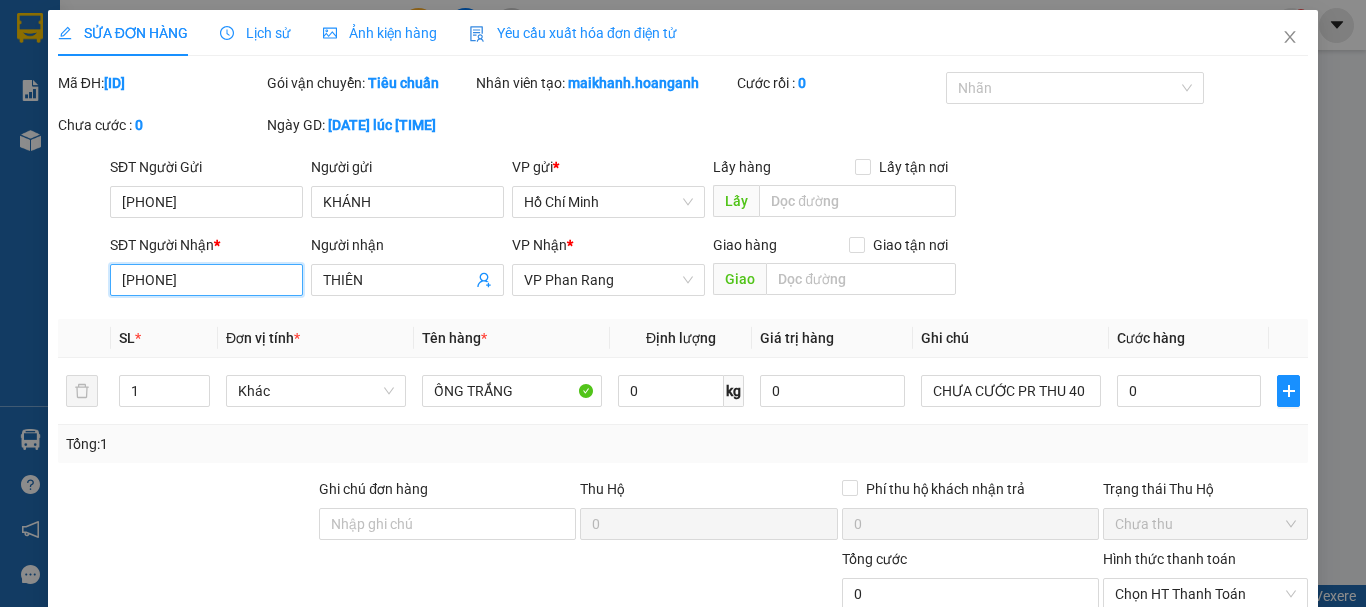 click on "[PHONE]" at bounding box center [206, 280] 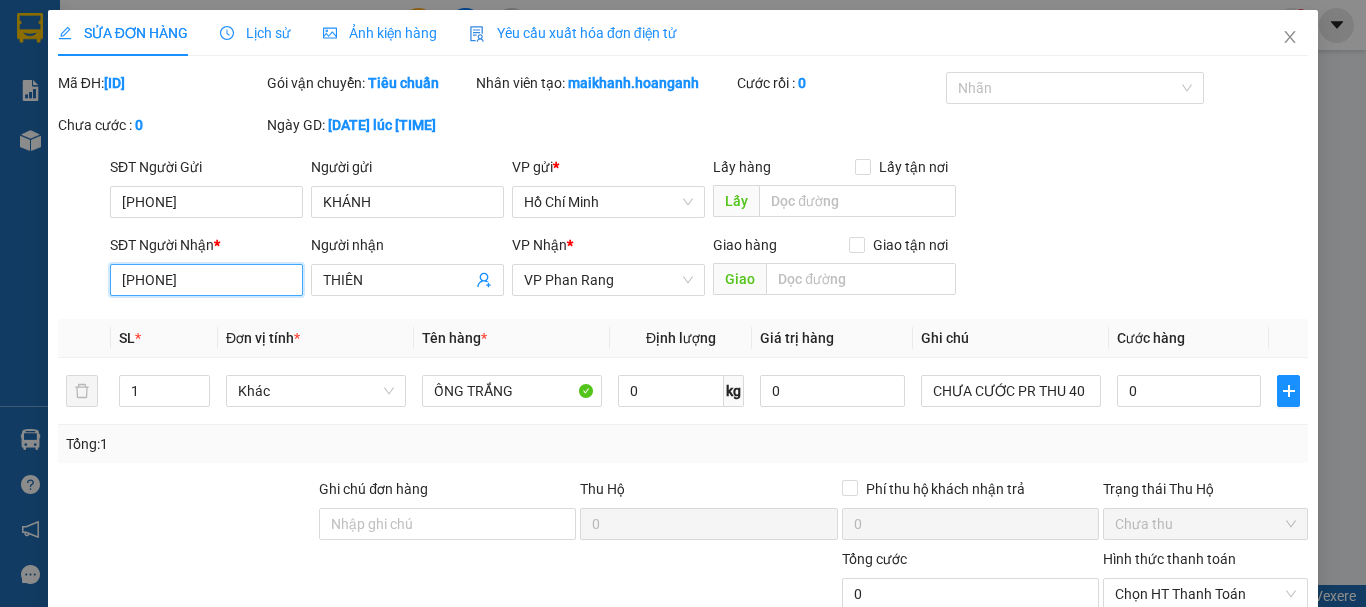click on "[PHONE]" at bounding box center [206, 280] 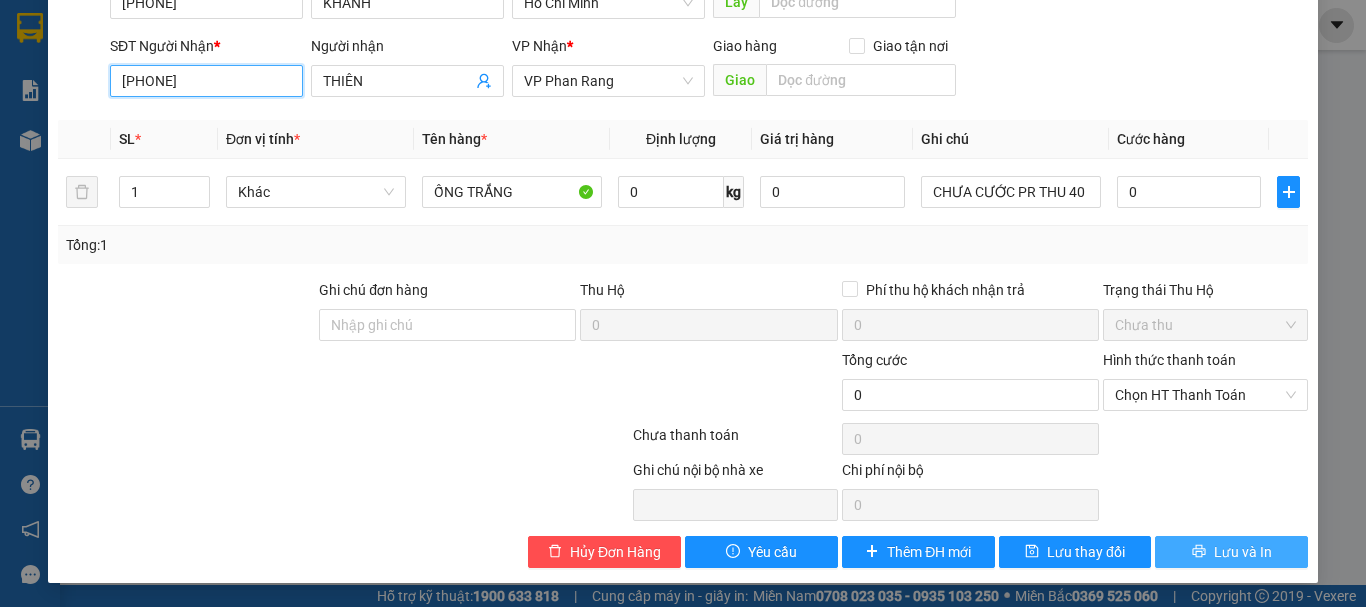 type on "[PHONE]" 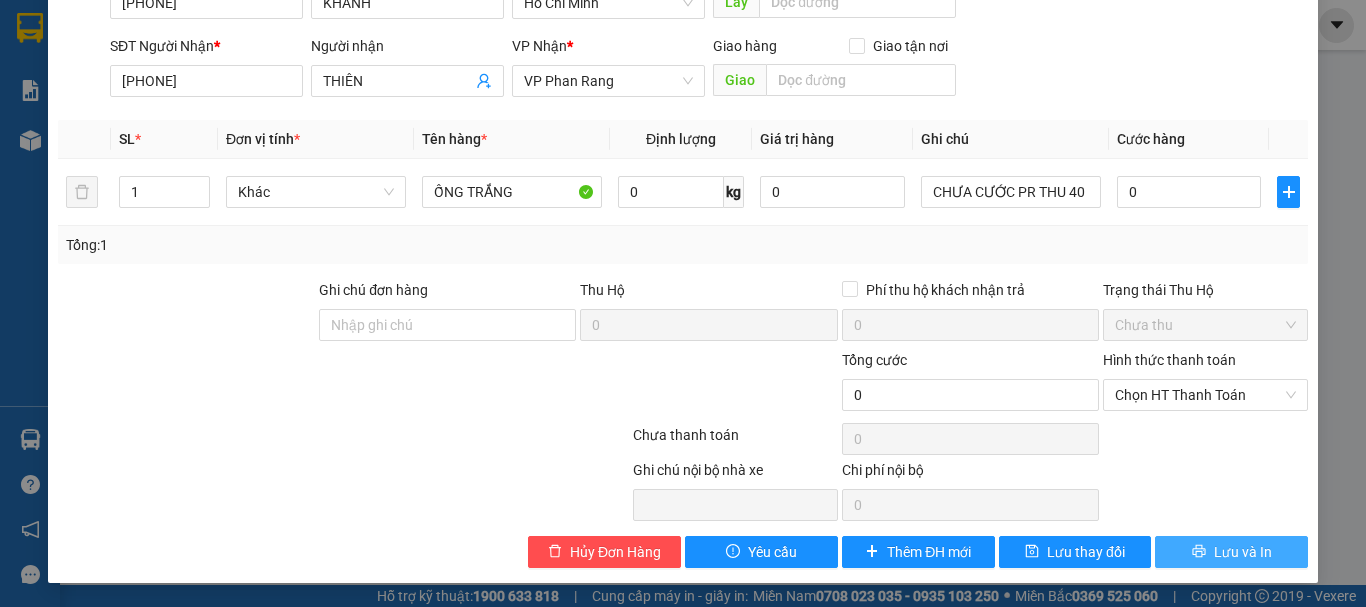 click on "Lưu và In" at bounding box center (1243, 552) 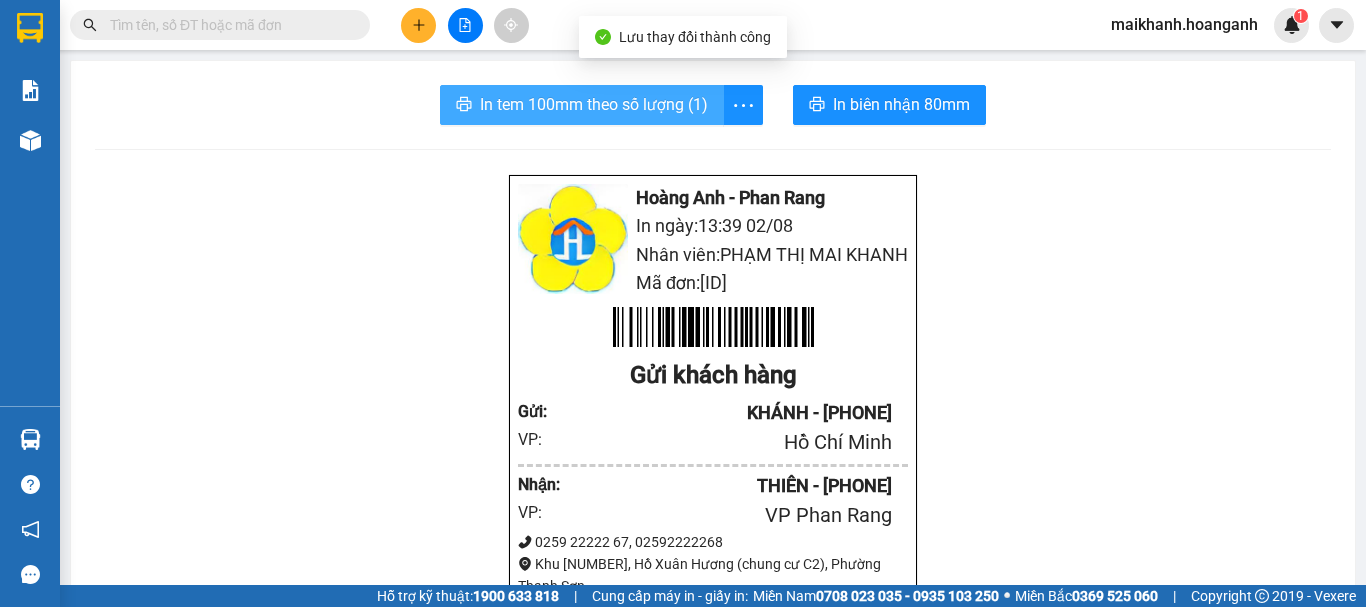 click on "In tem 100mm theo số lượng
(1)" at bounding box center [594, 104] 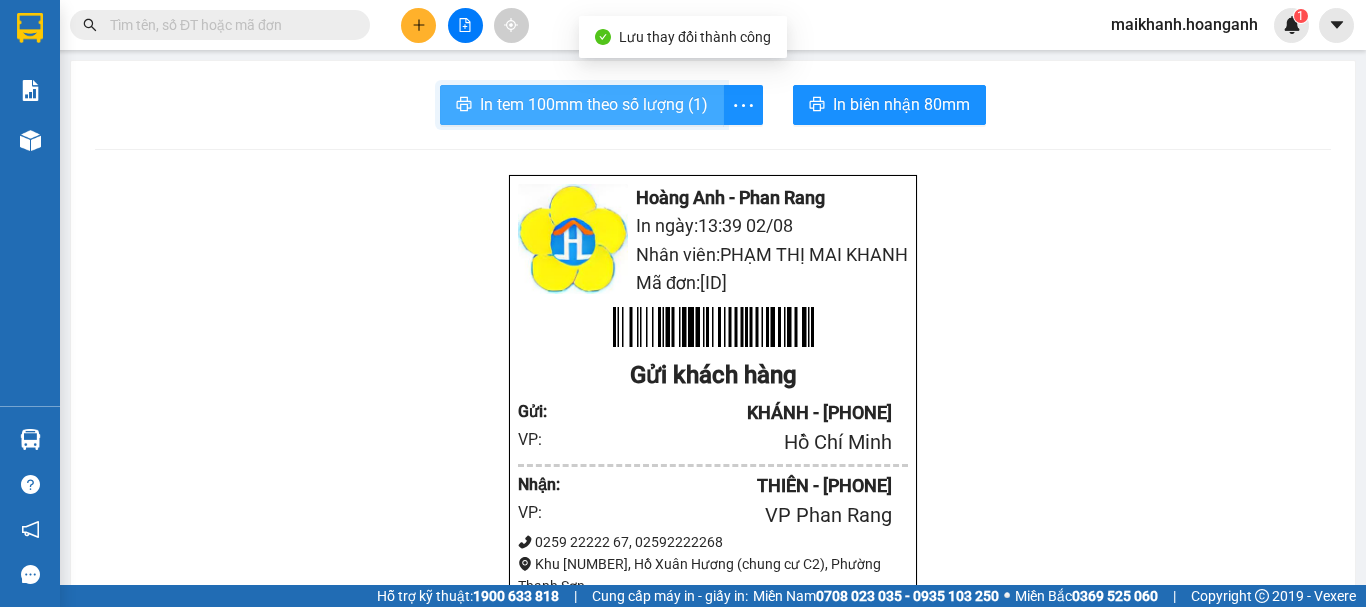scroll, scrollTop: 0, scrollLeft: 0, axis: both 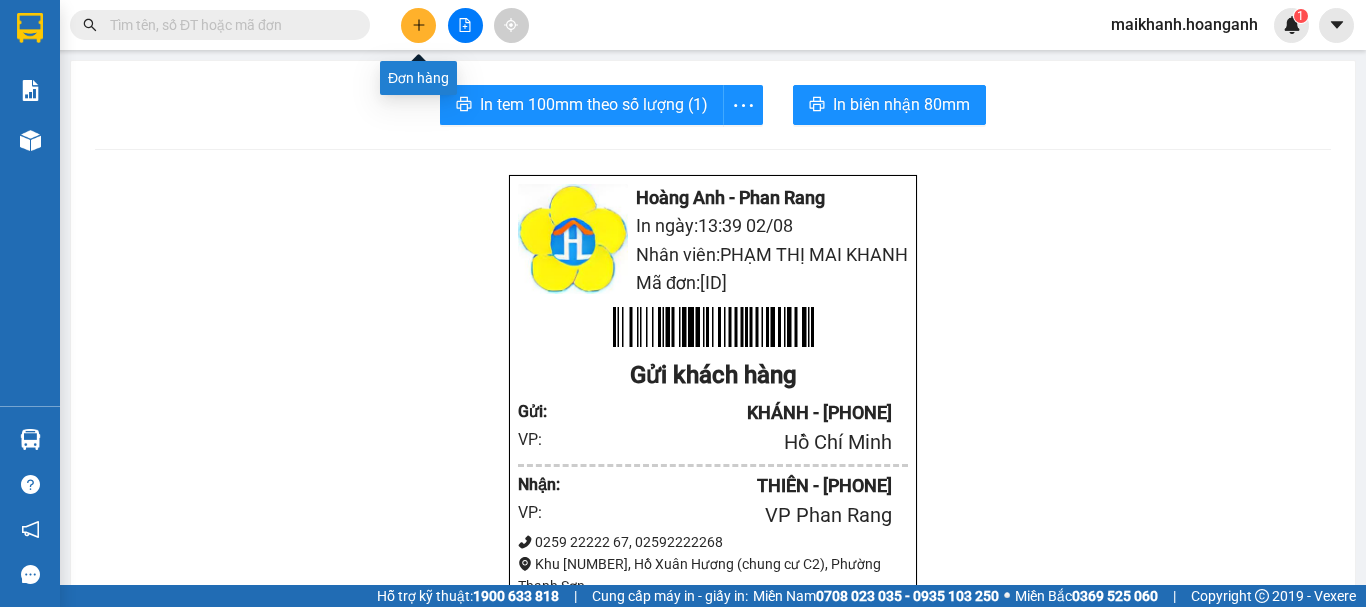 click at bounding box center [418, 25] 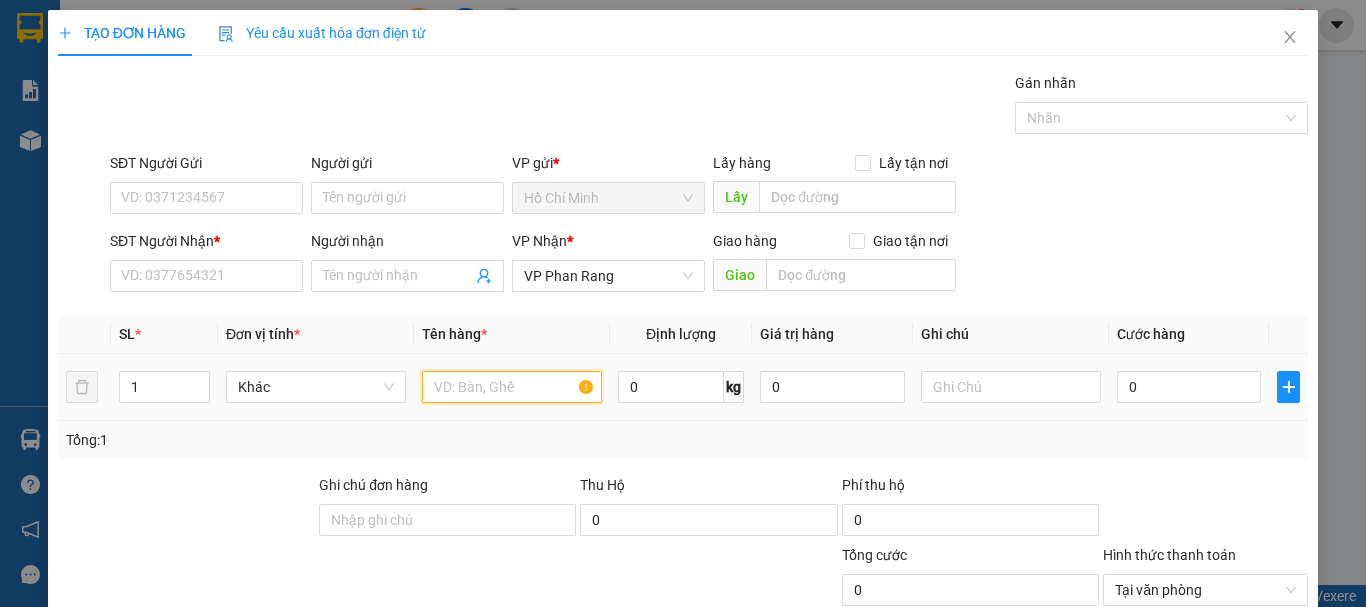 click at bounding box center (512, 387) 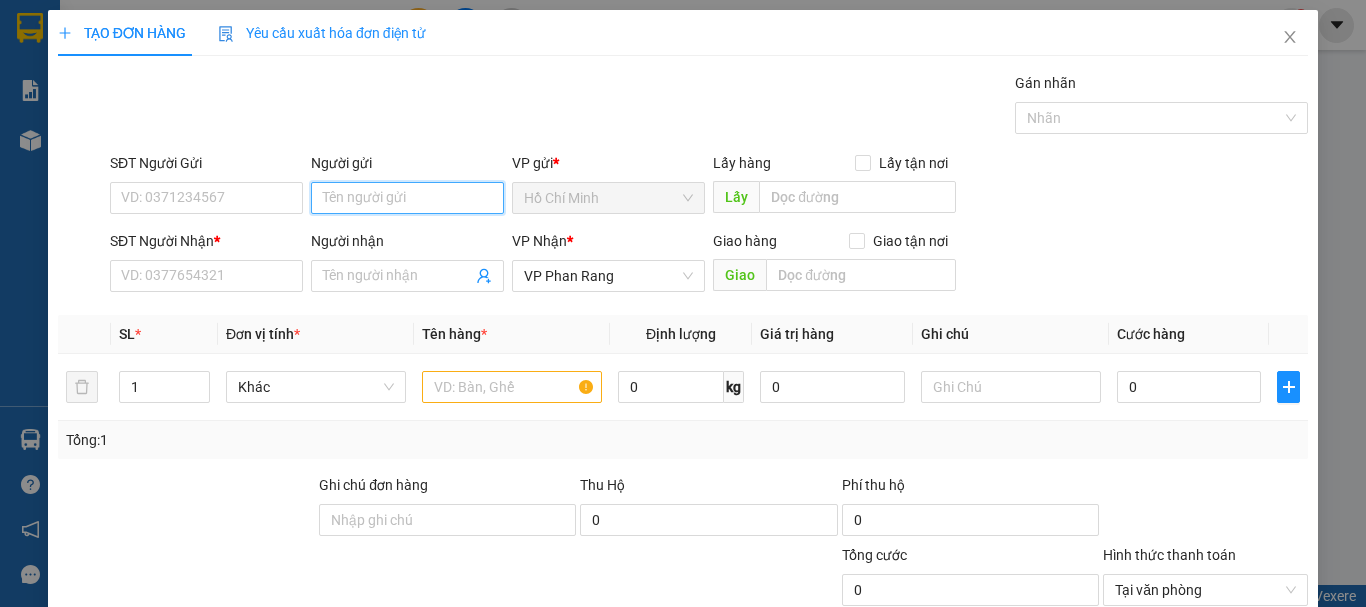 click on "Người gửi" at bounding box center [407, 198] 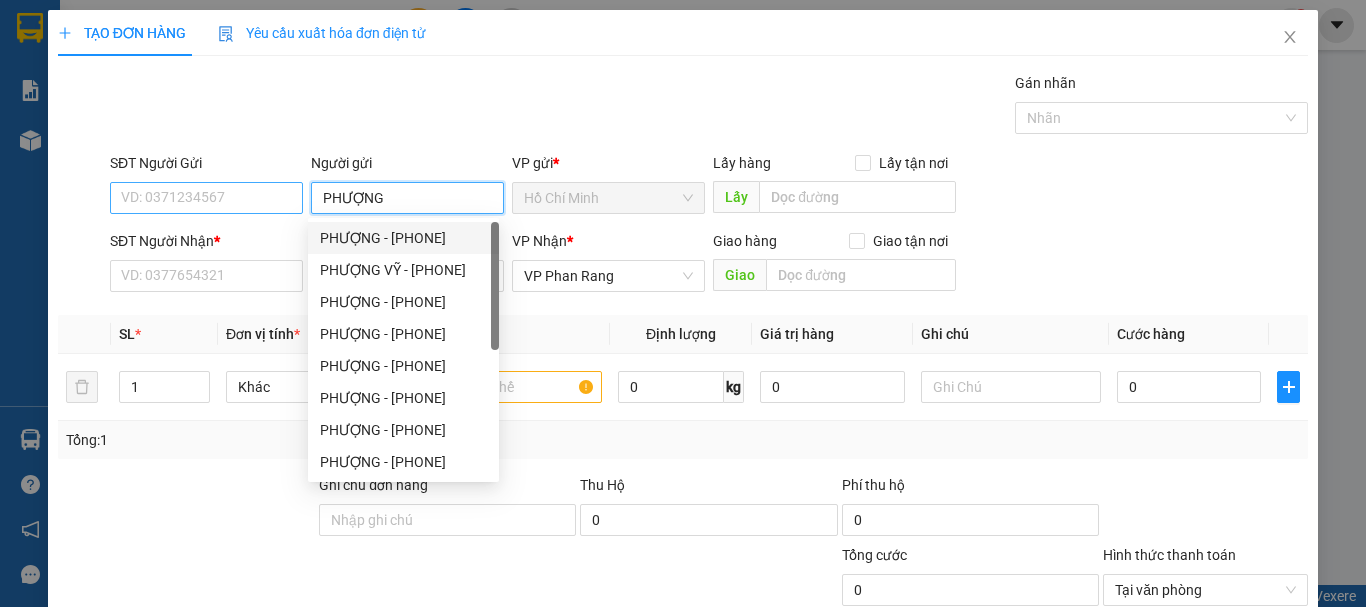 type on "PHƯỢNG" 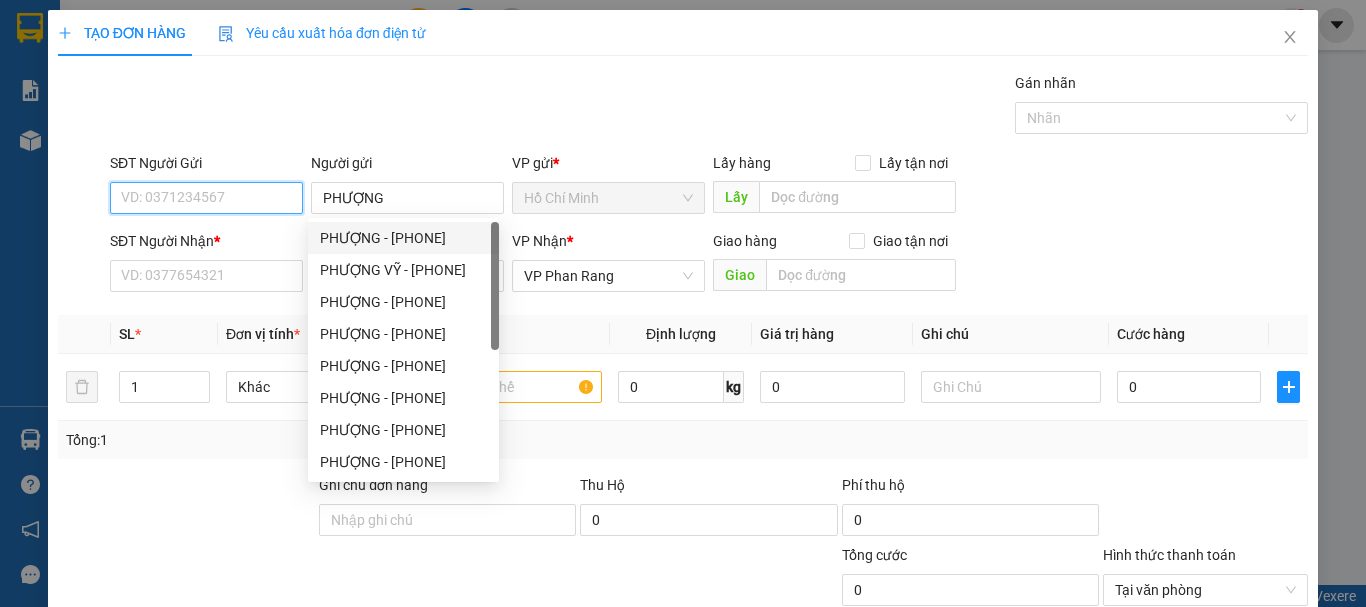 click on "SĐT Người Gửi" at bounding box center [206, 198] 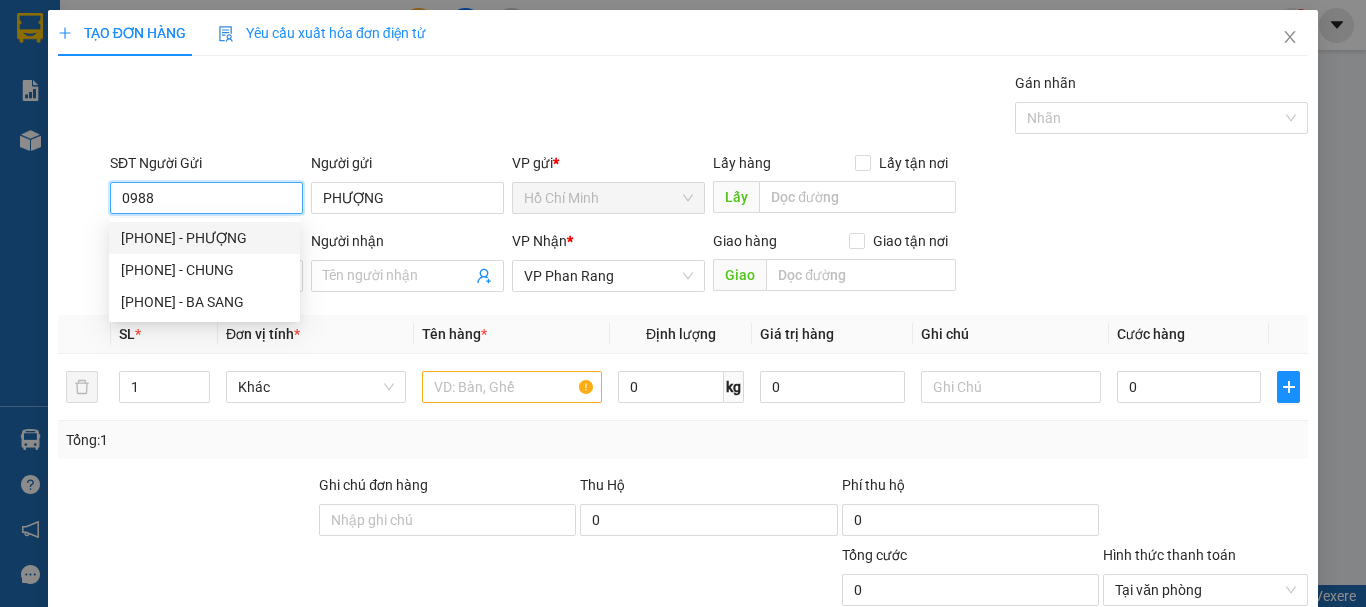 click on "[PHONE] - PHƯỢNG" at bounding box center [204, 238] 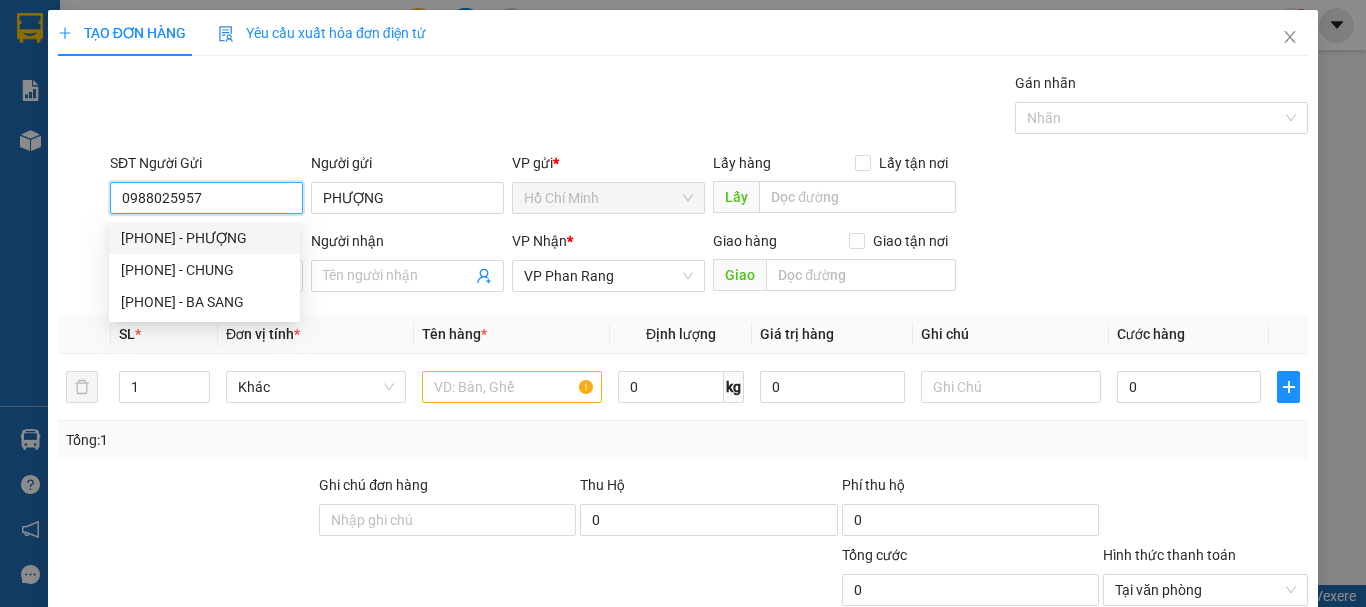 type on "50.000" 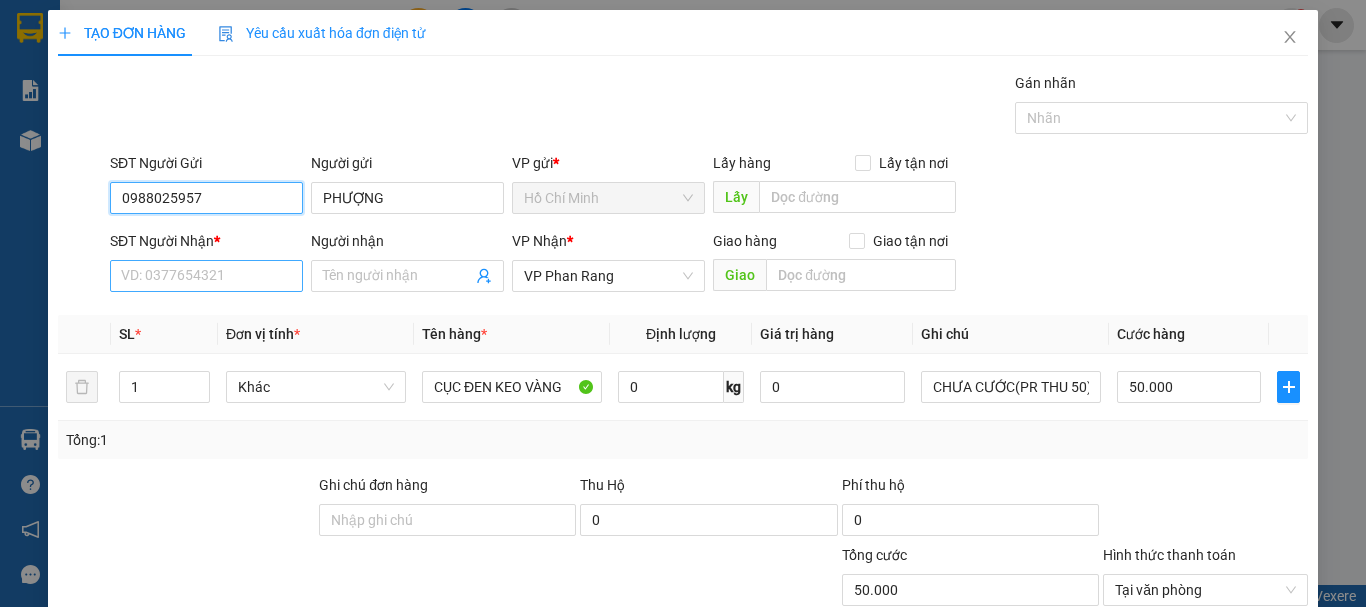 type on "0988025957" 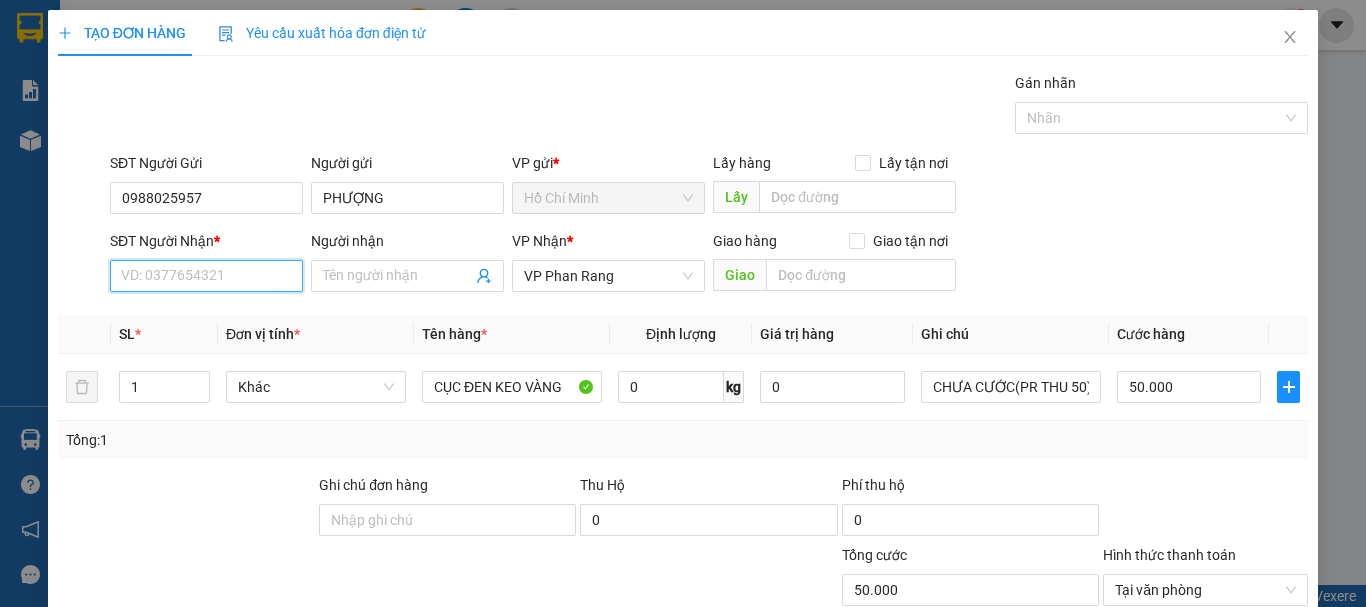 click on "SĐT Người Nhận  *" at bounding box center [206, 276] 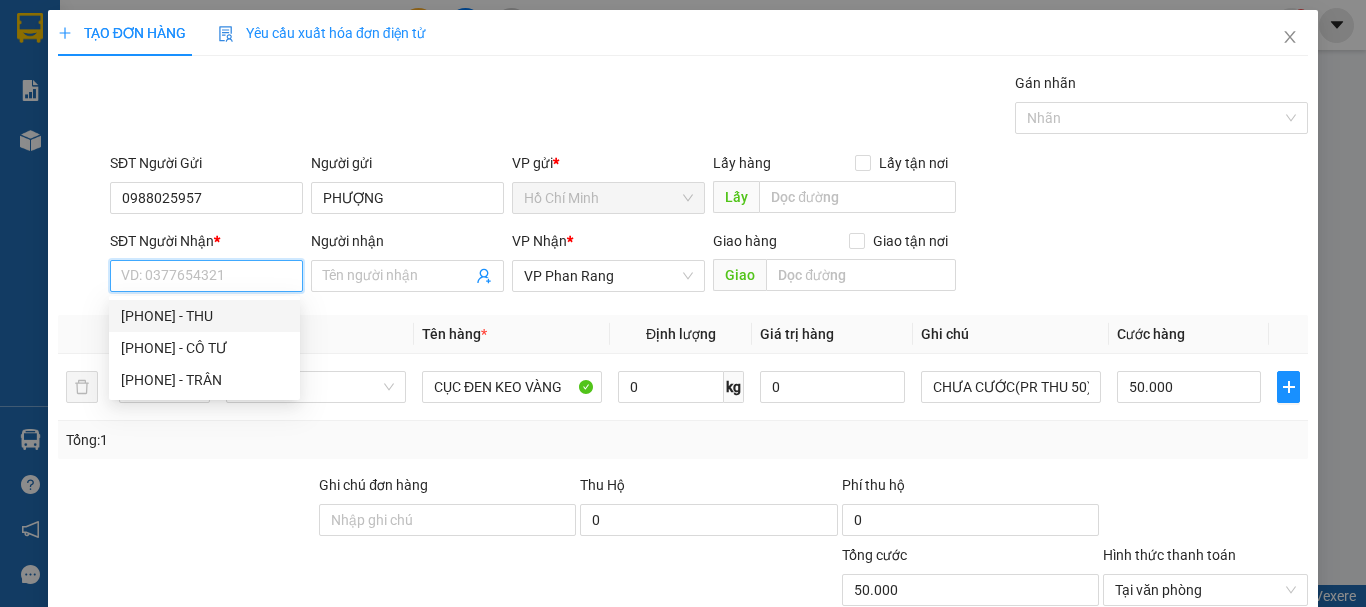 click on "[PHONE] - THU" at bounding box center [204, 316] 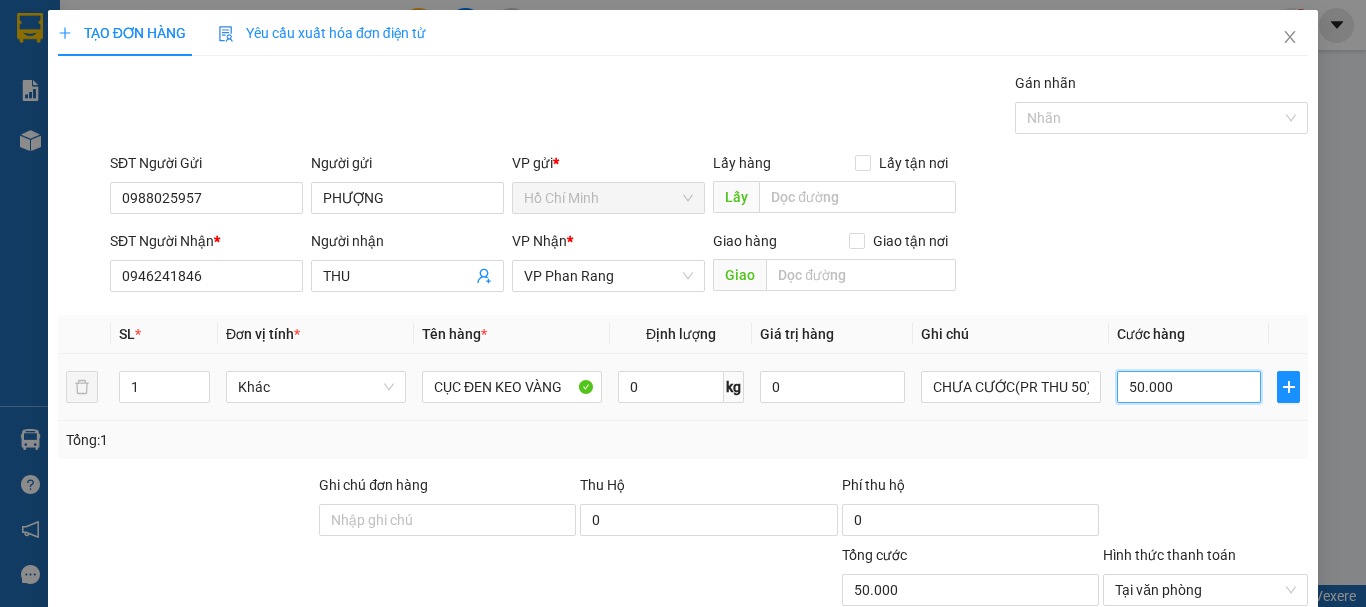 click on "50.000" at bounding box center [1189, 387] 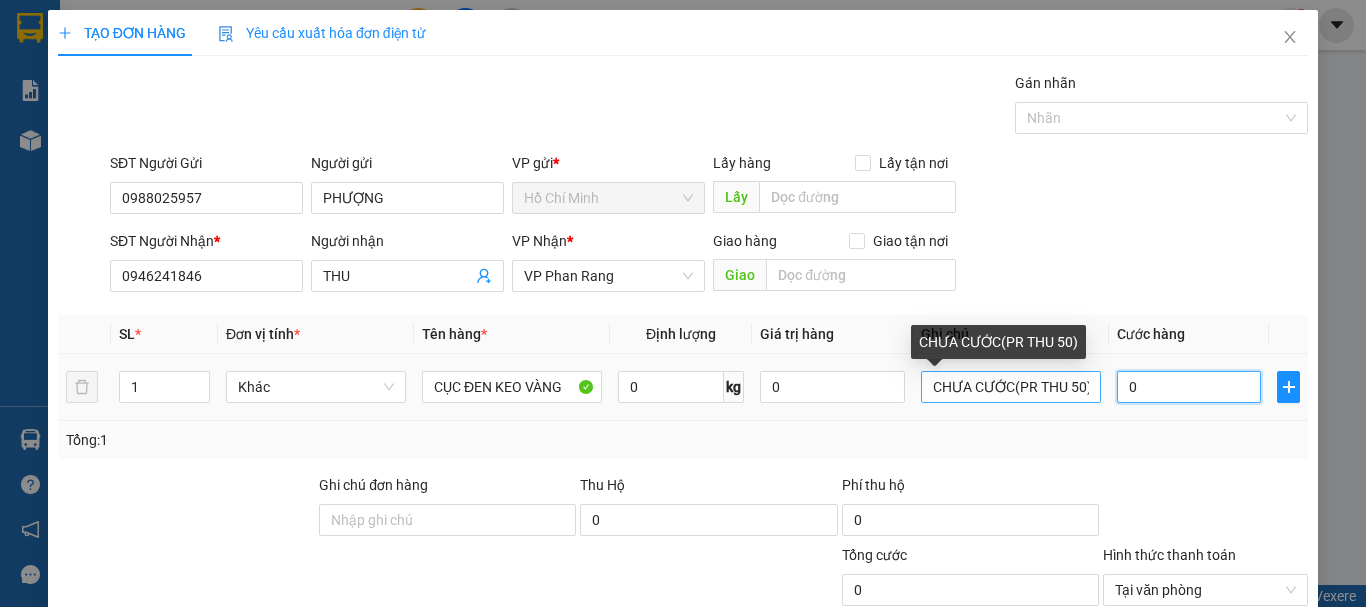 type on "0" 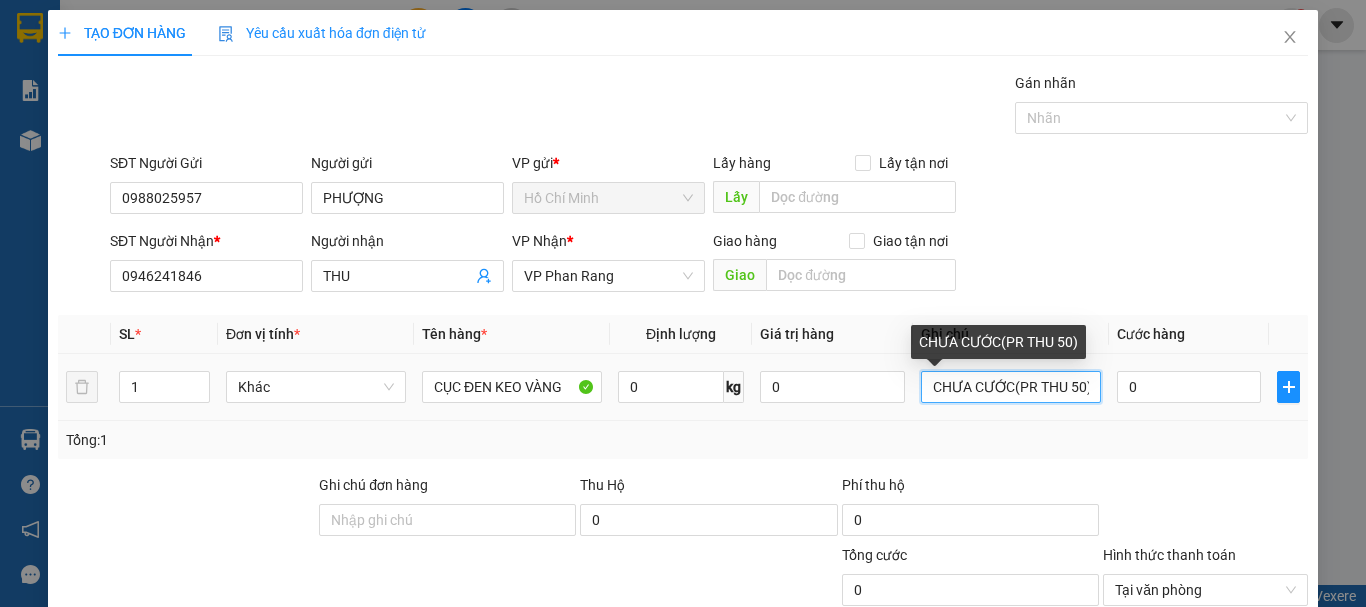 click on "CHƯA CƯỚC(PR THU 50)" at bounding box center [1011, 387] 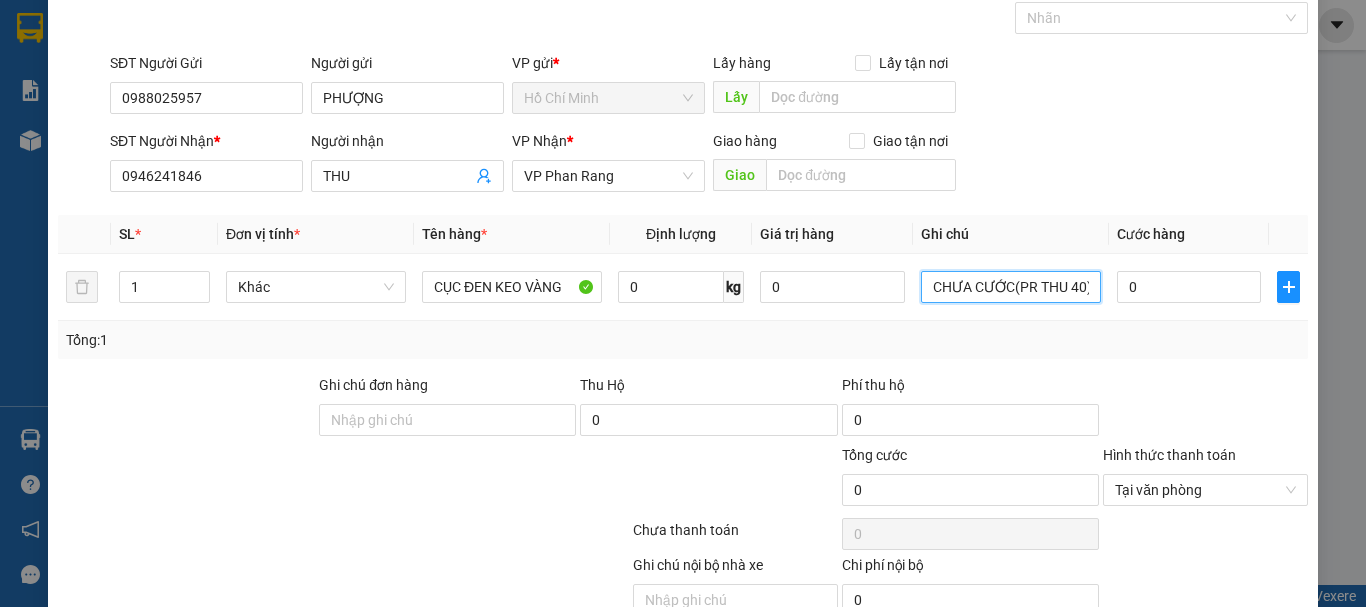 scroll, scrollTop: 195, scrollLeft: 0, axis: vertical 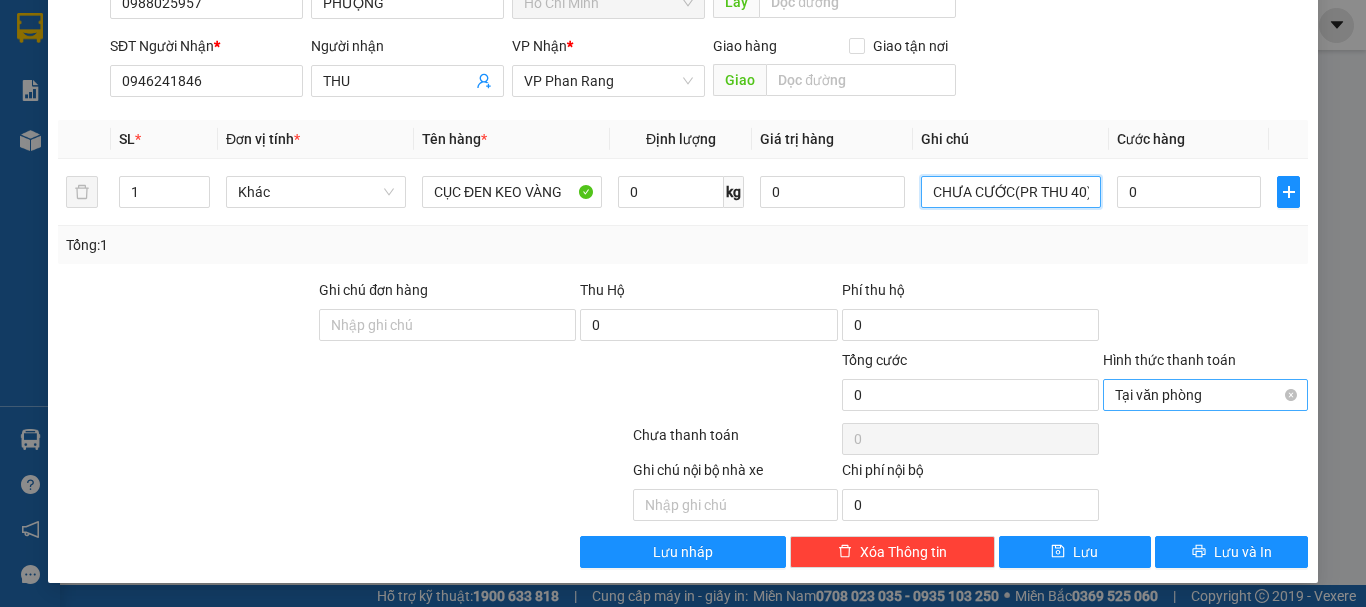 click on "Tại văn phòng" at bounding box center [1205, 395] 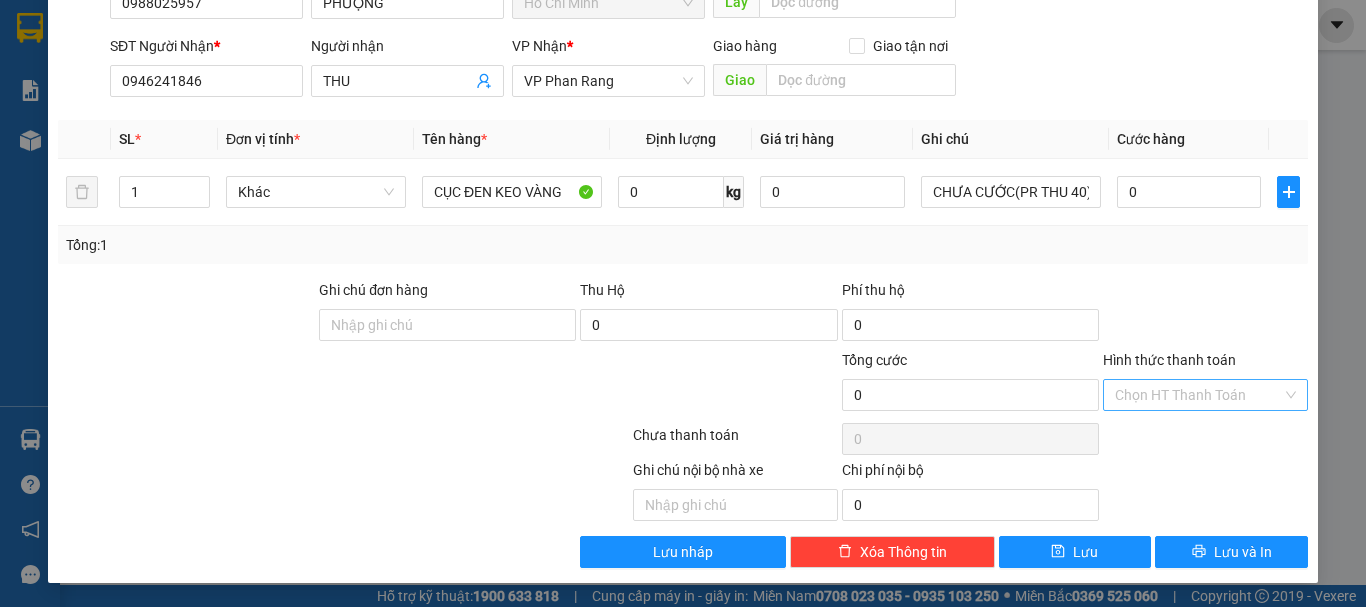 click at bounding box center (1205, 314) 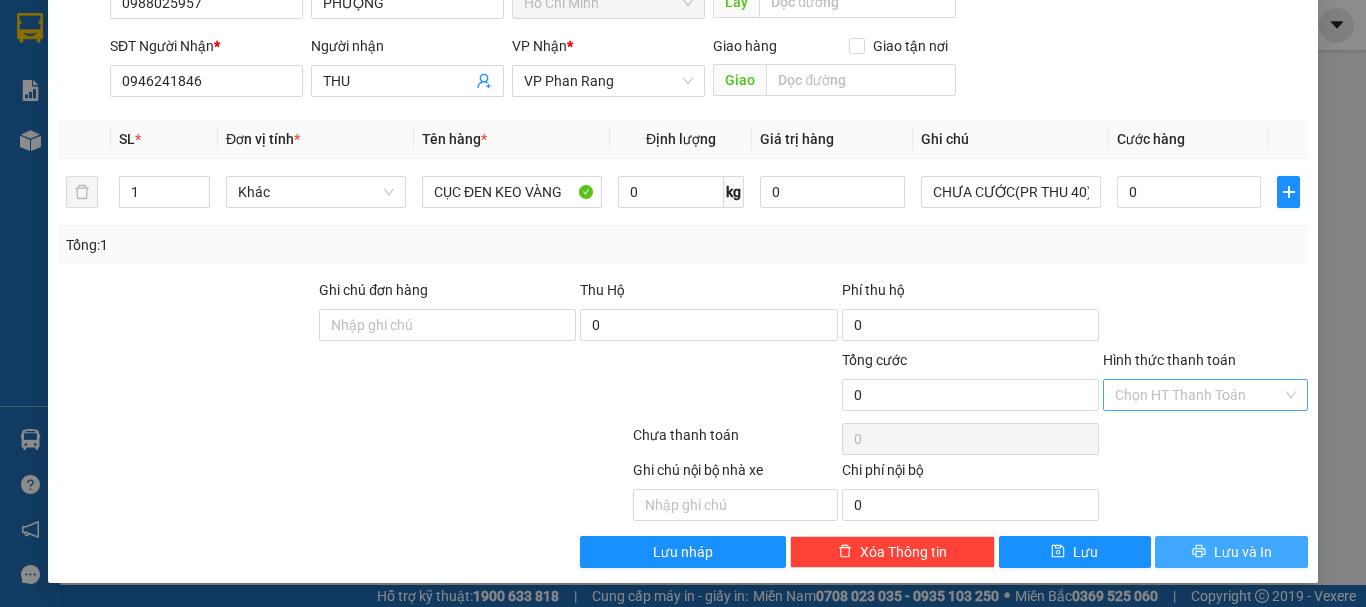 click on "Lưu và In" at bounding box center (1243, 552) 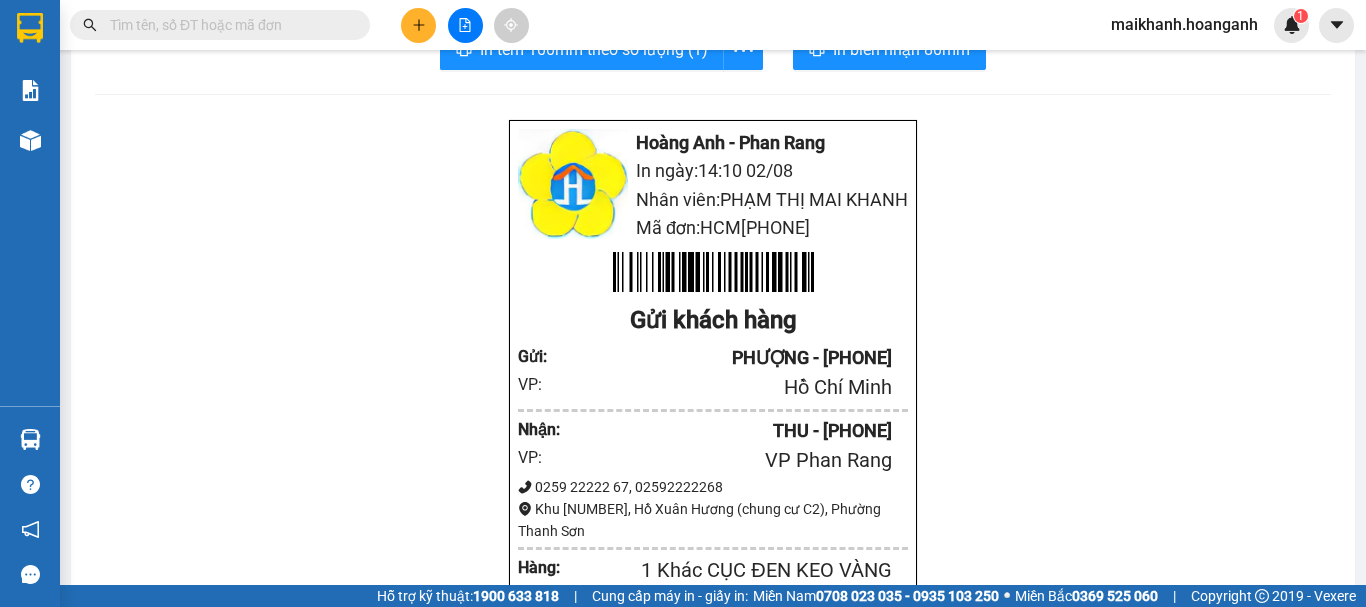 scroll, scrollTop: 0, scrollLeft: 0, axis: both 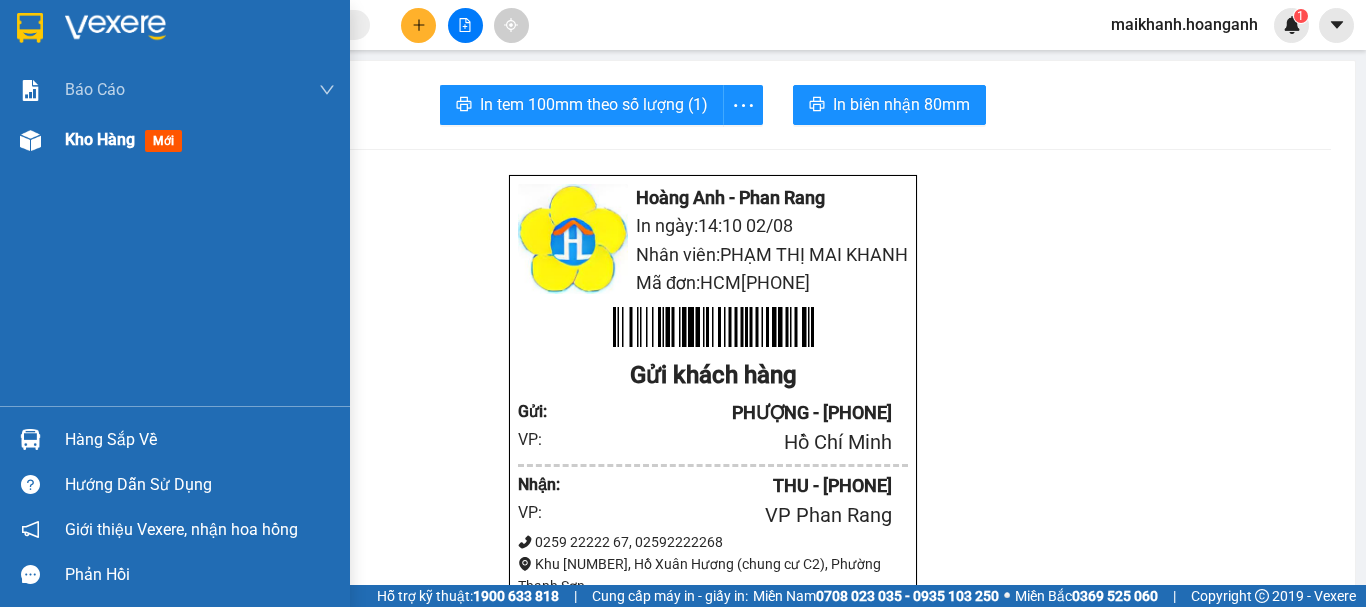 click at bounding box center [30, 140] 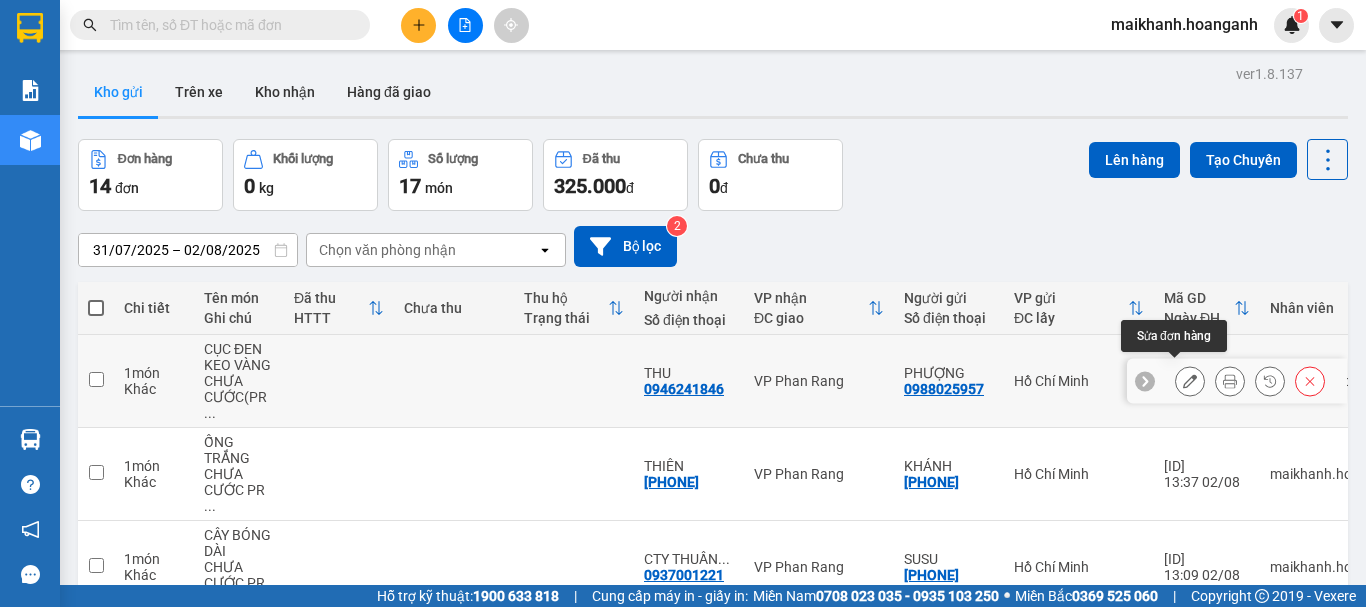 click 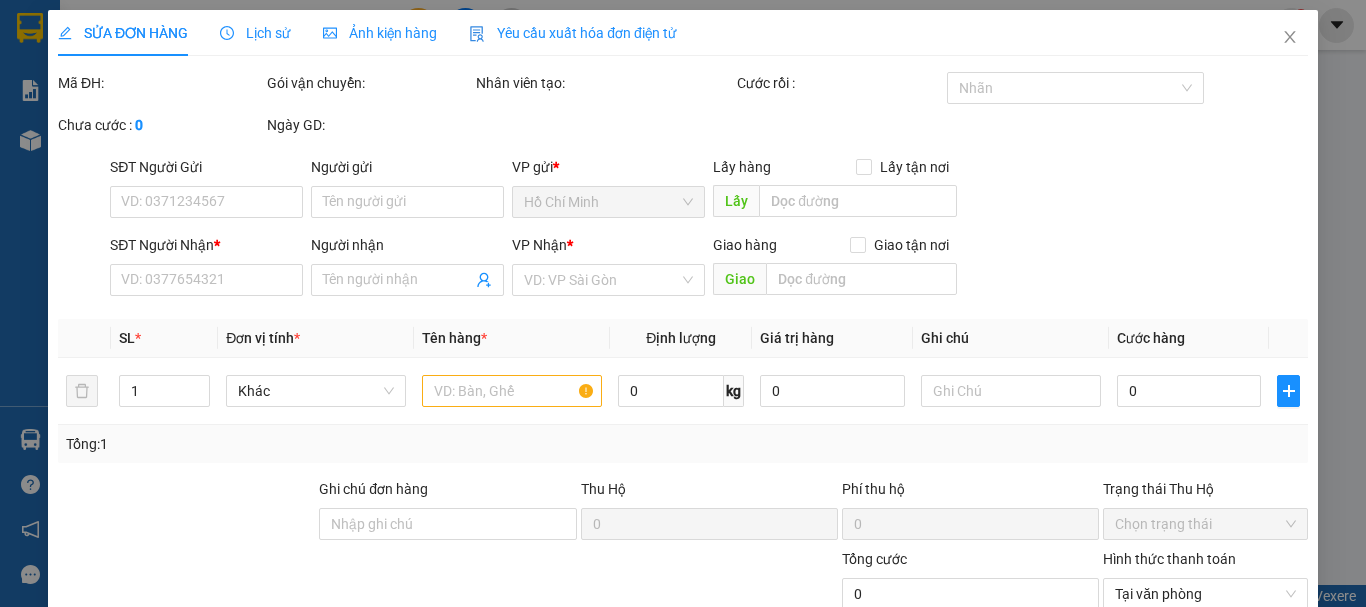 type on "0988025957" 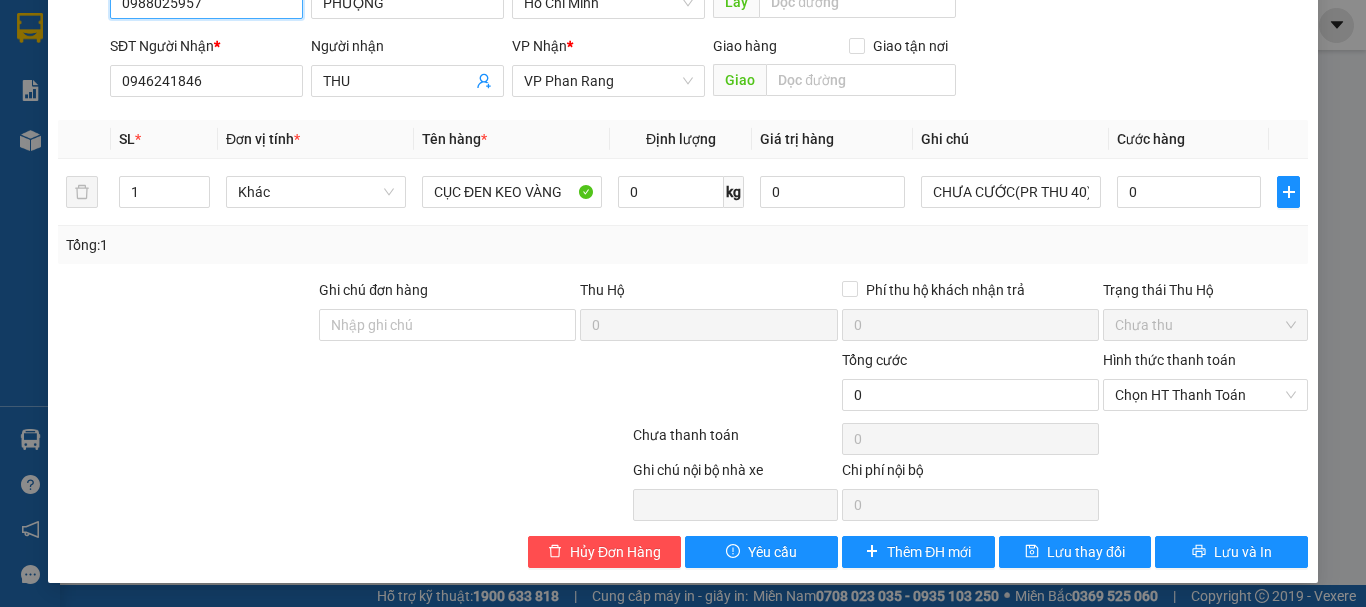 scroll, scrollTop: 99, scrollLeft: 0, axis: vertical 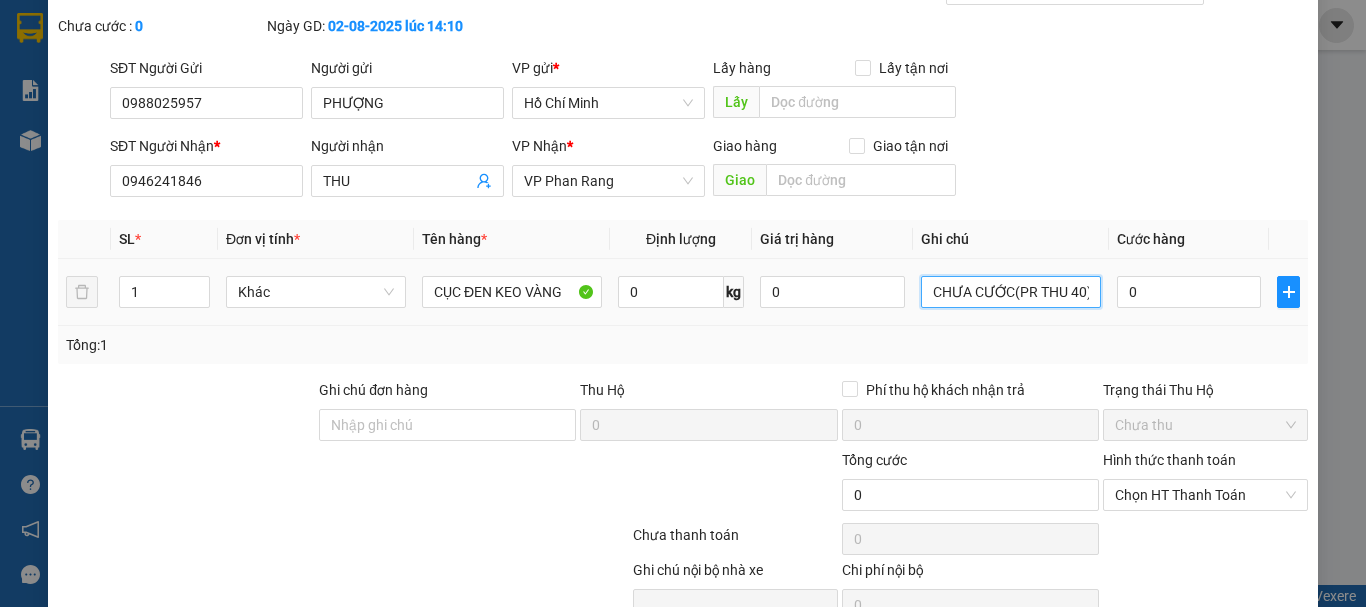 click on "CHƯA CƯỚC(PR THU 40)" at bounding box center [1011, 292] 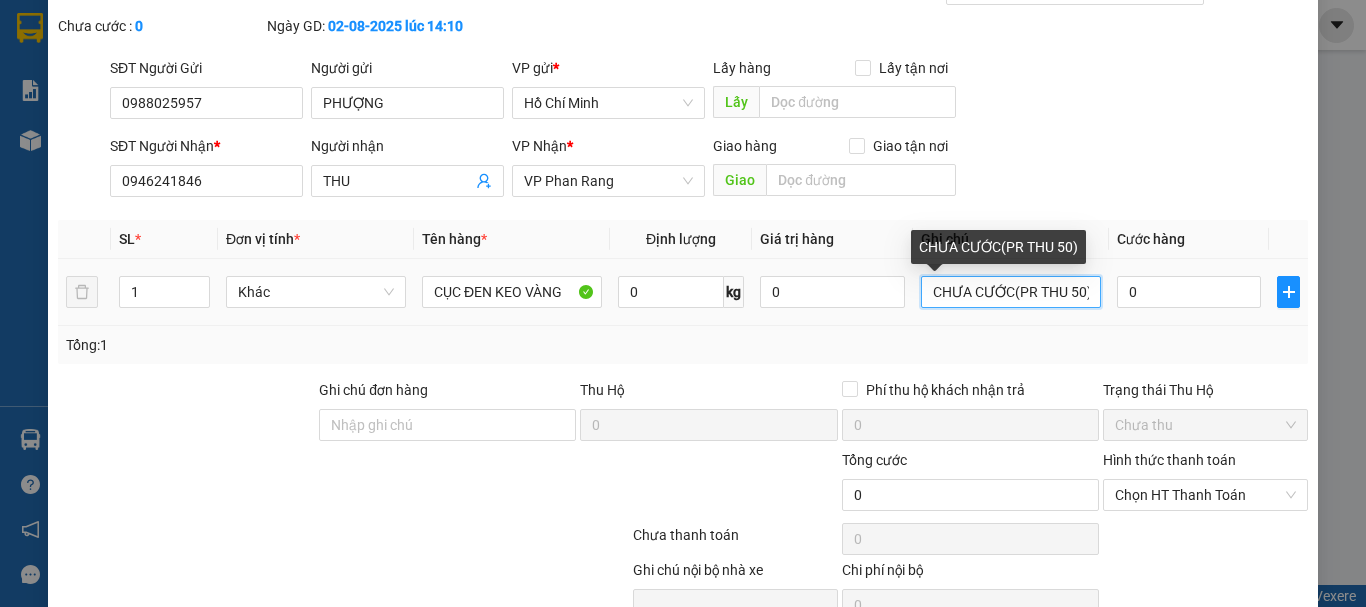 scroll, scrollTop: 199, scrollLeft: 0, axis: vertical 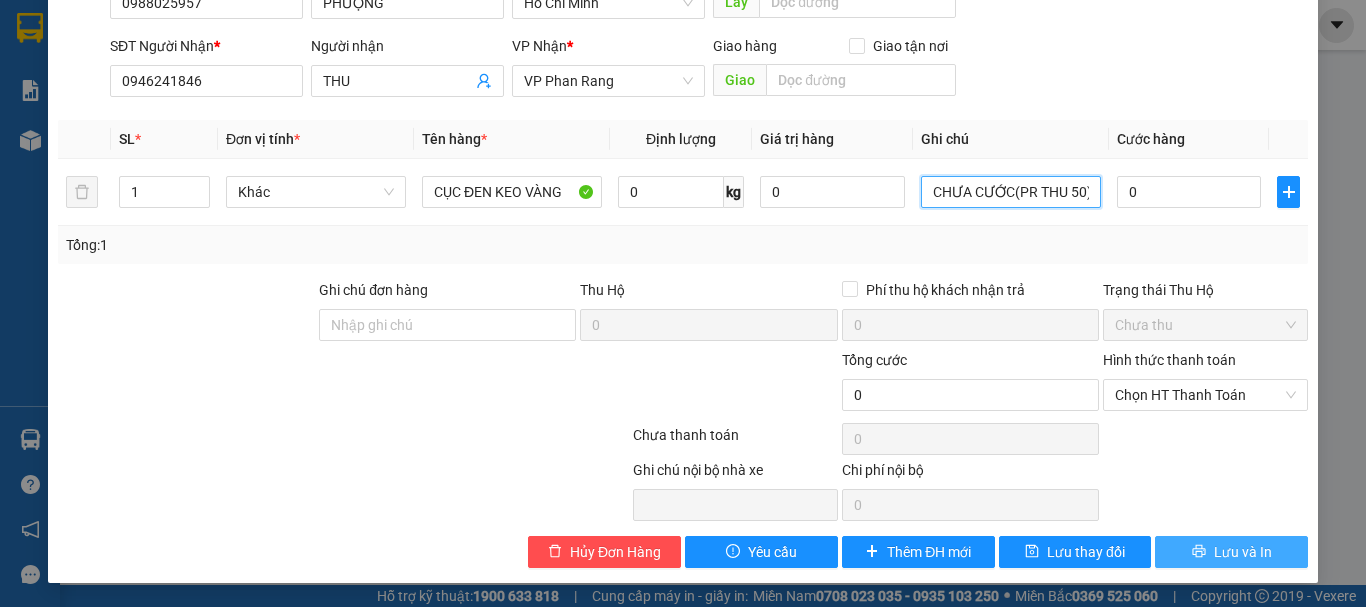 type on "CHƯA CƯỚC(PR THU 50)" 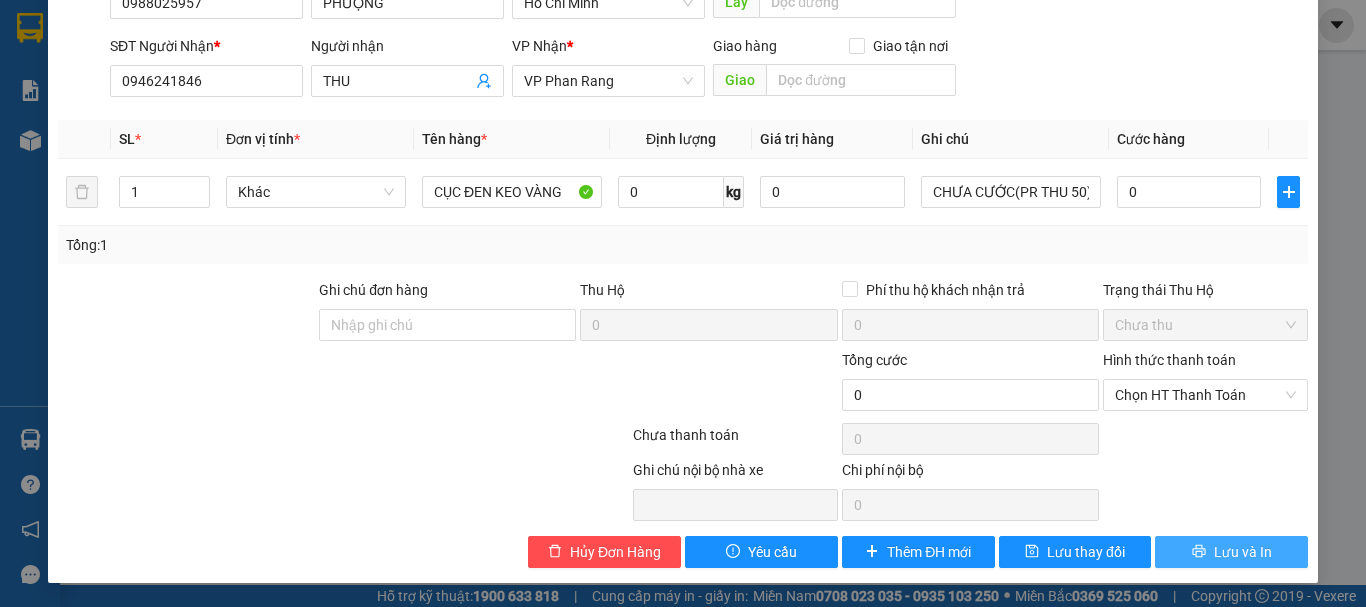 click on "Lưu và In" at bounding box center (1231, 552) 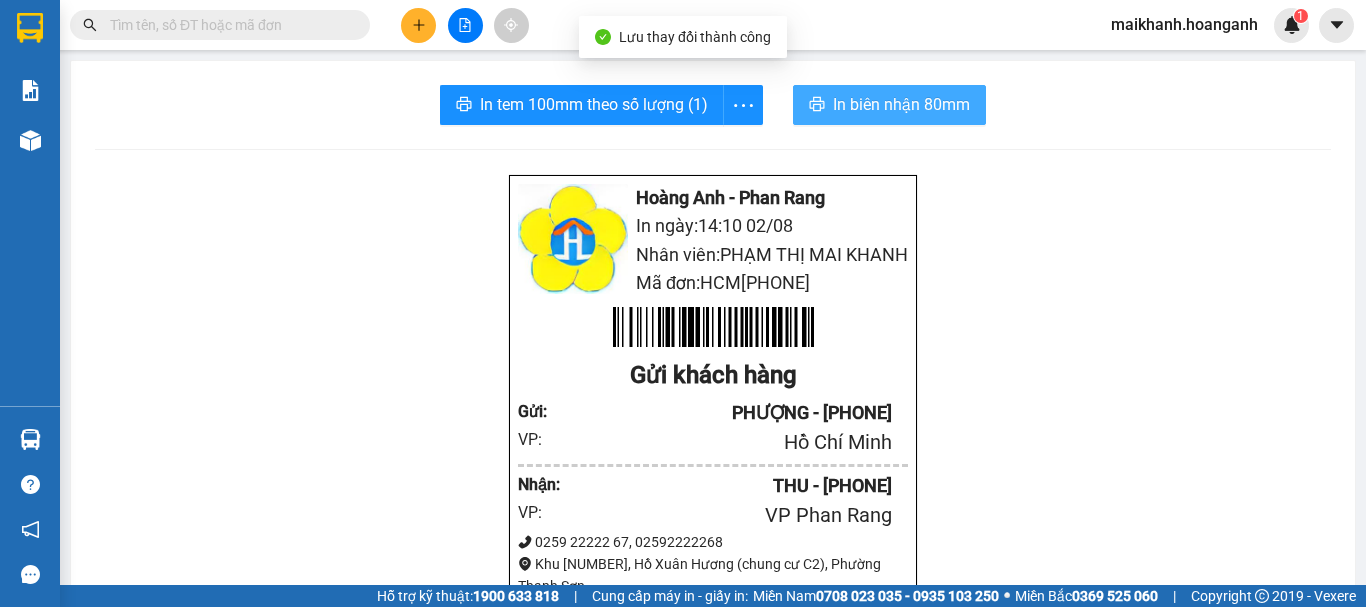 click on "In biên nhận 80mm" at bounding box center [901, 104] 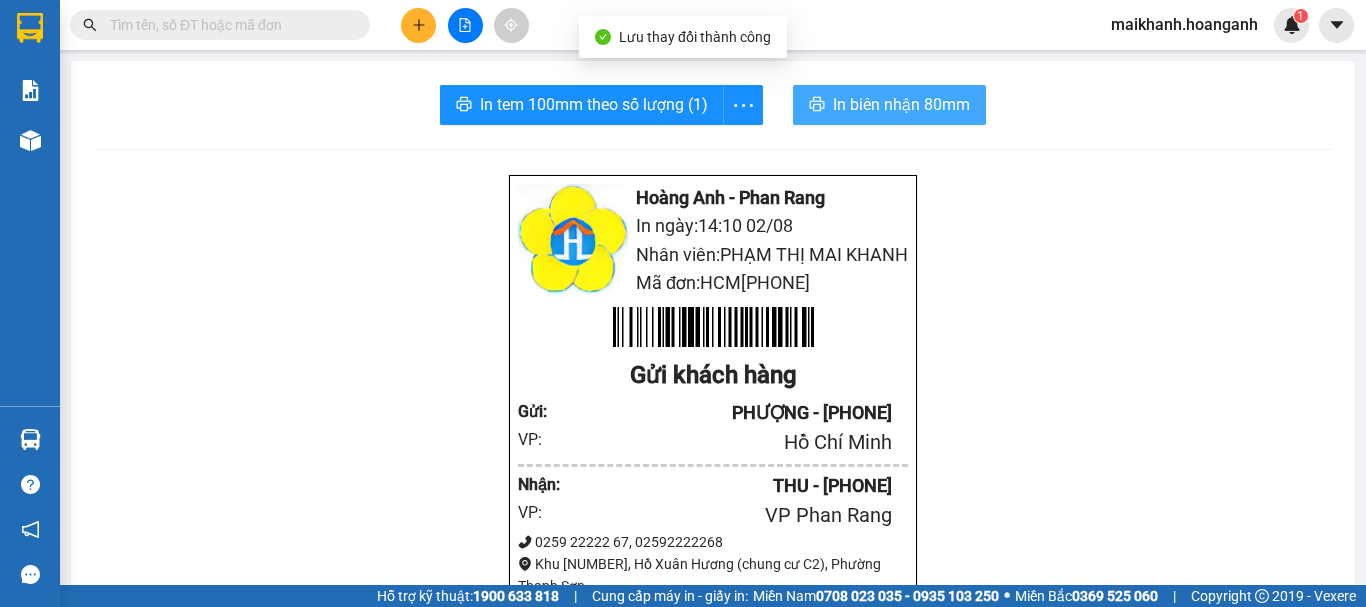 scroll, scrollTop: 0, scrollLeft: 0, axis: both 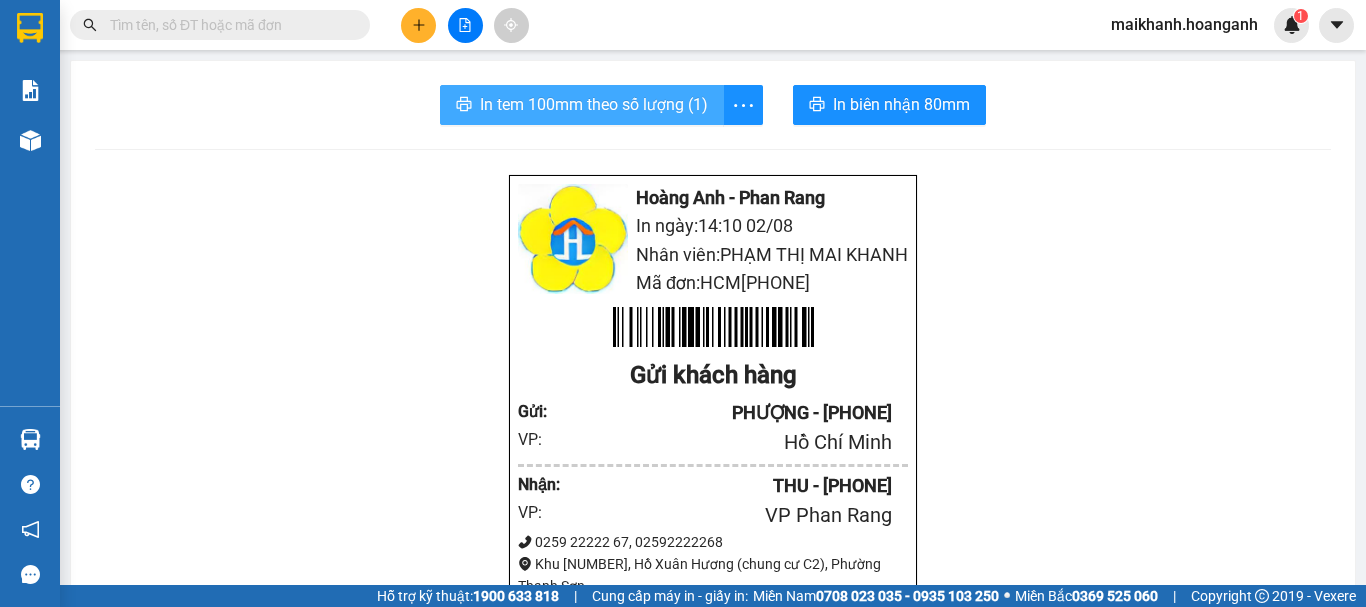 click on "In tem 100mm theo số lượng
(1)" at bounding box center (594, 104) 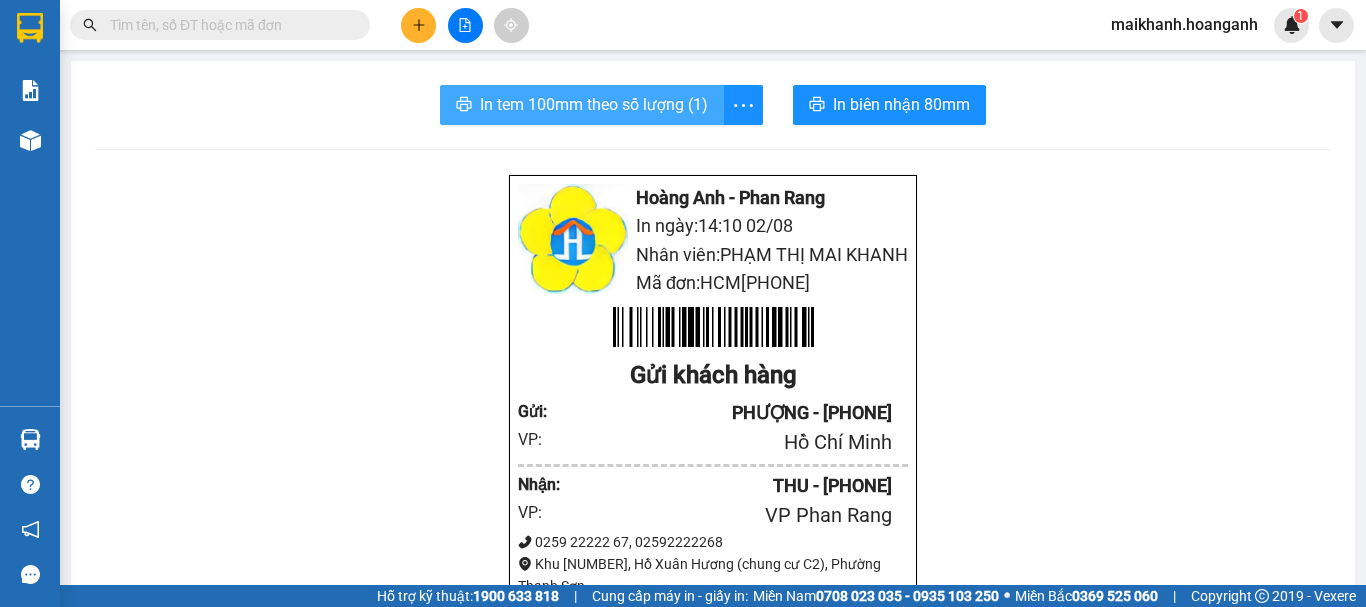 scroll, scrollTop: 0, scrollLeft: 0, axis: both 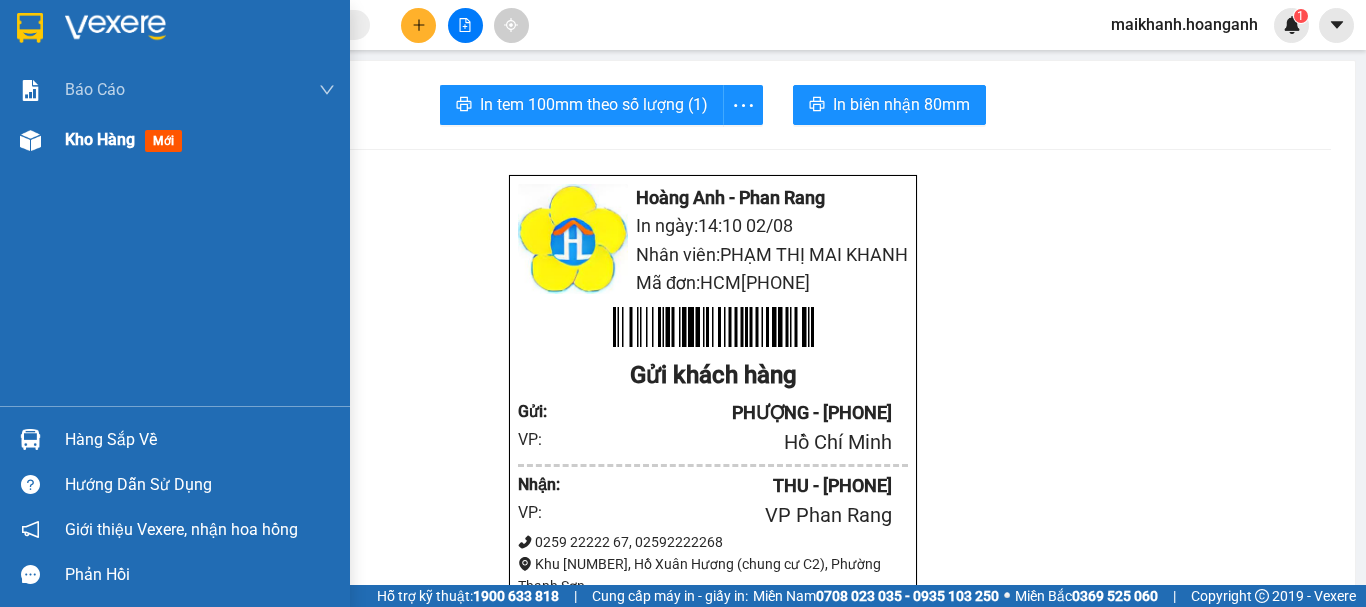 drag, startPoint x: 137, startPoint y: 151, endPoint x: 333, endPoint y: 141, distance: 196.25494 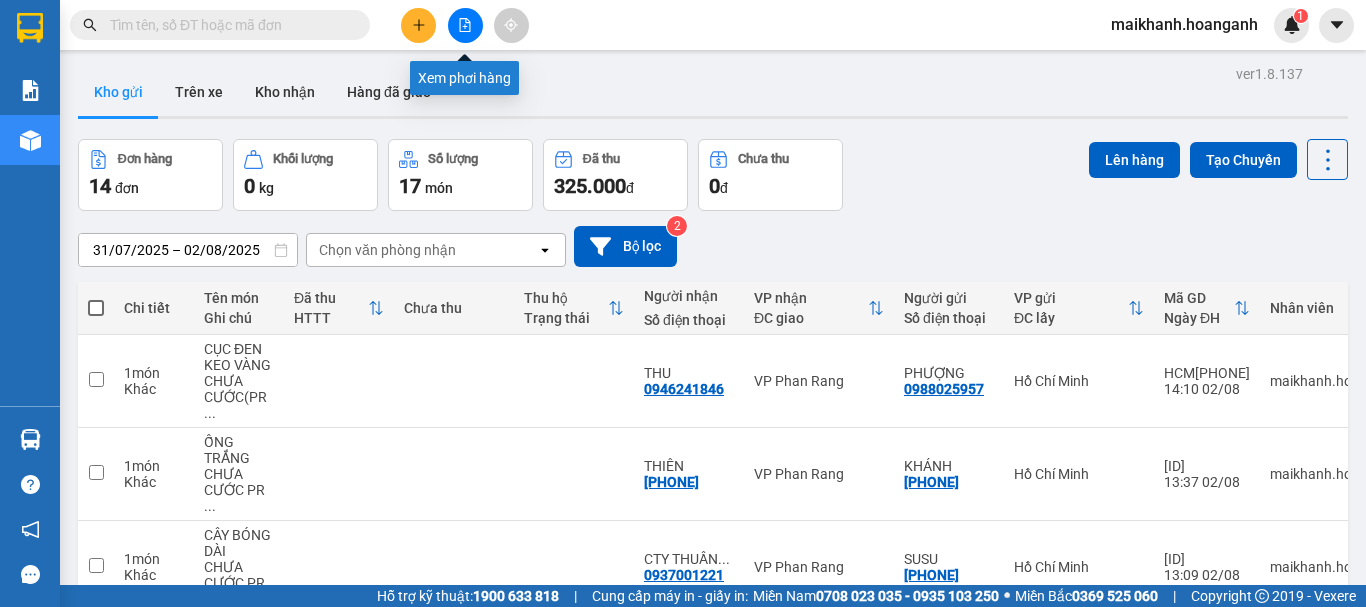 click at bounding box center (465, 25) 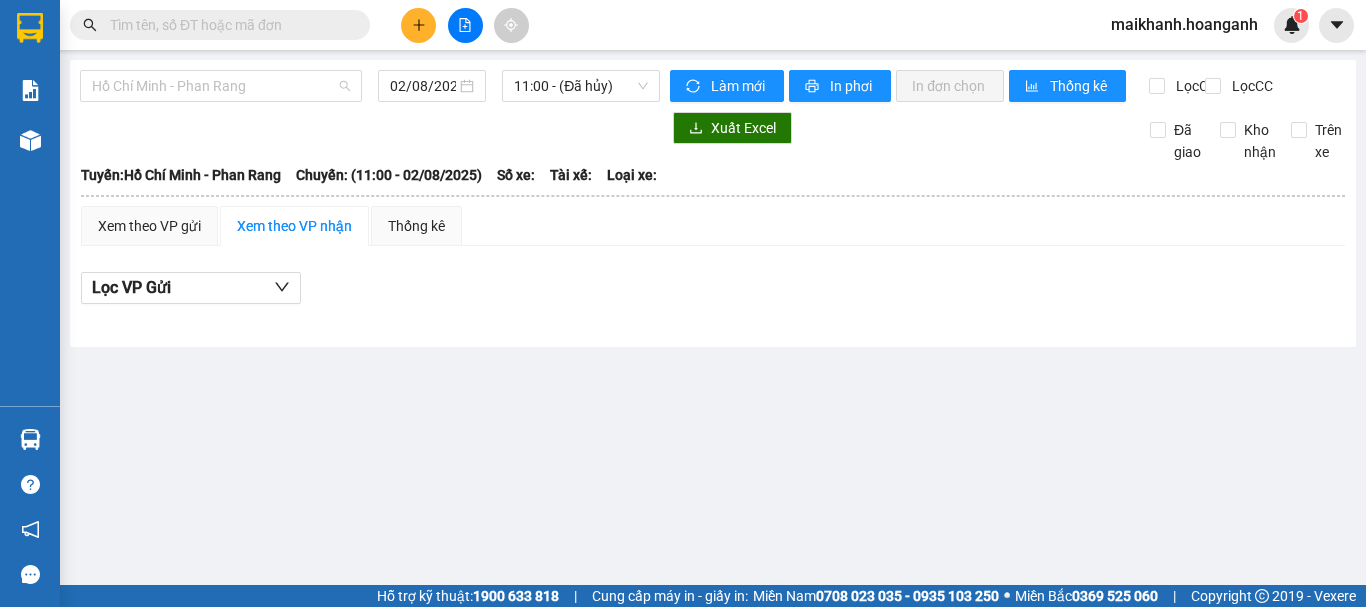 drag, startPoint x: 264, startPoint y: 88, endPoint x: 270, endPoint y: 134, distance: 46.389652 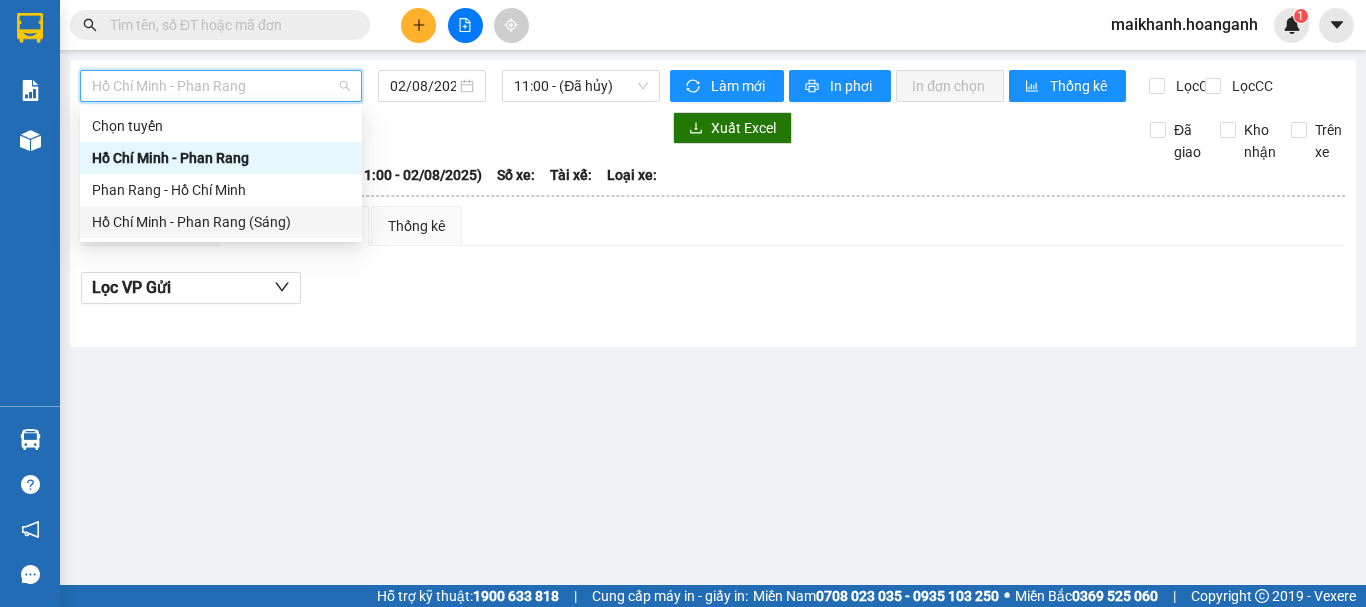 click on "Hồ Chí Minh - Phan Rang (Sáng)" at bounding box center (221, 222) 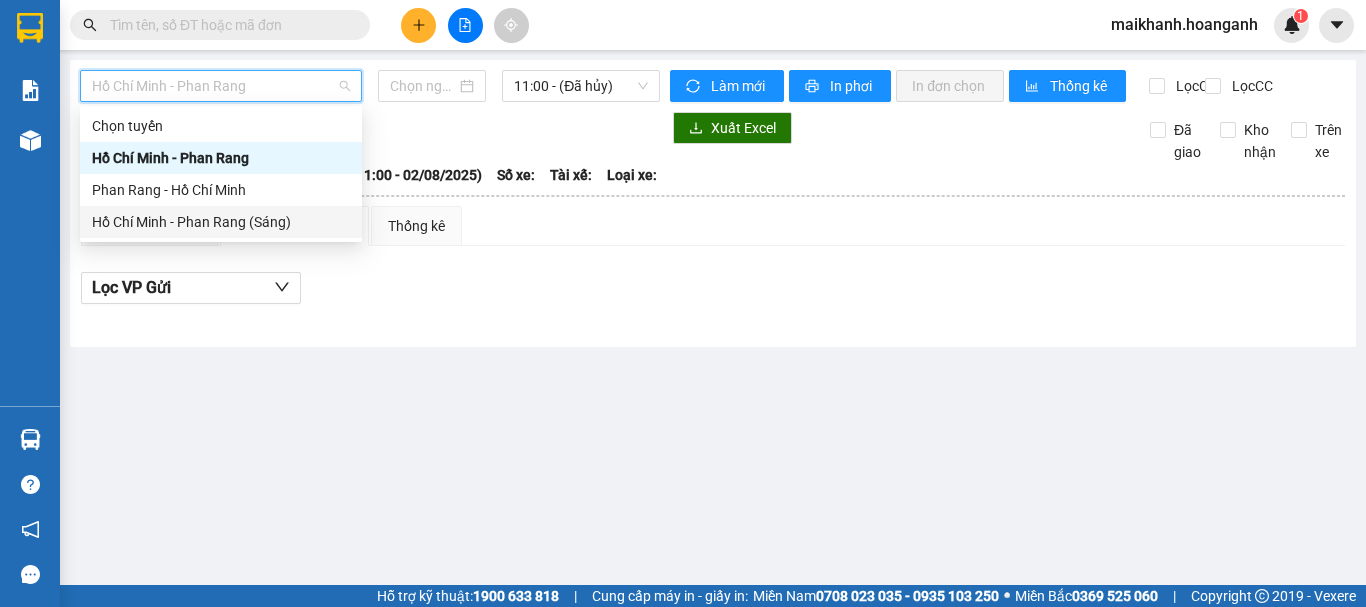 type on "02/08/2025" 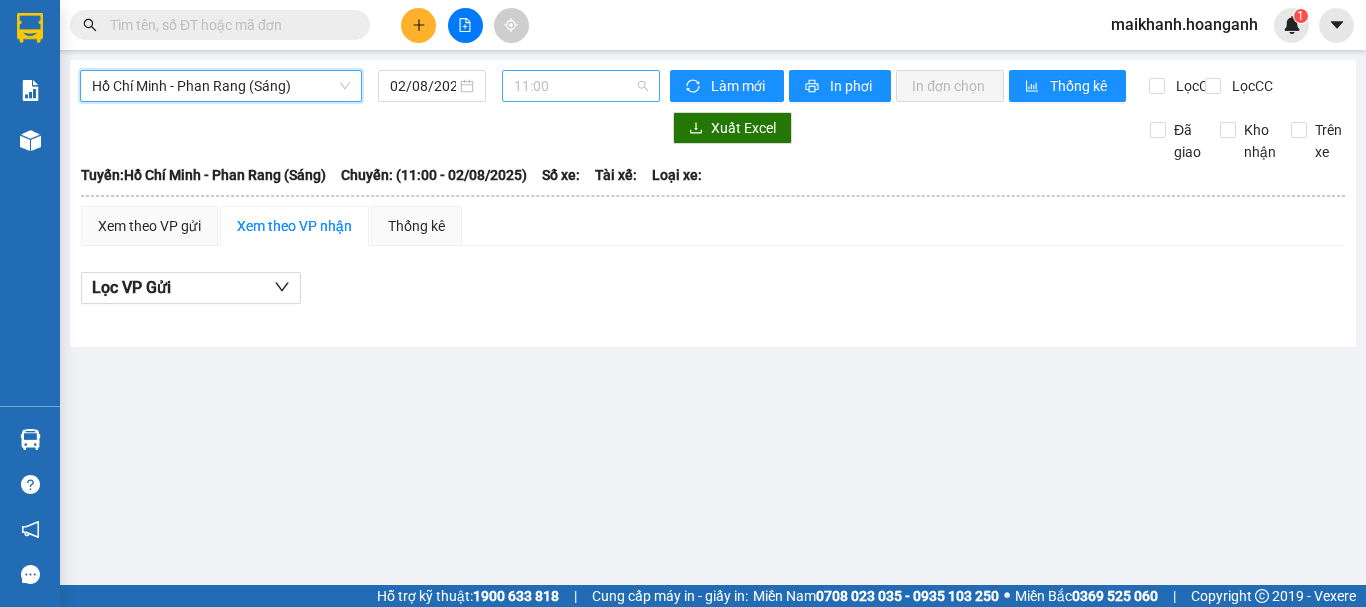 click on "11:00" at bounding box center [581, 86] 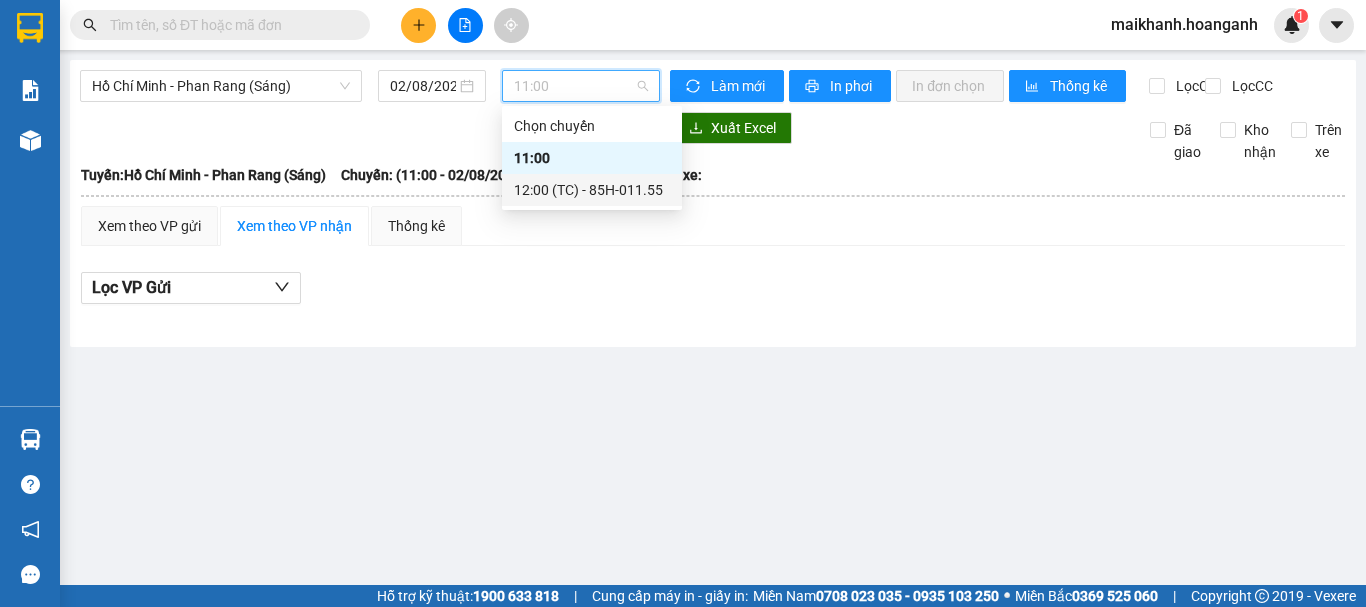 click on "12:00   (TC)   - 85H-011.55" at bounding box center [592, 190] 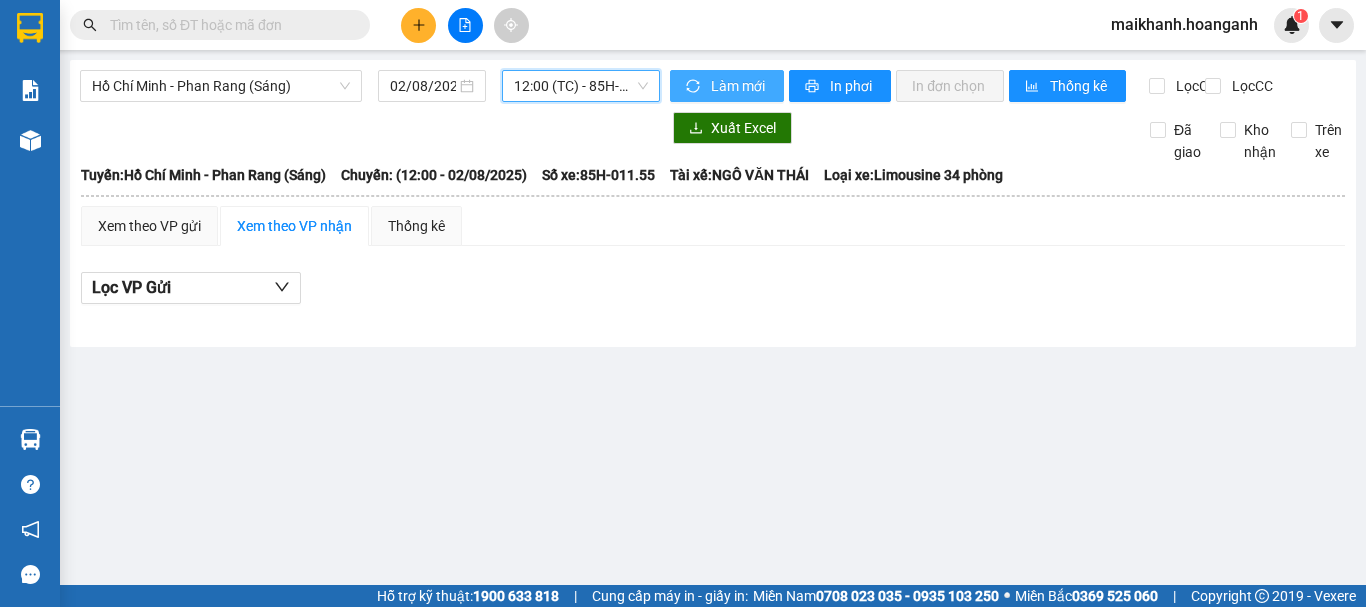 click 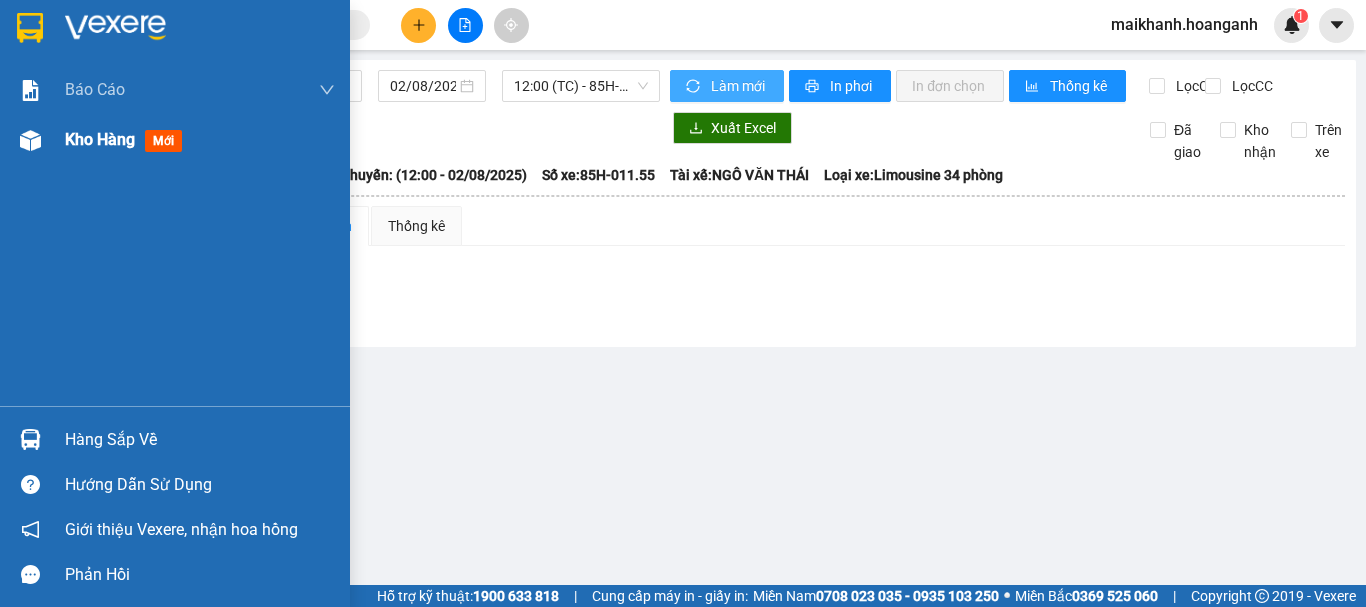 click on "mới" at bounding box center [163, 141] 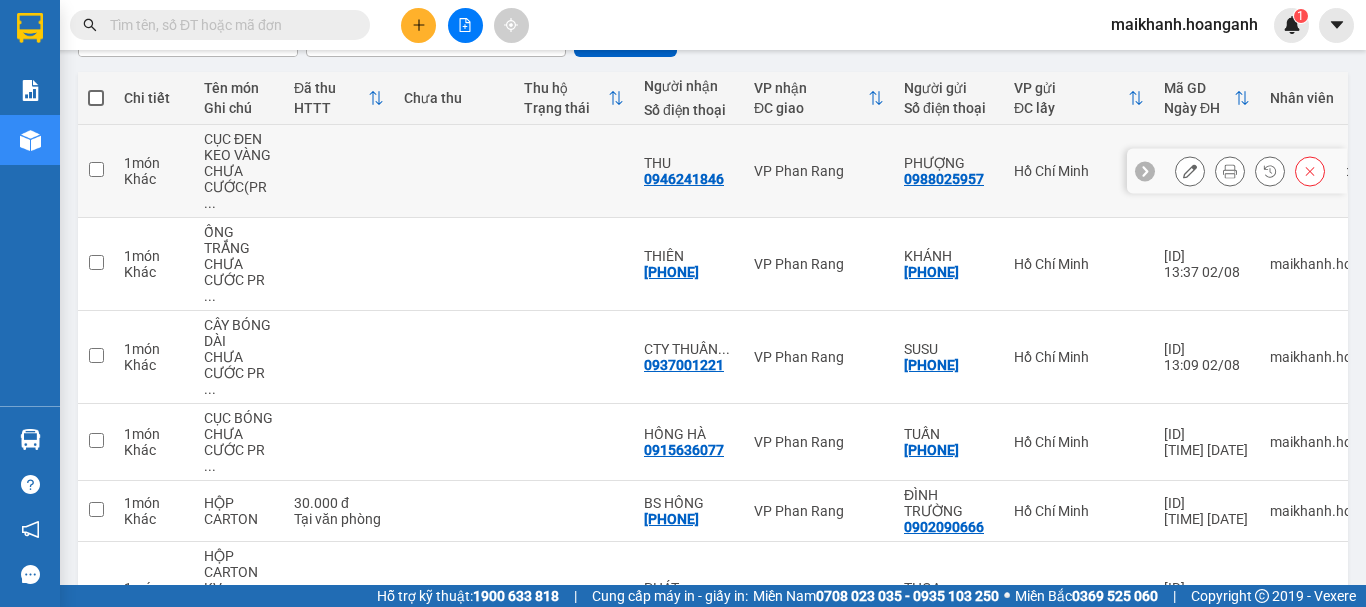 scroll, scrollTop: 0, scrollLeft: 0, axis: both 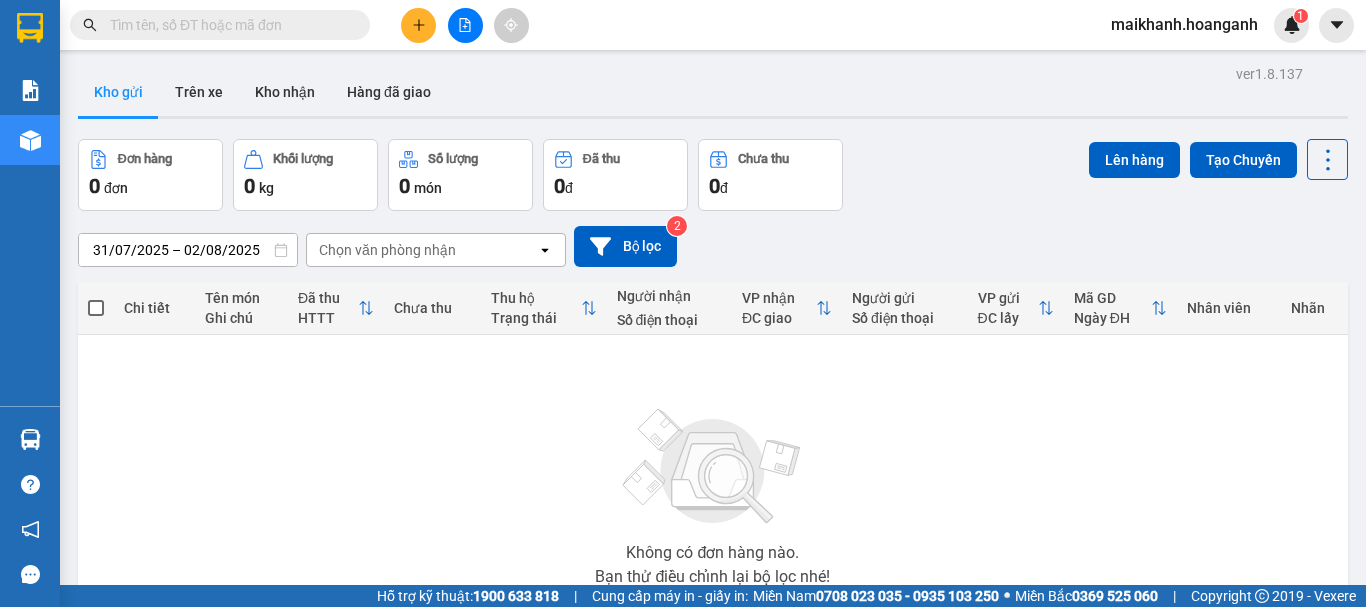 click at bounding box center (465, 25) 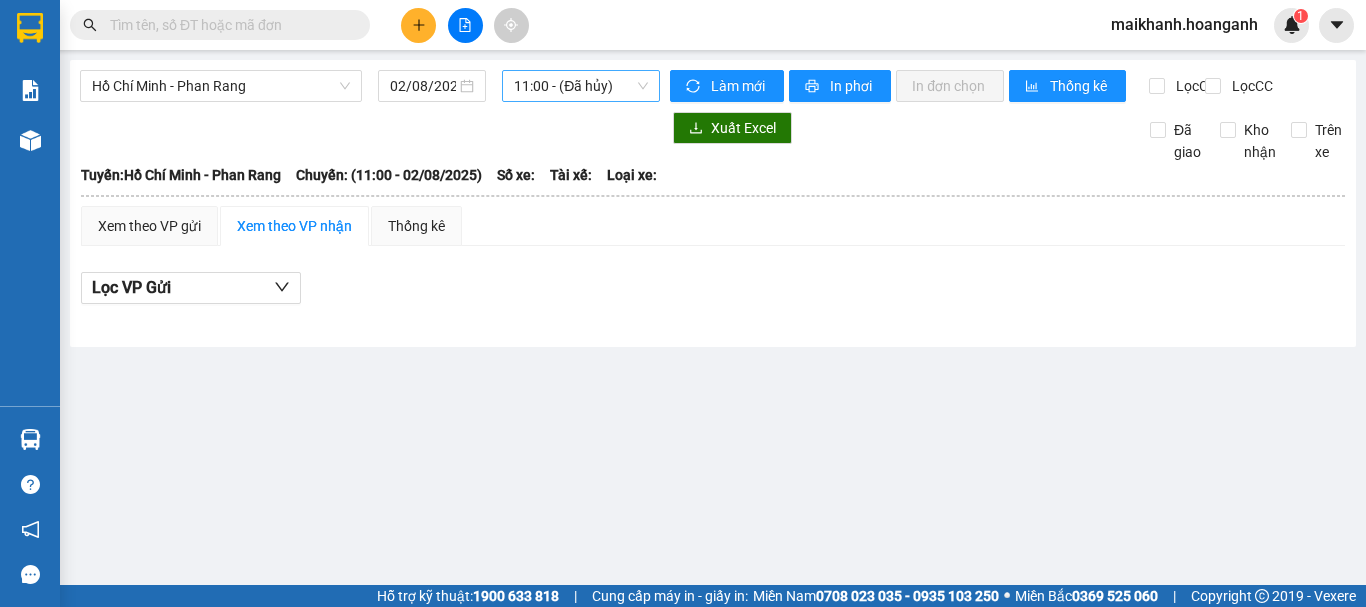 click on "11:00     - (Đã hủy)" at bounding box center (581, 86) 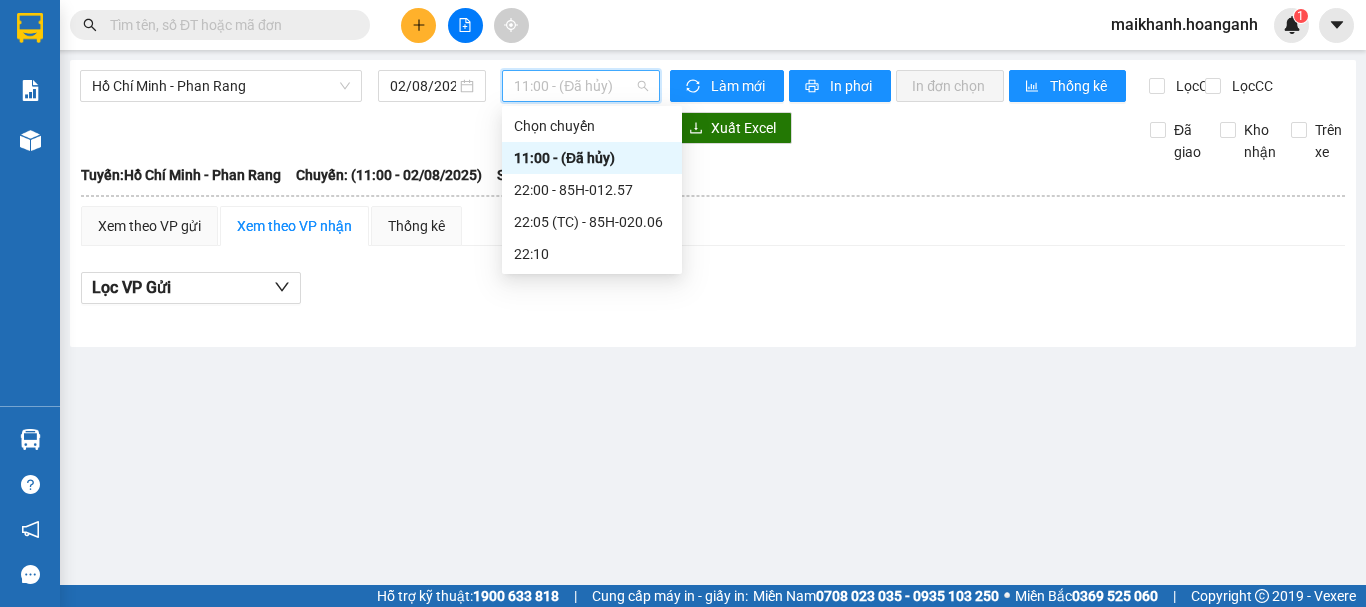 click on "11:00     - (Đã hủy)" at bounding box center (592, 158) 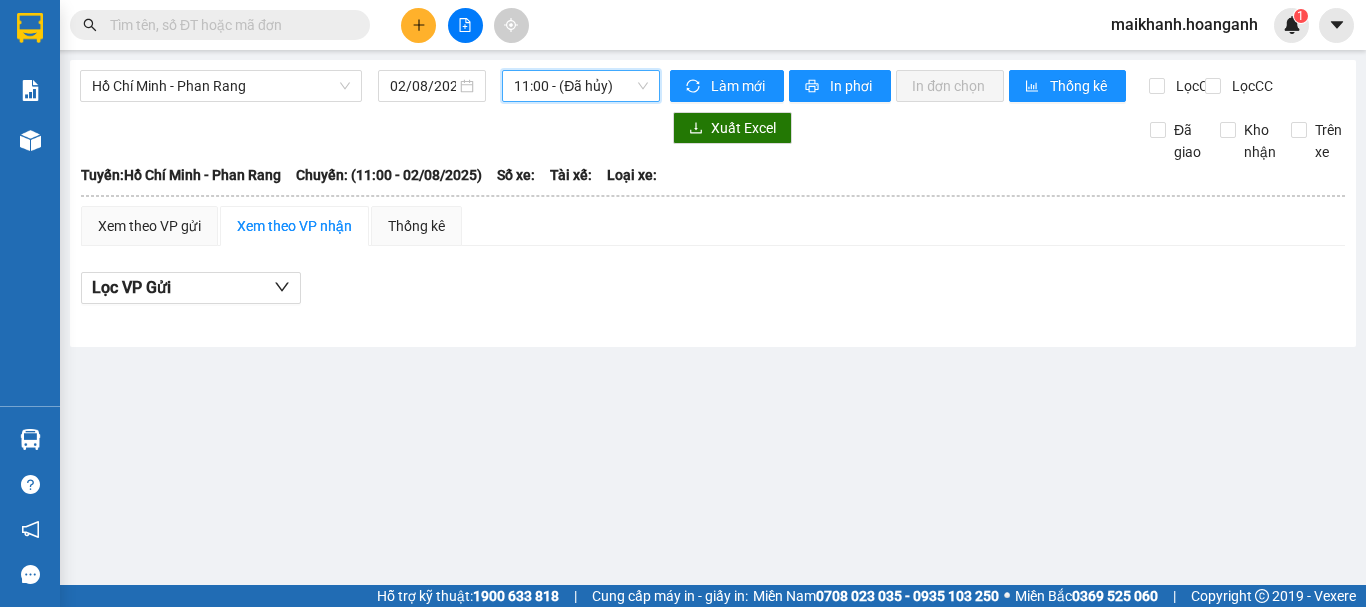 click on "11:00     - (Đã hủy)" at bounding box center [581, 86] 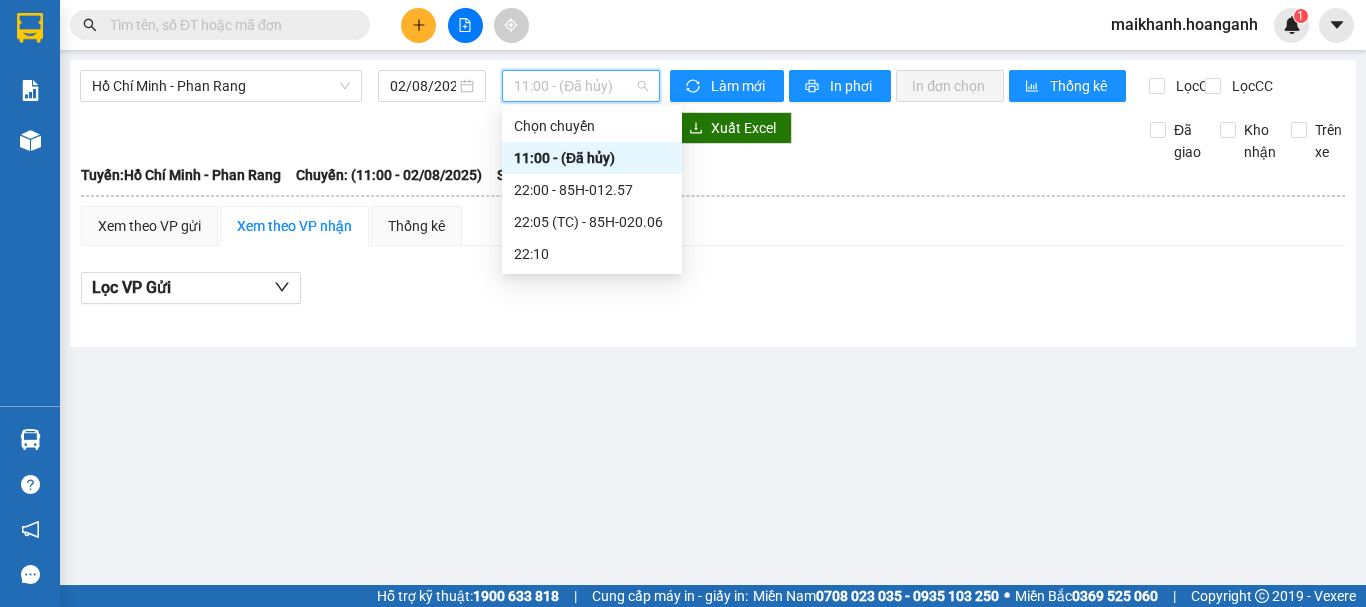 click at bounding box center (370, 128) 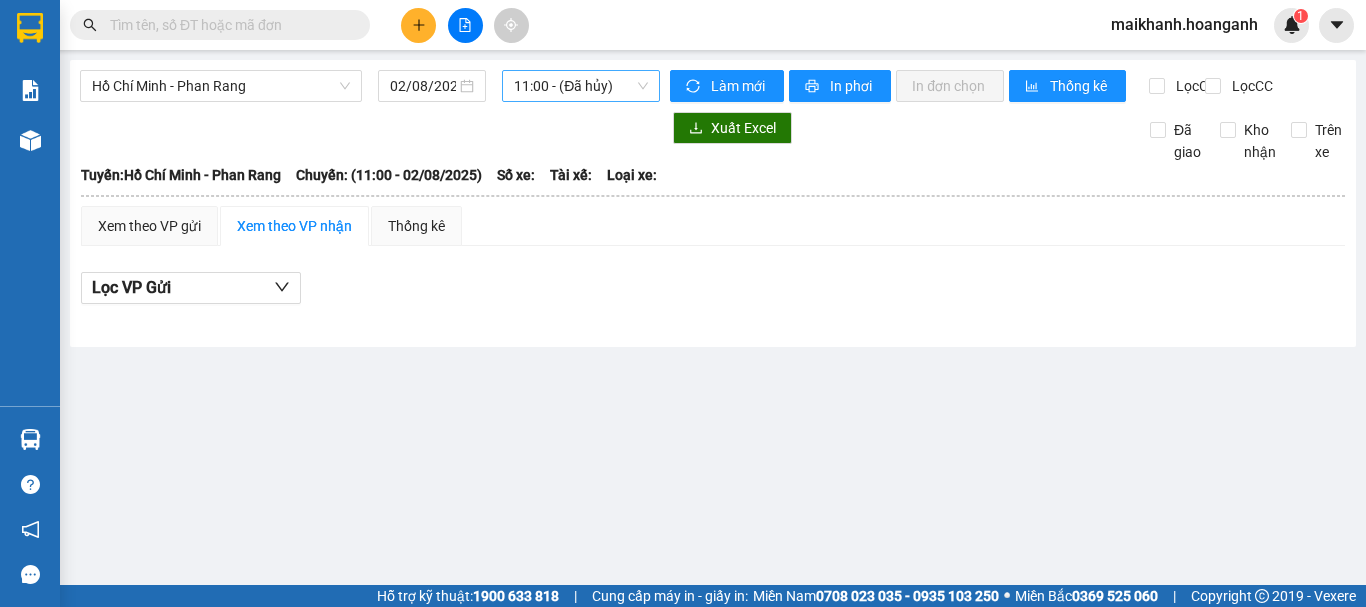 click on "11:00     - (Đã hủy)" at bounding box center (581, 86) 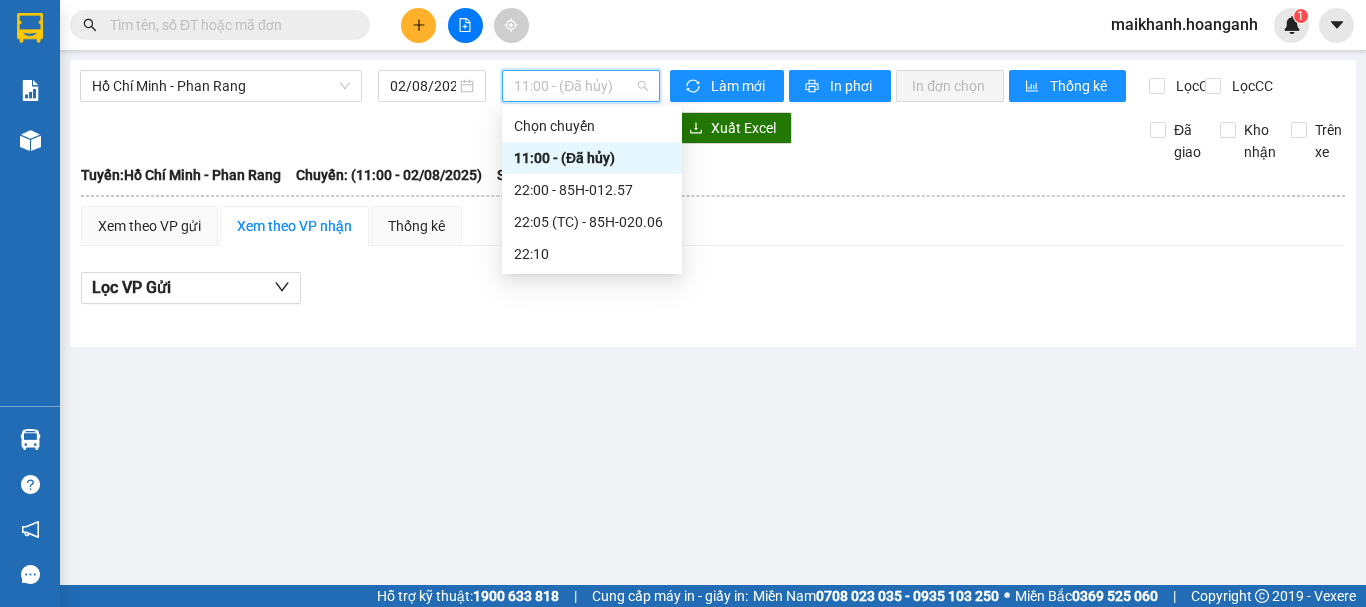 drag, startPoint x: 452, startPoint y: 145, endPoint x: 384, endPoint y: 110, distance: 76.47875 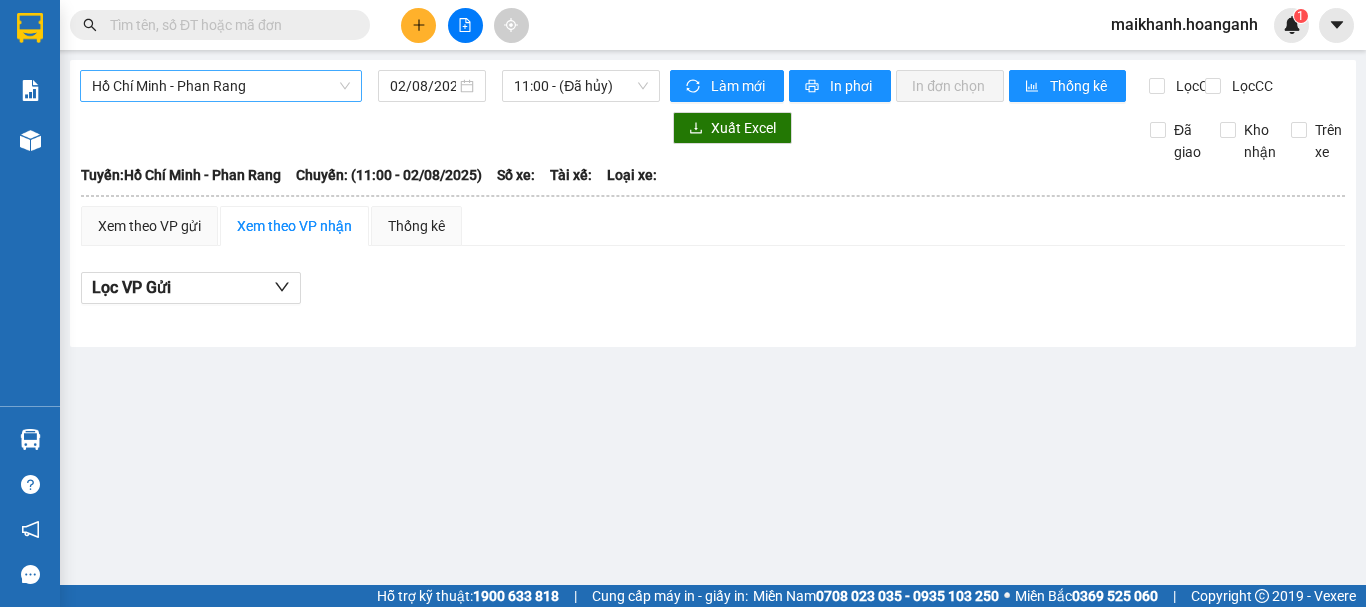 click on "Hồ Chí Minh - Phan Rang" at bounding box center (221, 86) 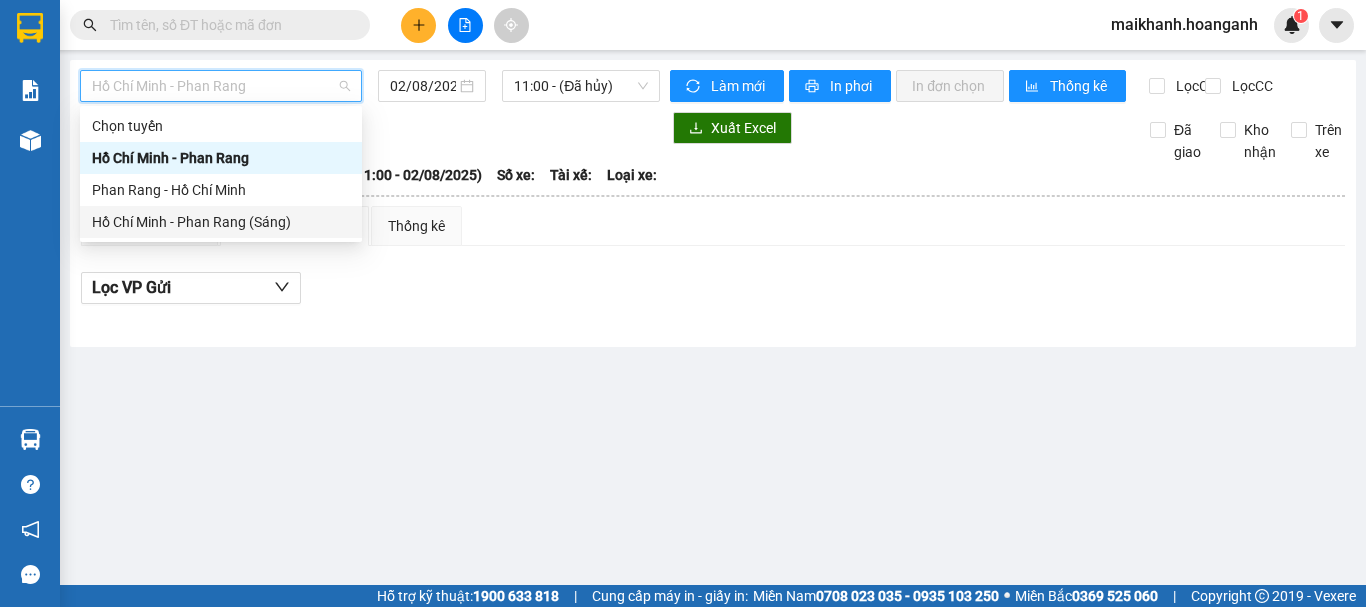 click on "Hồ Chí Minh - Phan Rang (Sáng)" at bounding box center (221, 222) 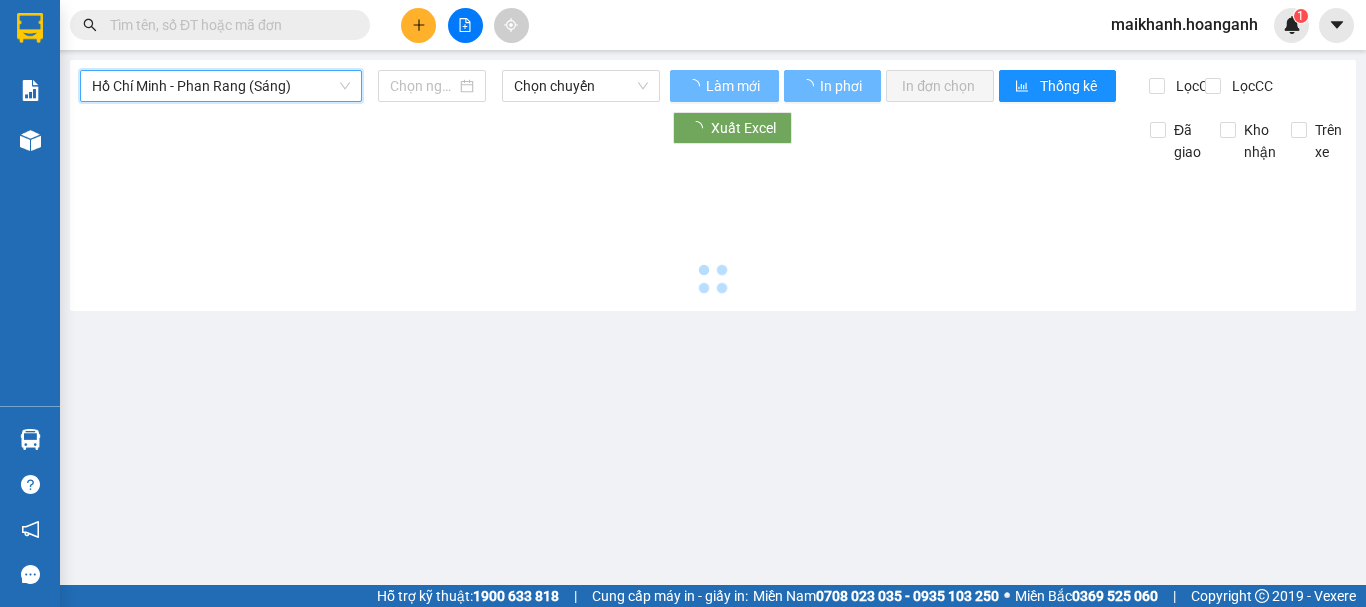 type on "02/08/2025" 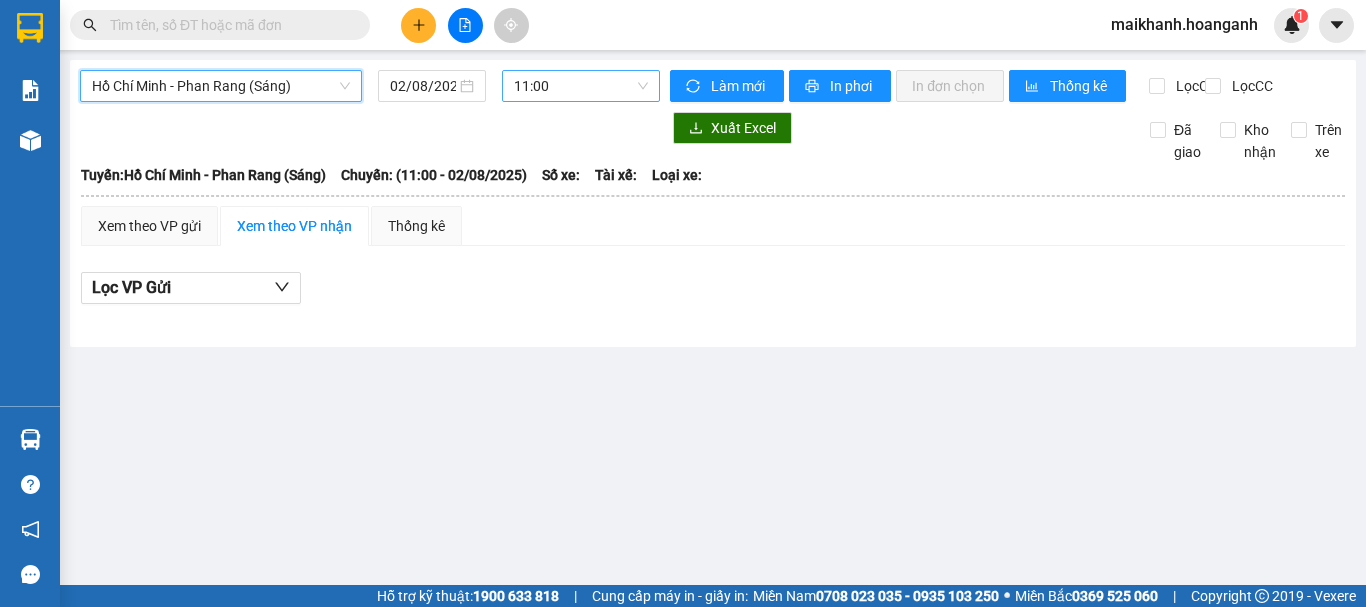 click on "11:00" at bounding box center [581, 86] 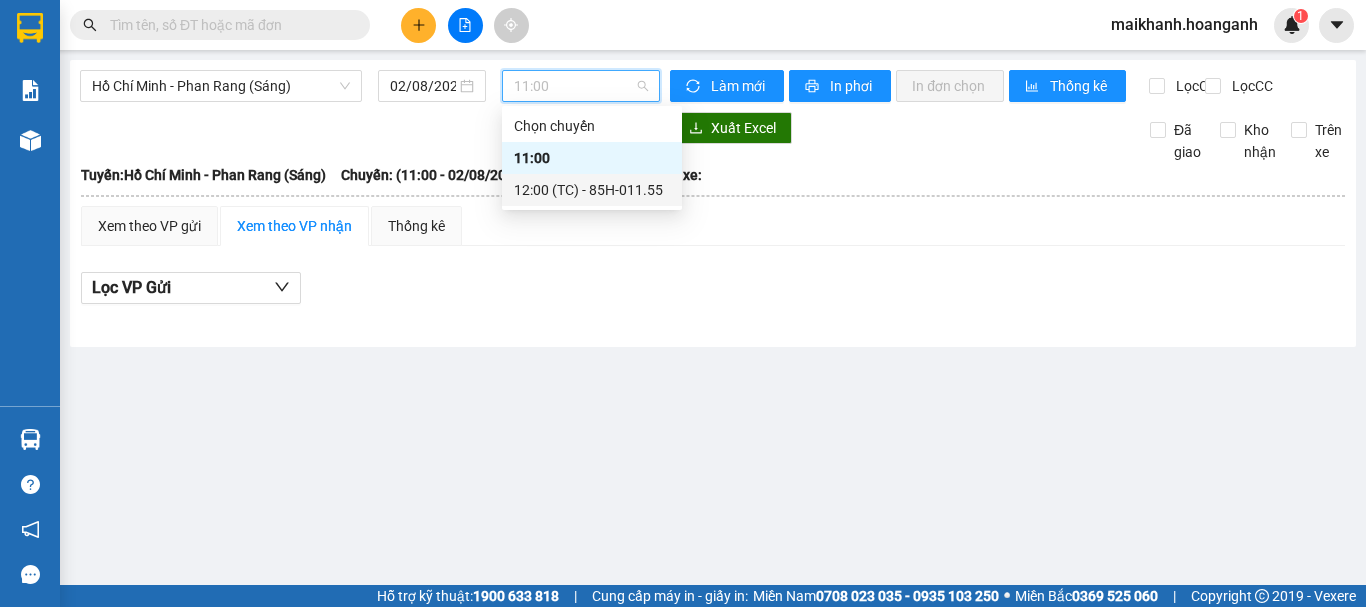 click on "12:00   (TC)   - 85H-011.55" at bounding box center [592, 190] 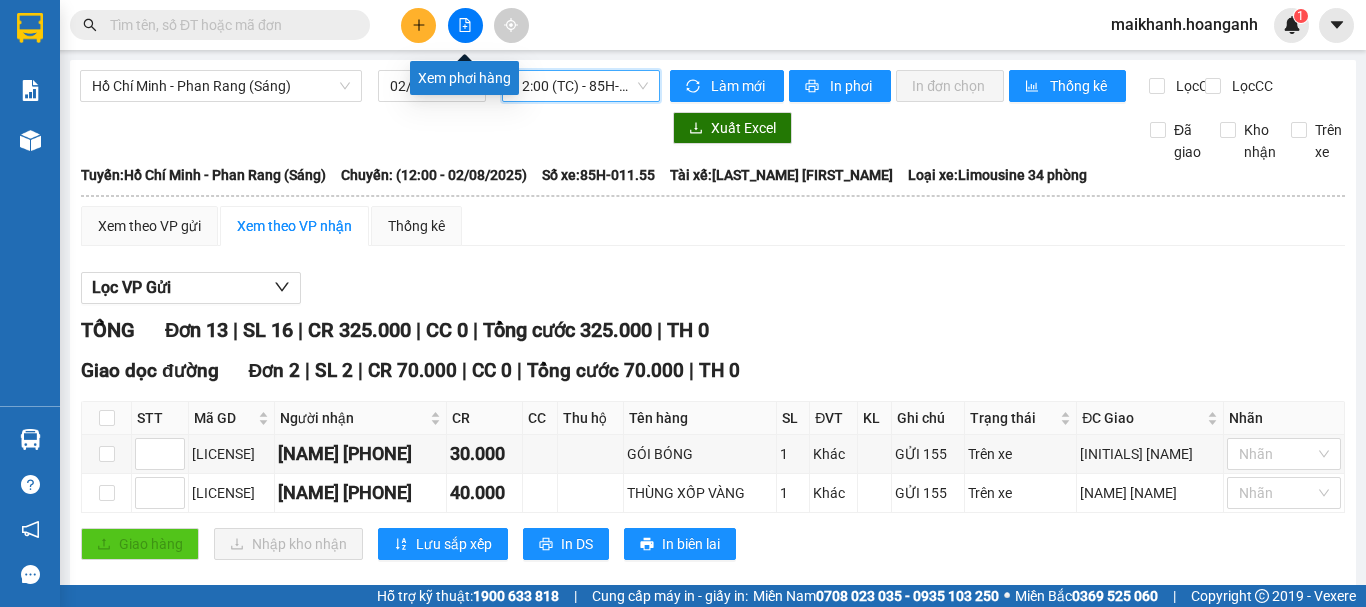 click 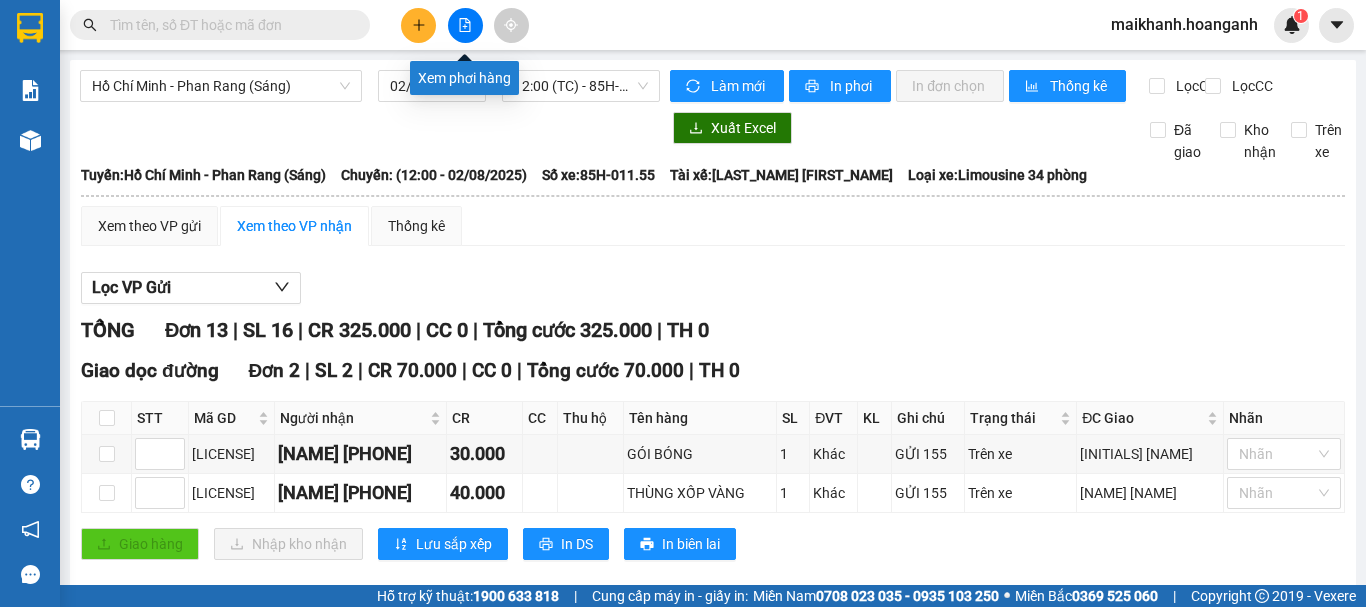 click 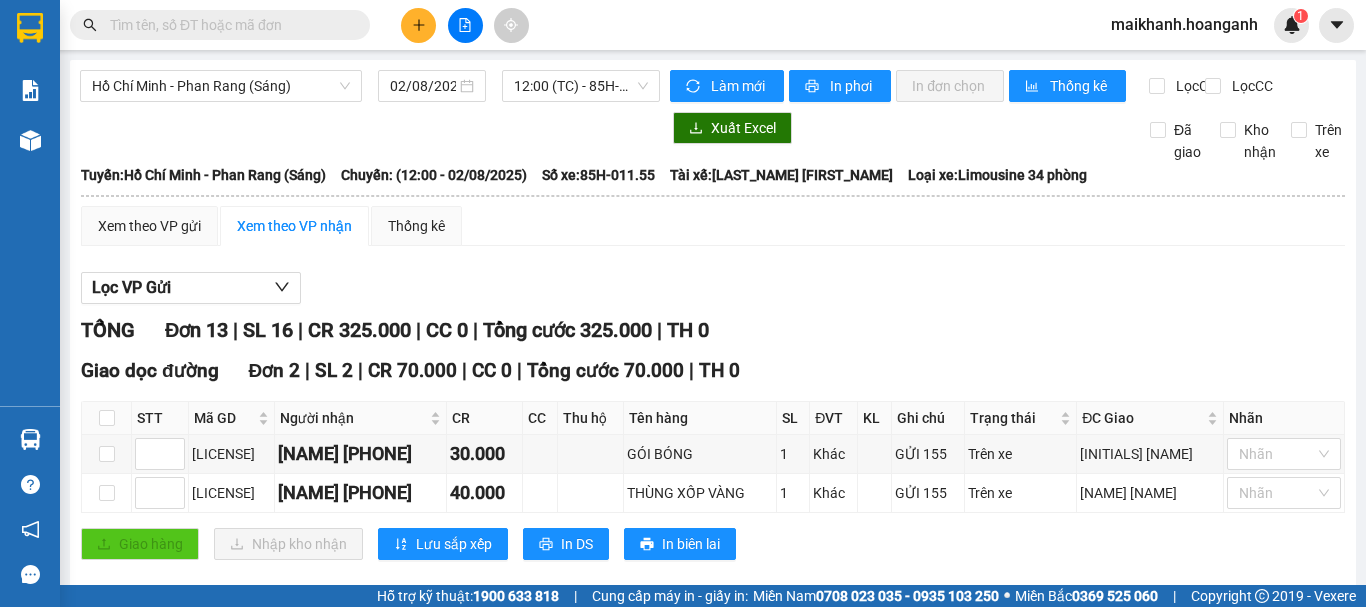 click 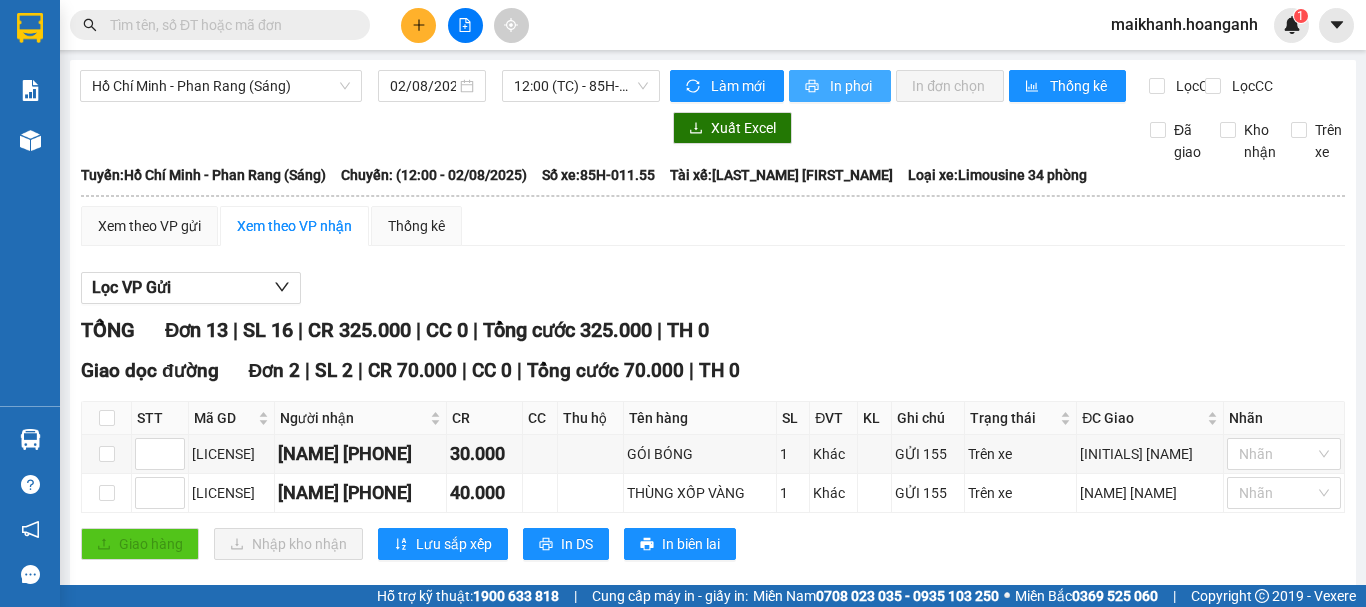 click on "In phơi" at bounding box center (840, 86) 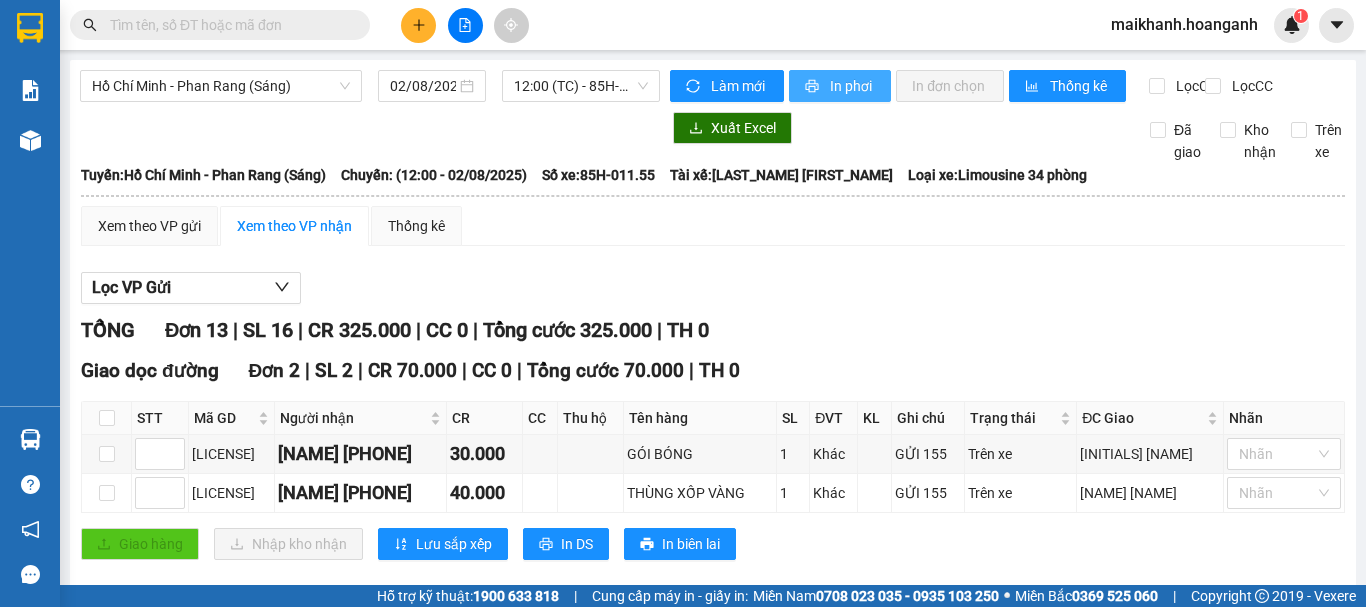 scroll, scrollTop: 0, scrollLeft: 0, axis: both 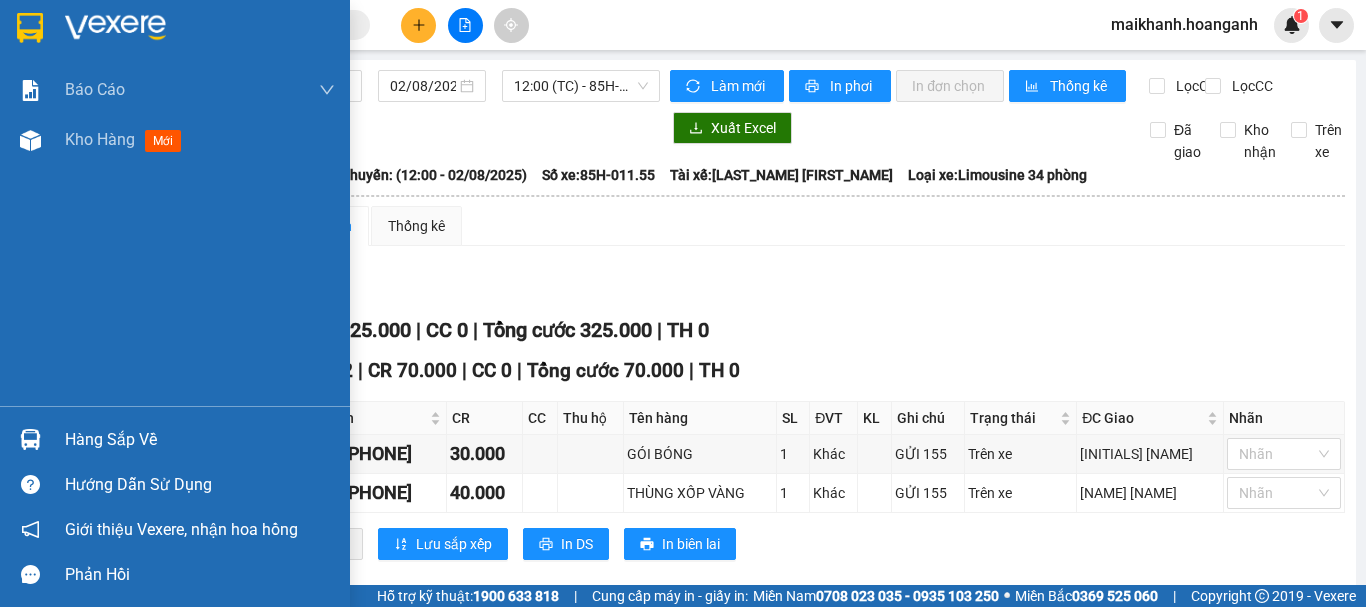 click at bounding box center [30, 28] 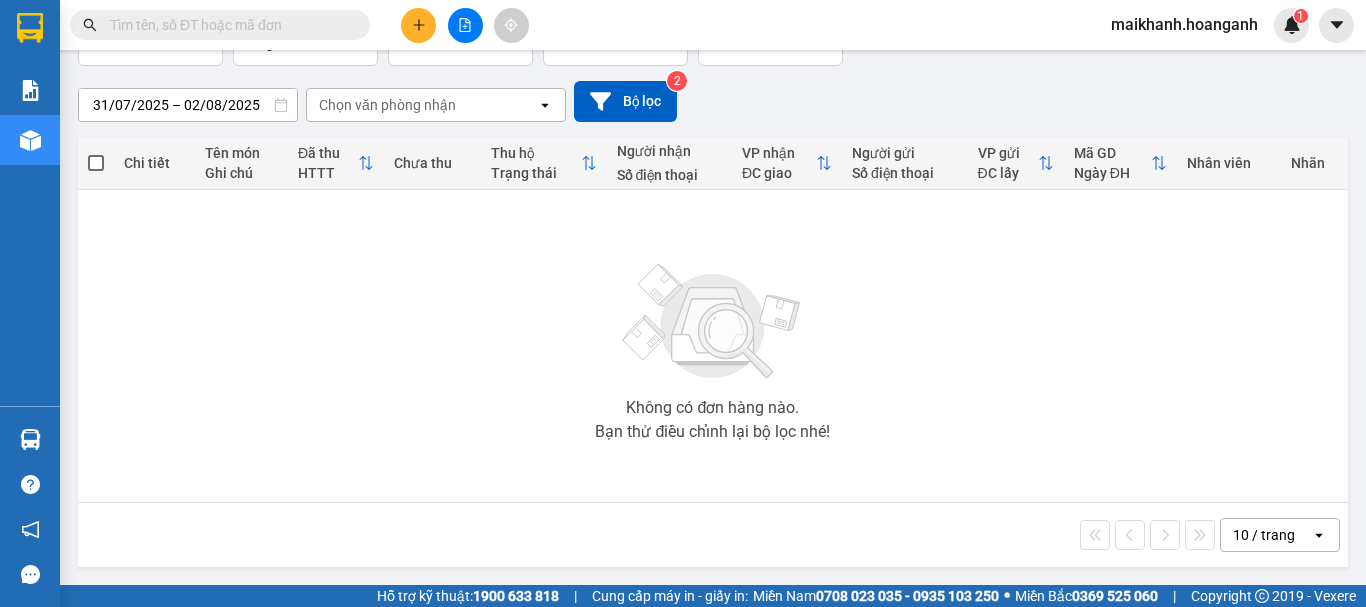 scroll, scrollTop: 0, scrollLeft: 0, axis: both 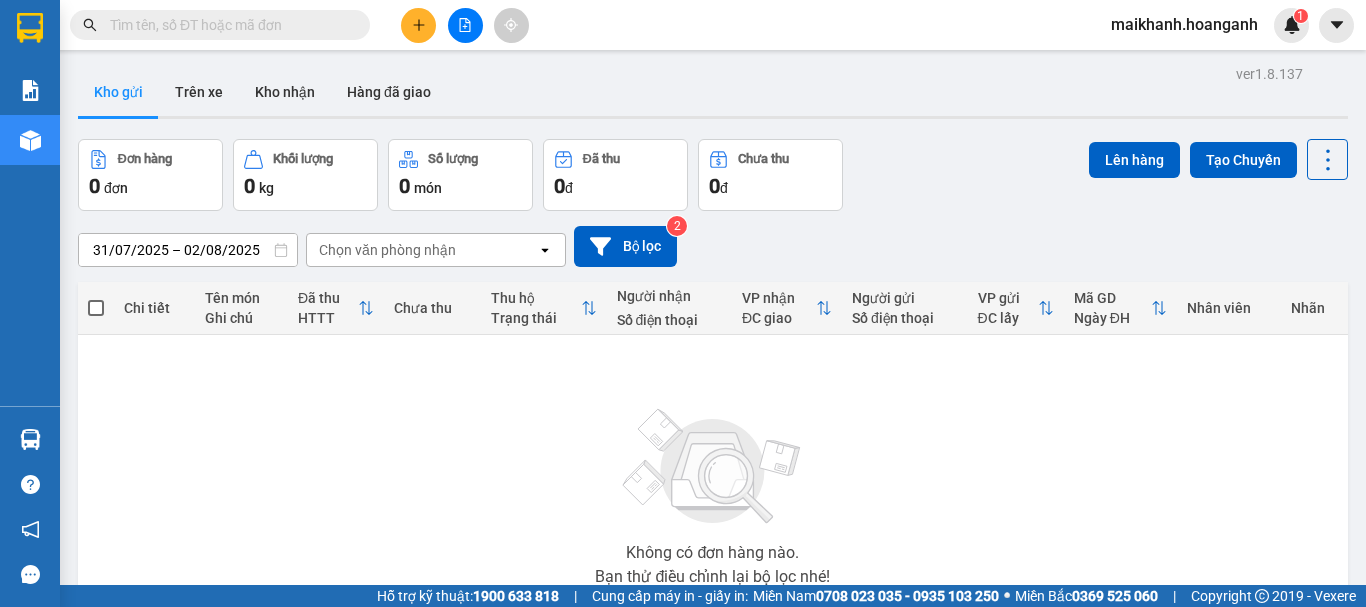 click on "maikhanh.hoanganh" at bounding box center [1184, 24] 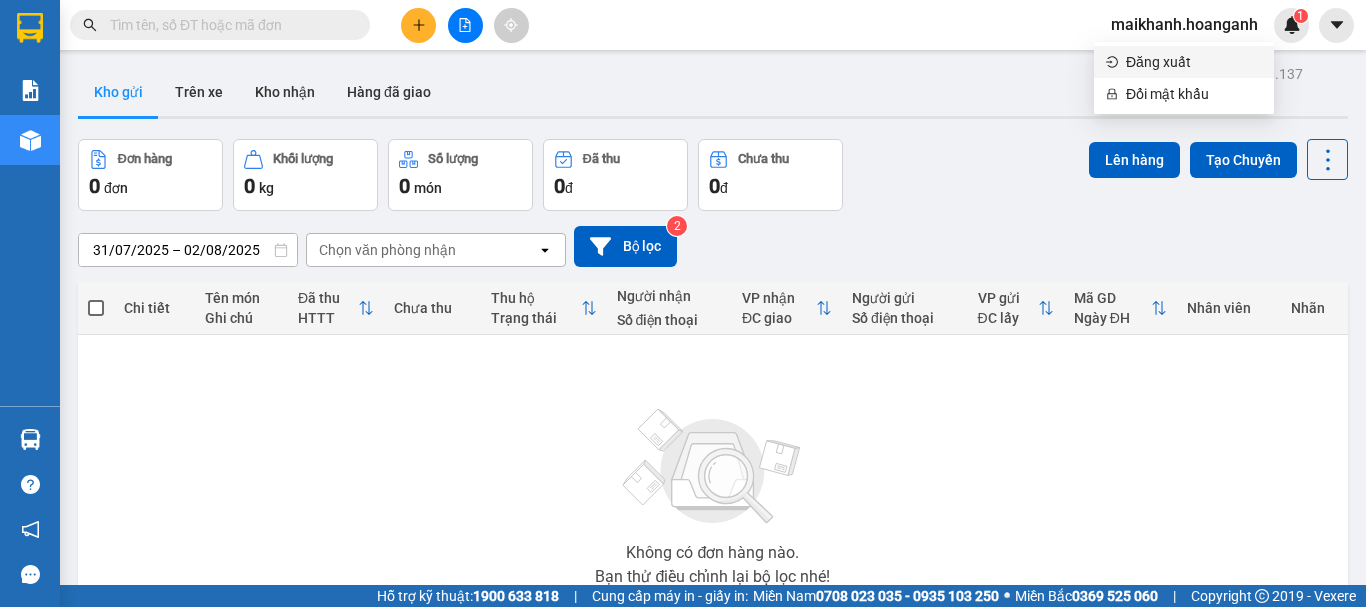 click on "Đăng xuất" at bounding box center (1194, 62) 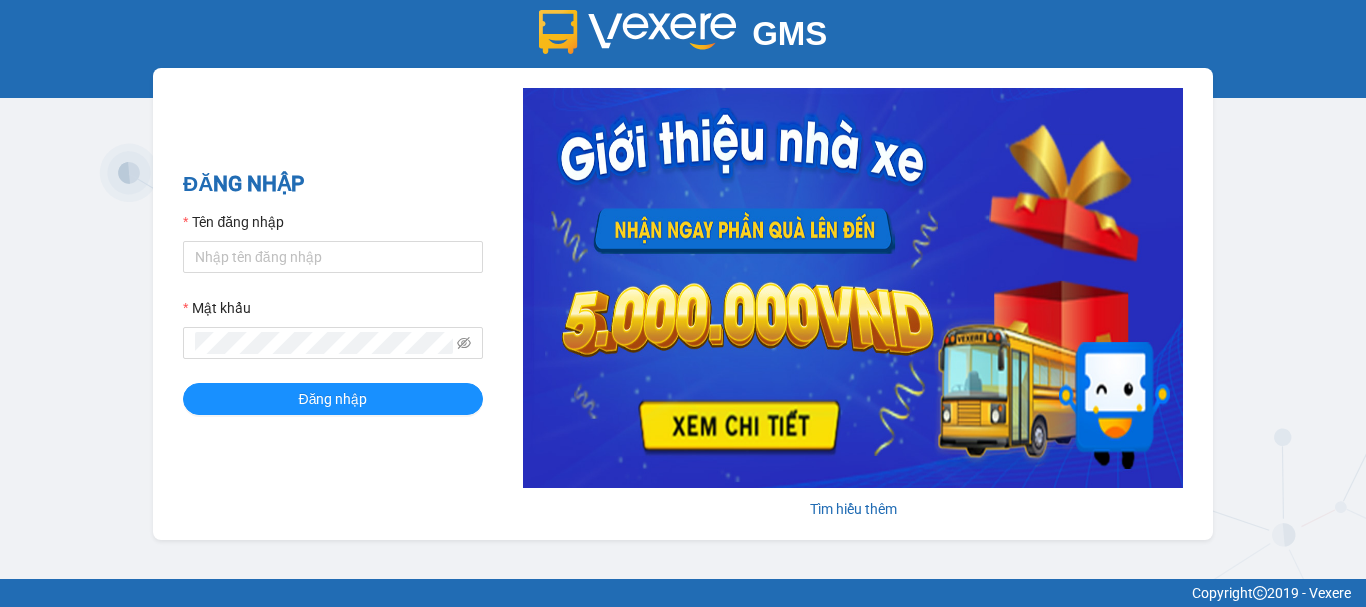 scroll, scrollTop: 0, scrollLeft: 0, axis: both 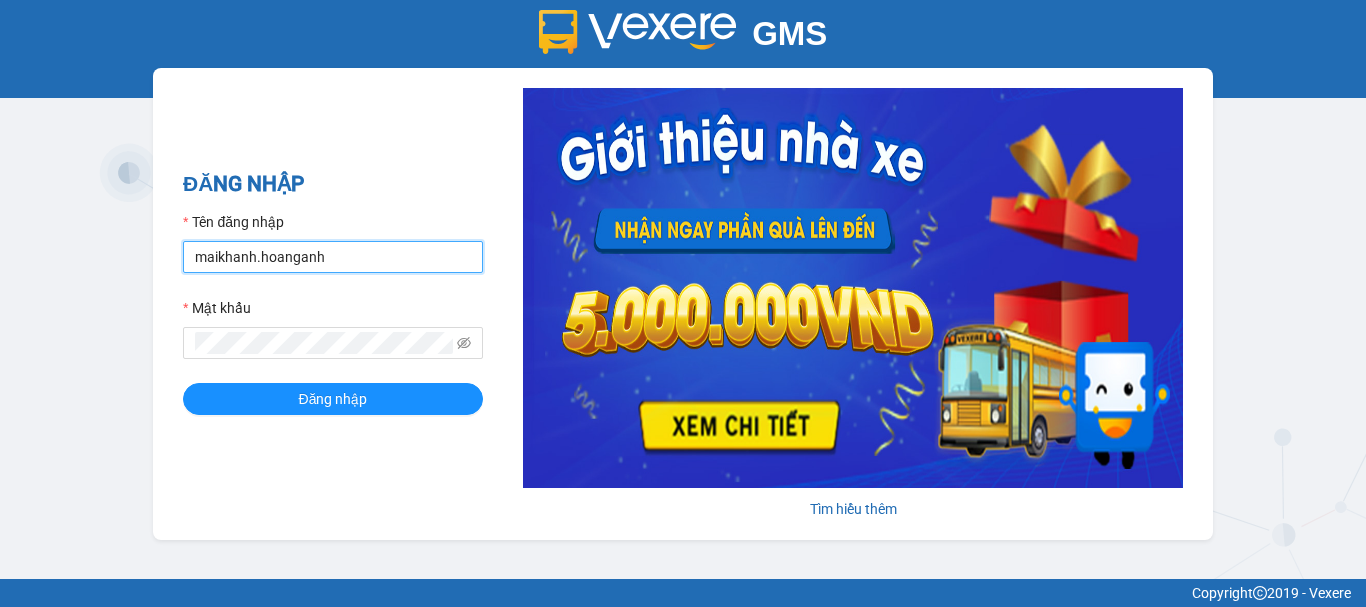 click on "maikhanh.hoanganh" at bounding box center [333, 257] 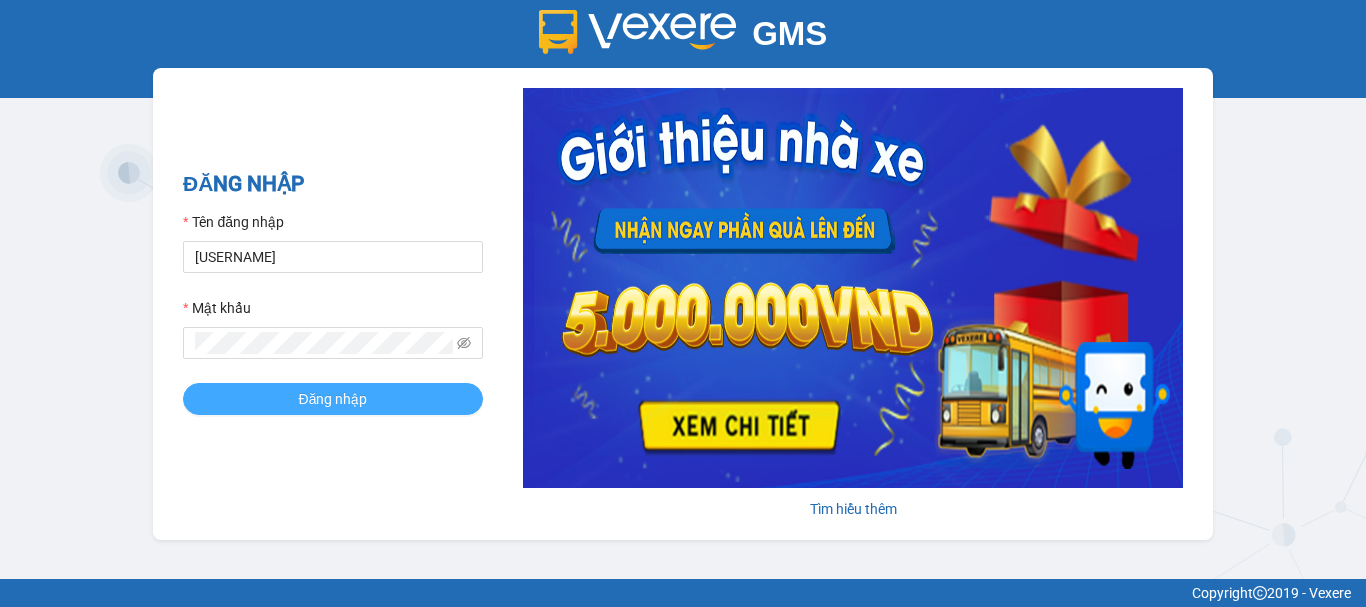 click on "Đăng nhập" at bounding box center [333, 399] 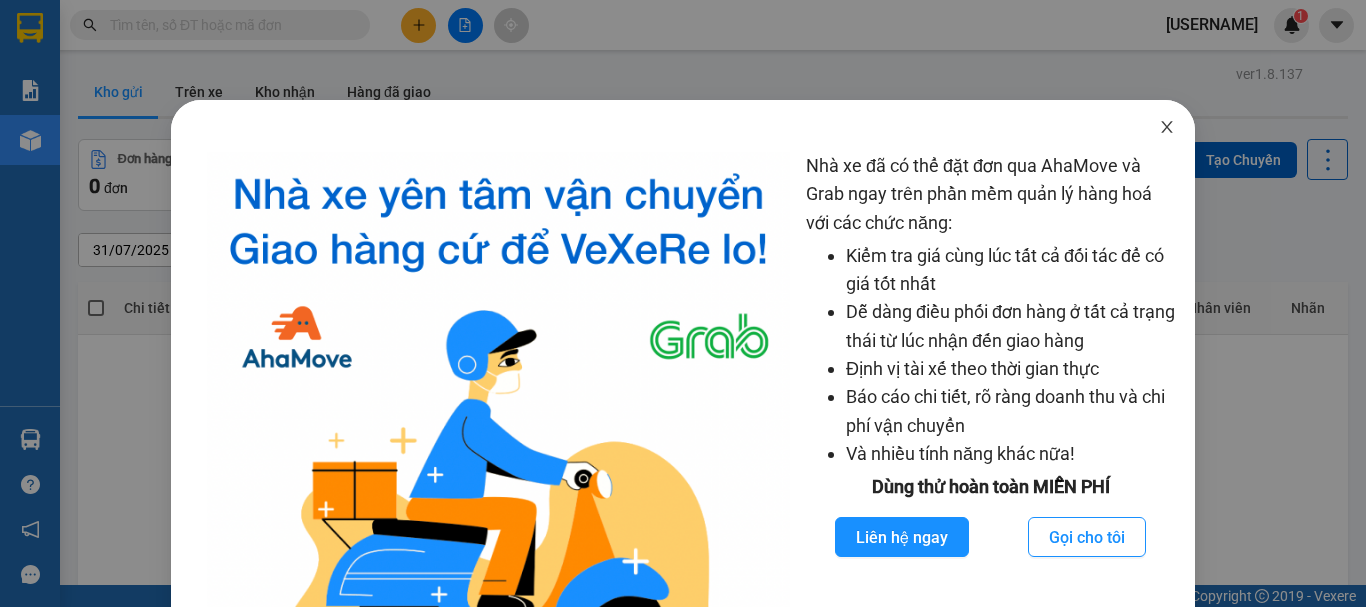click 